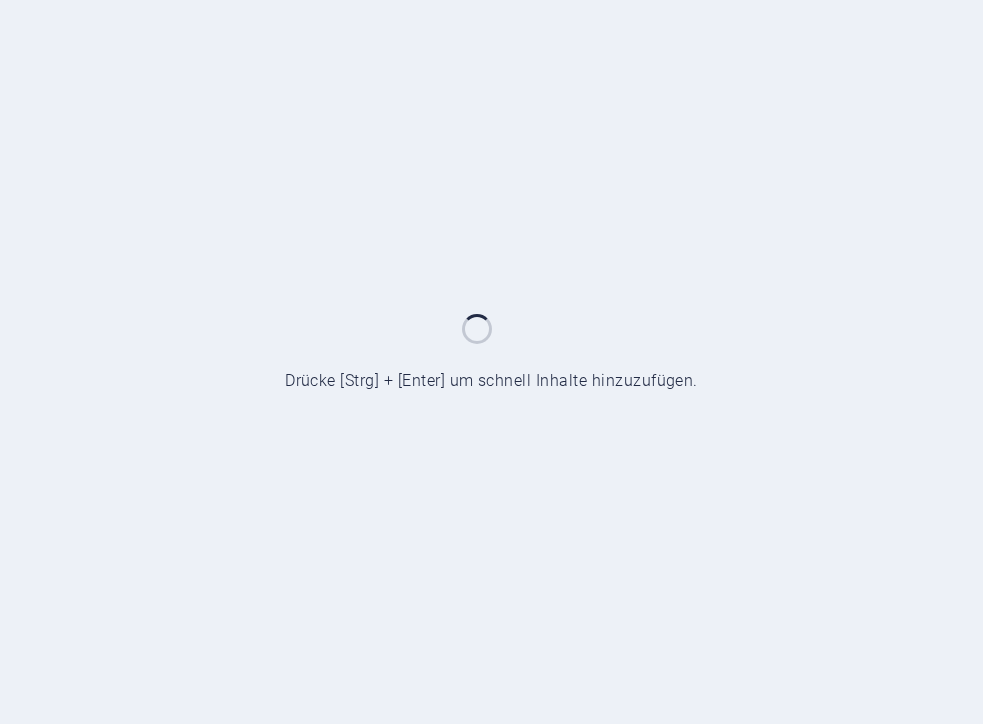 scroll, scrollTop: 0, scrollLeft: 0, axis: both 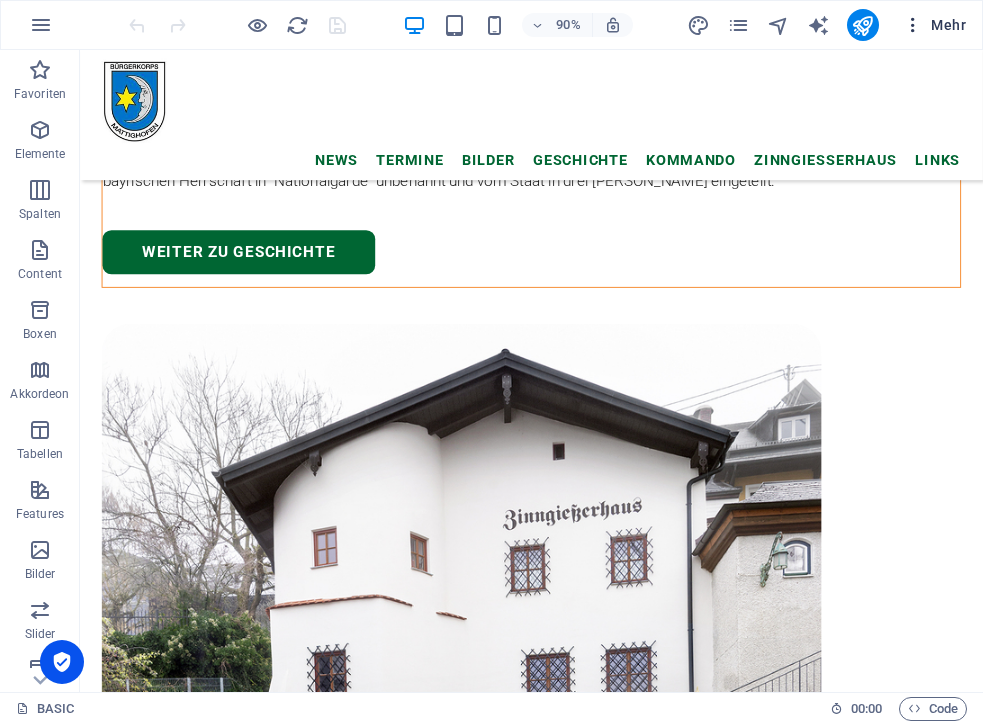 click on "Mehr" at bounding box center [934, 25] 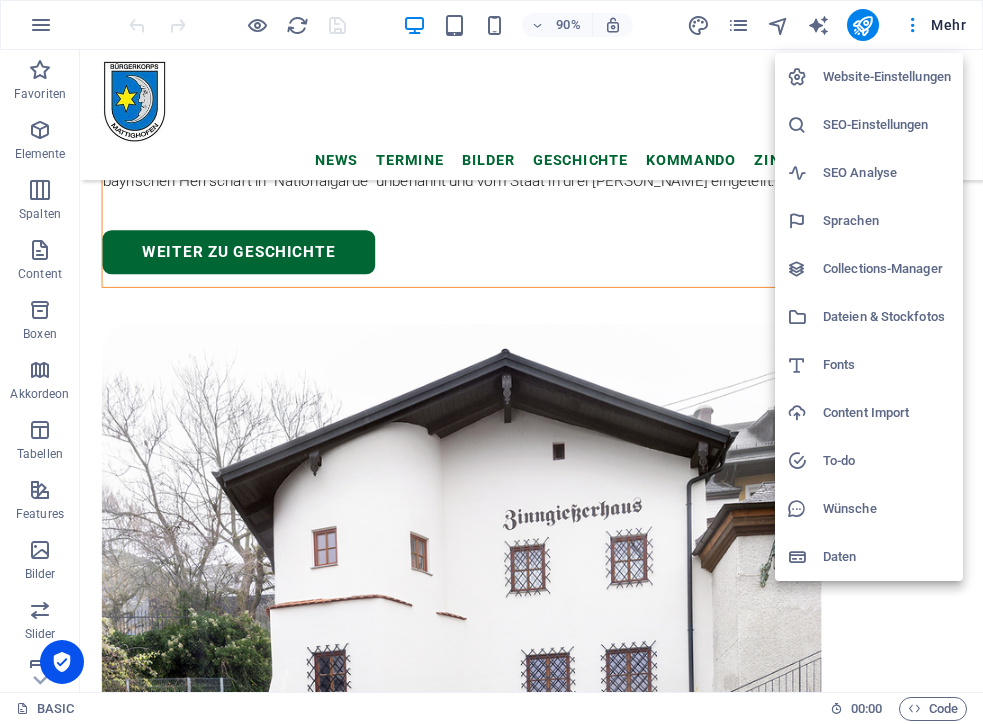 click on "Collections-Manager" at bounding box center (869, 269) 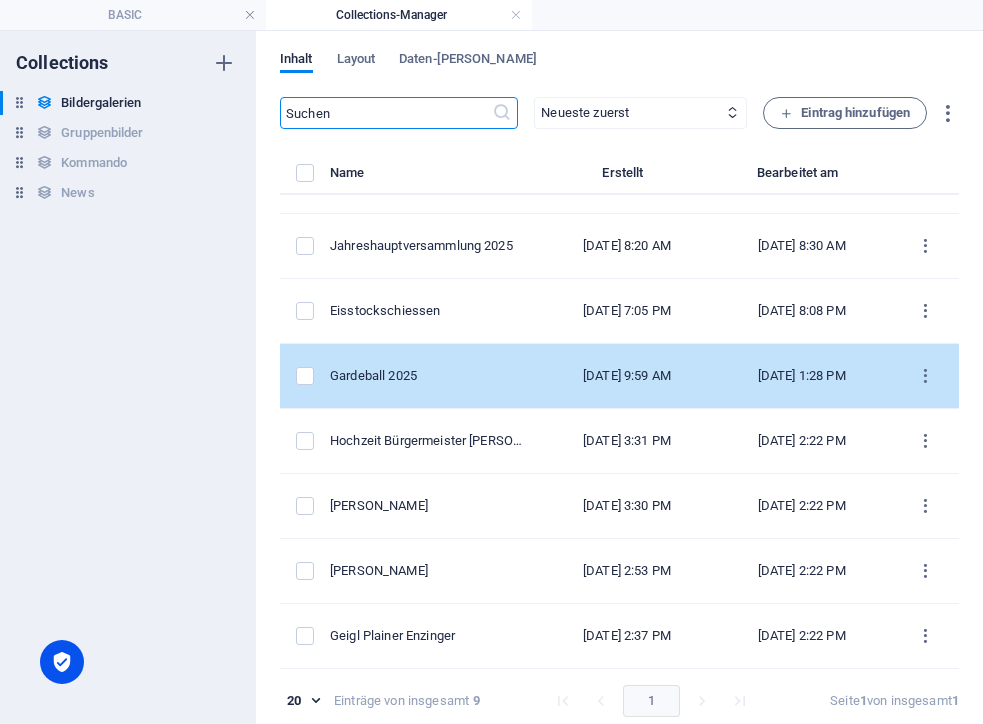 scroll, scrollTop: 111, scrollLeft: 0, axis: vertical 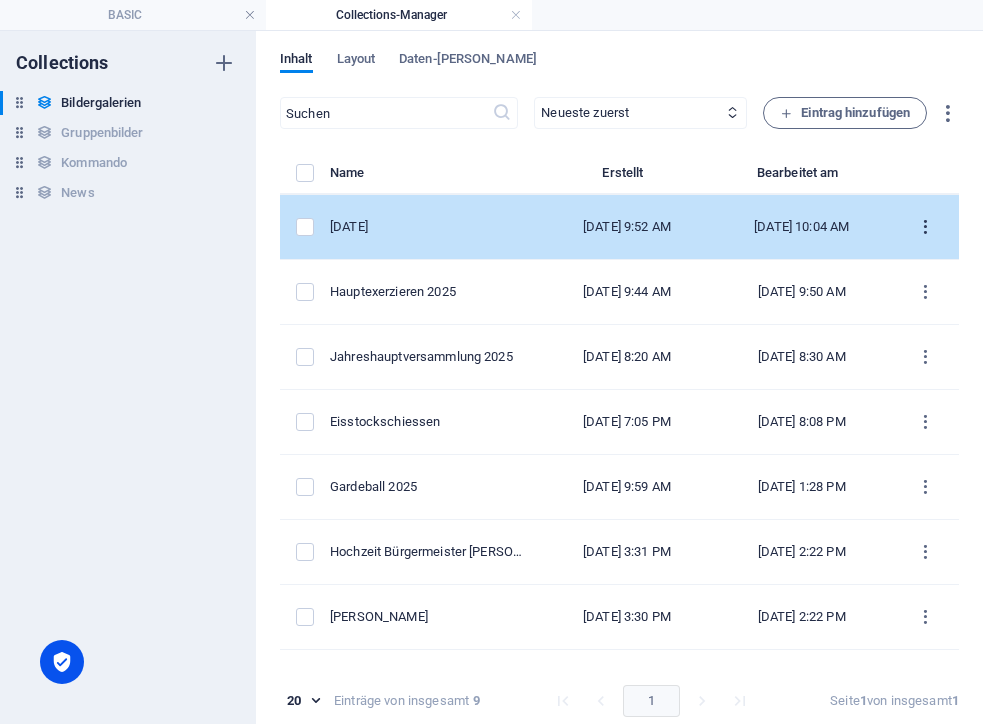 click at bounding box center (925, 227) 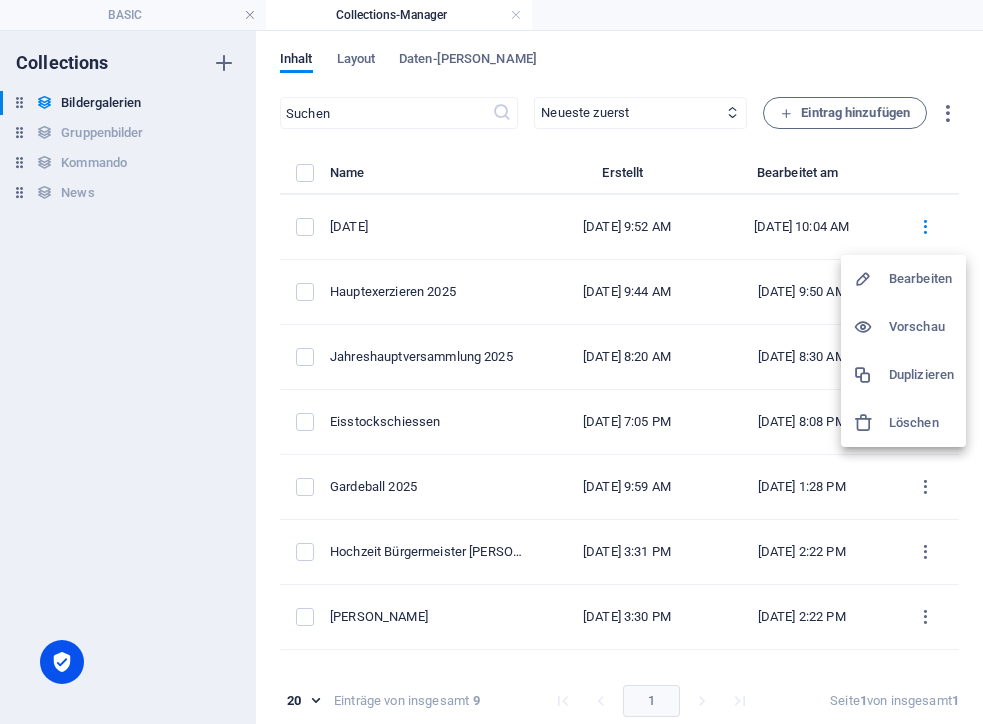 click on "Duplizieren" at bounding box center (921, 375) 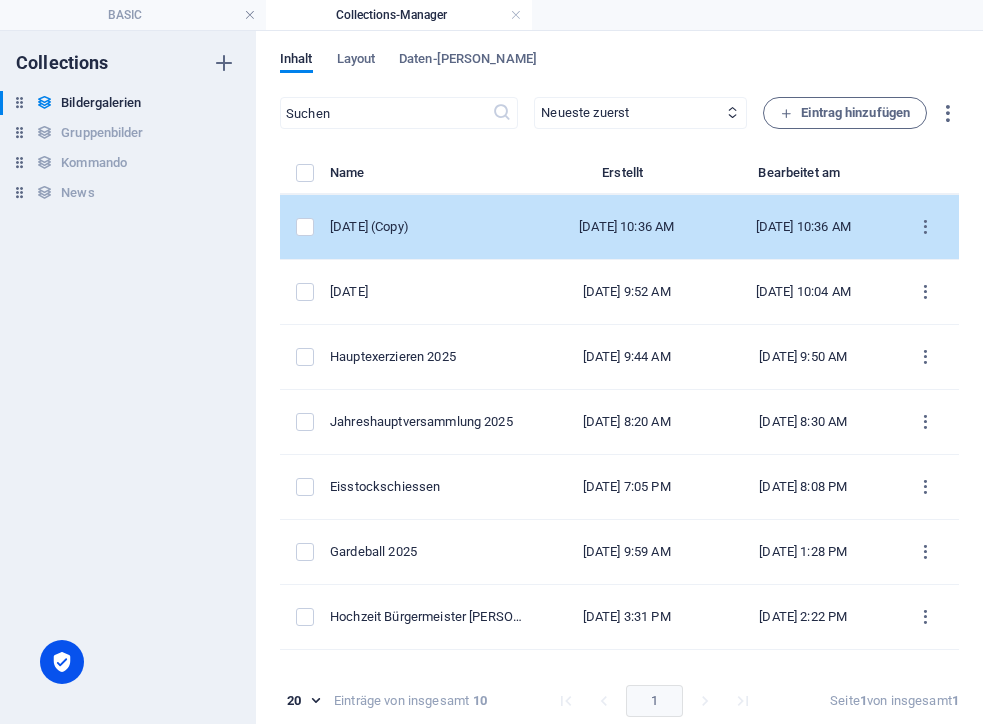 click on "[DATE] (Copy)" at bounding box center [426, 227] 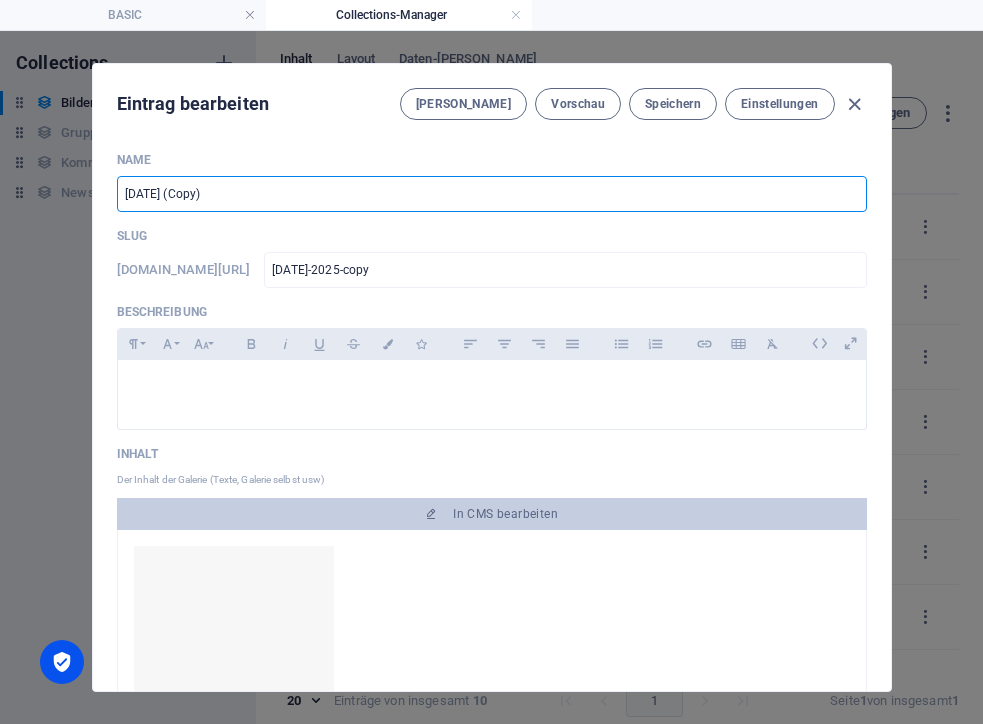 click on "[DATE] (Copy)" at bounding box center [492, 194] 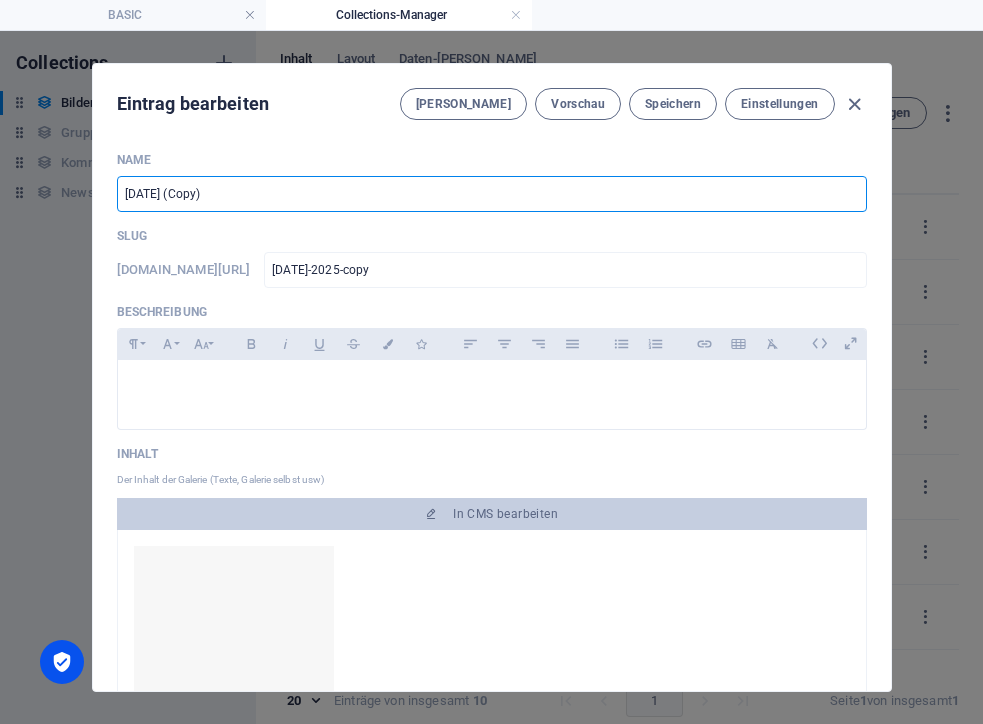 click on "[DATE] (Copy)" at bounding box center (492, 194) 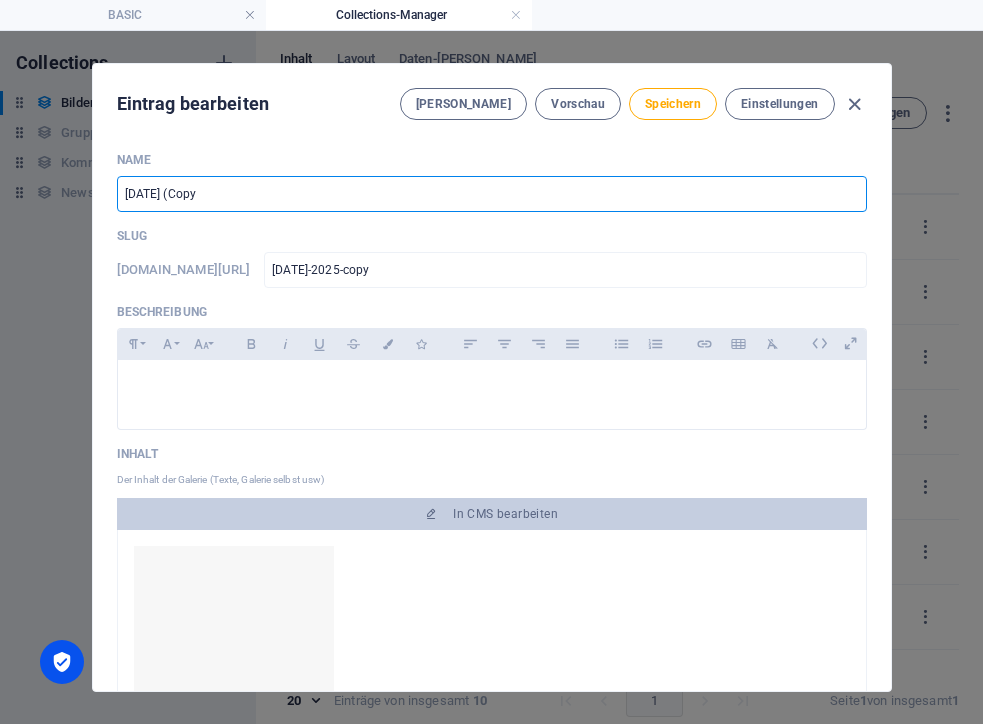 type on "[DATE] (Cop" 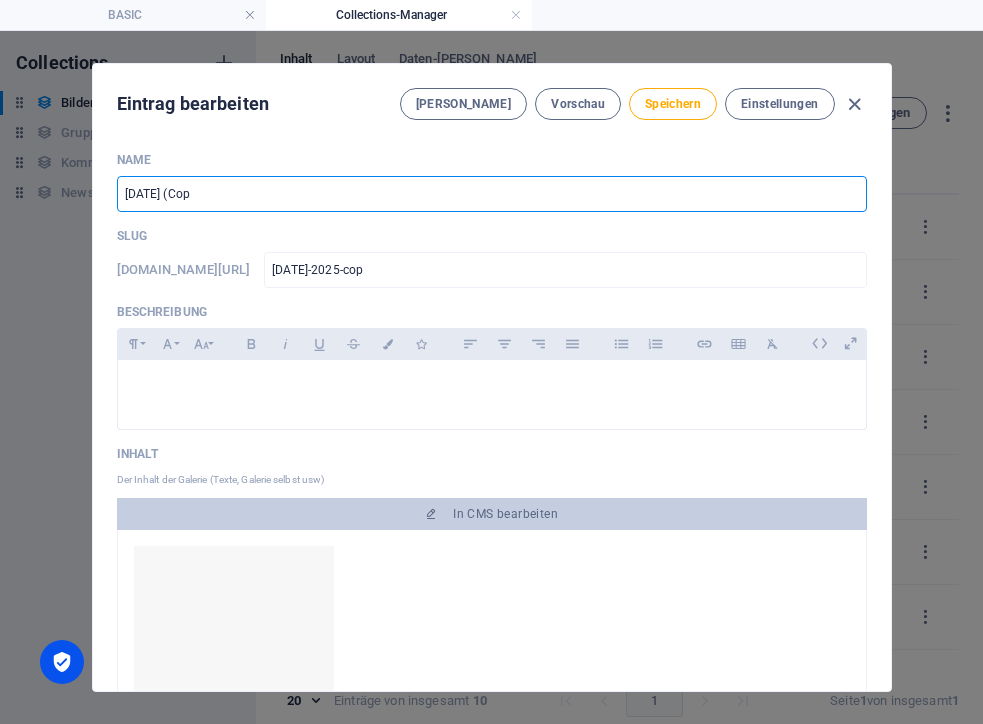 type on "[DATE] (Co" 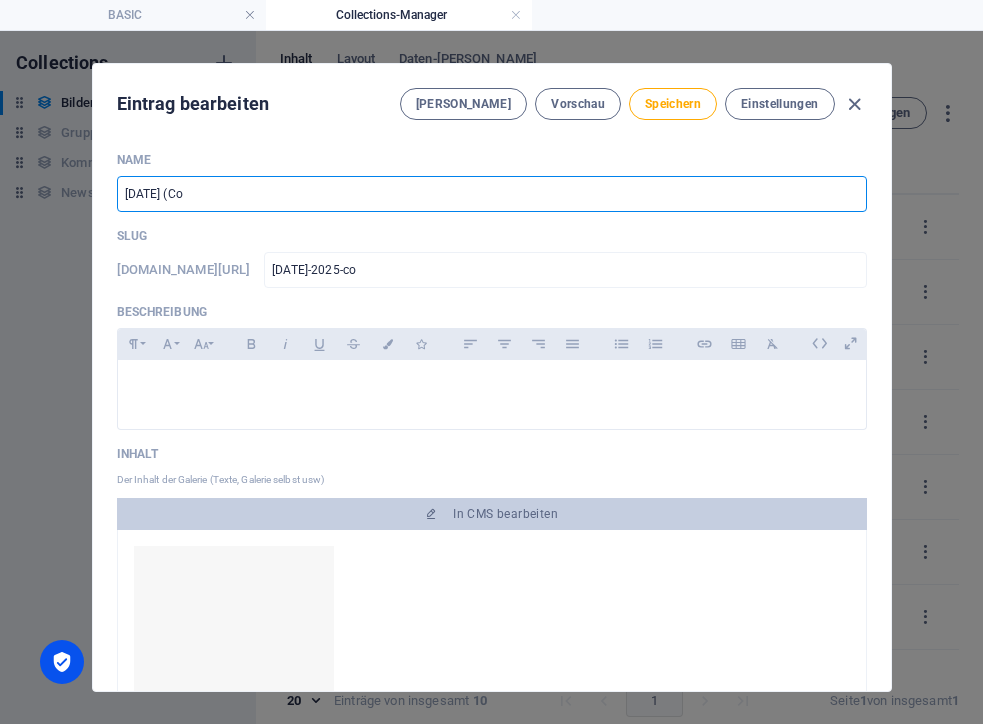 type on "[DATE] (C" 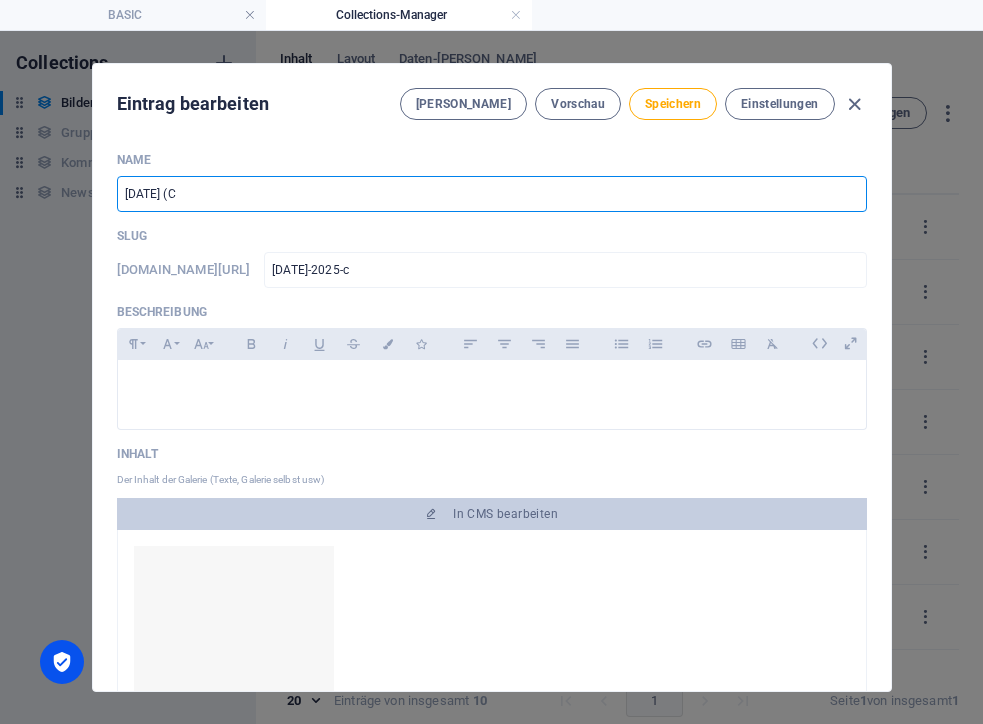 type on "[DATE] (" 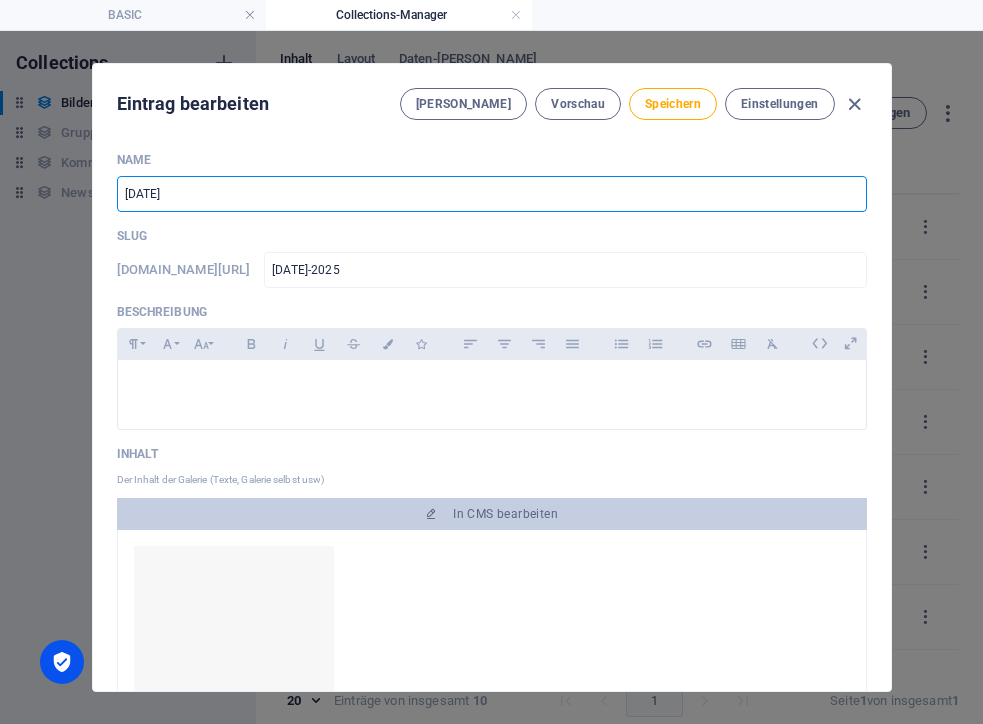 type on "[DATE] 202" 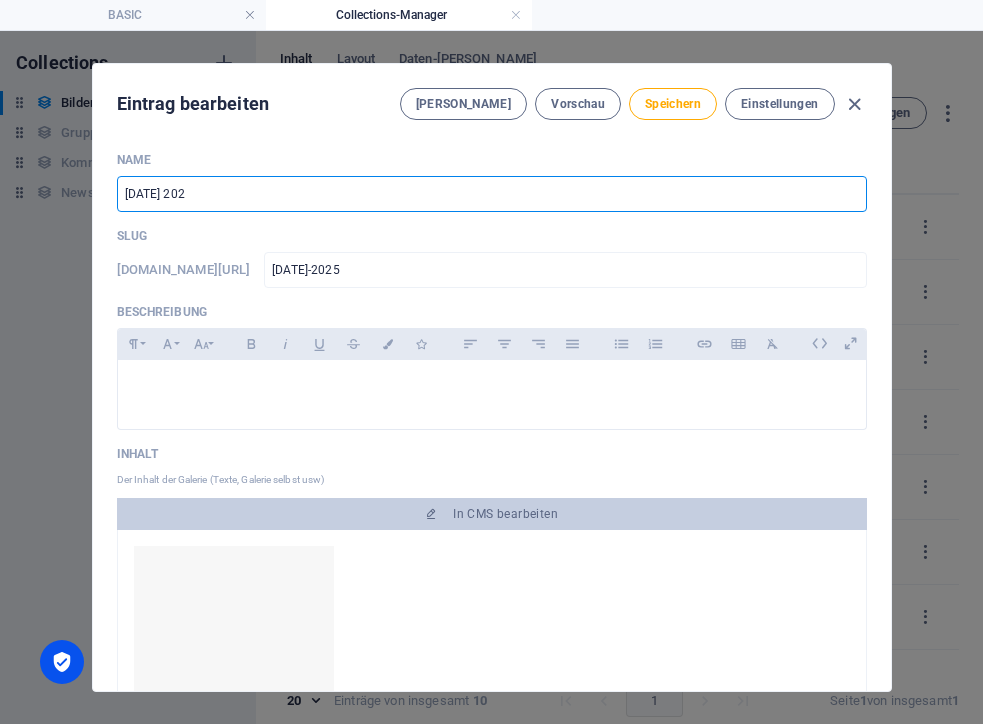 type on "[DATE]-202" 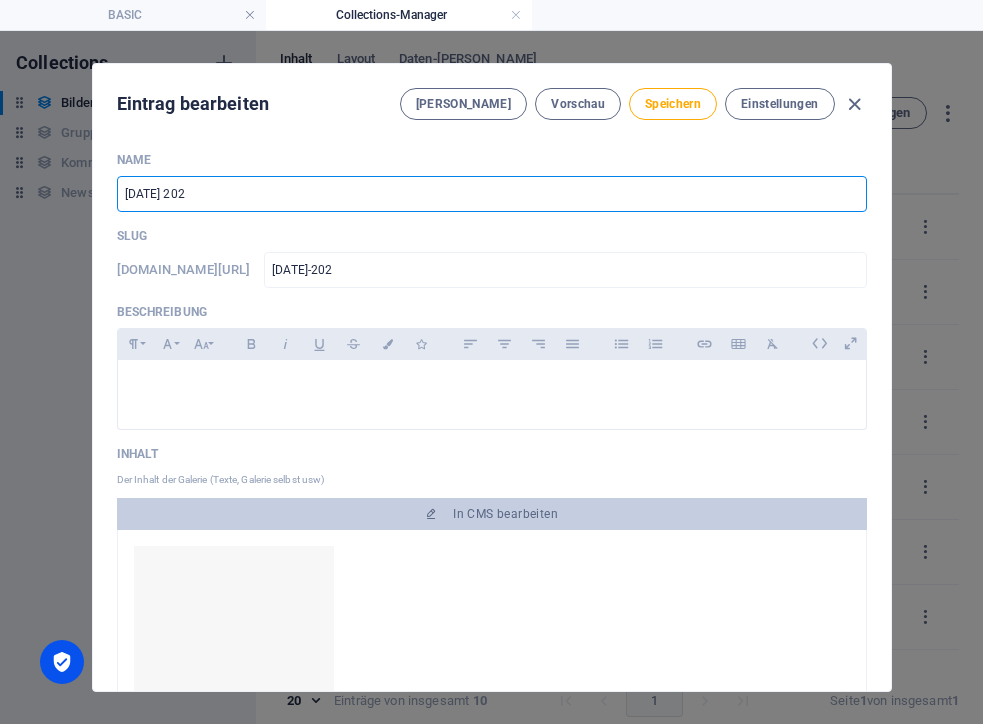 type on "[DATE] 20" 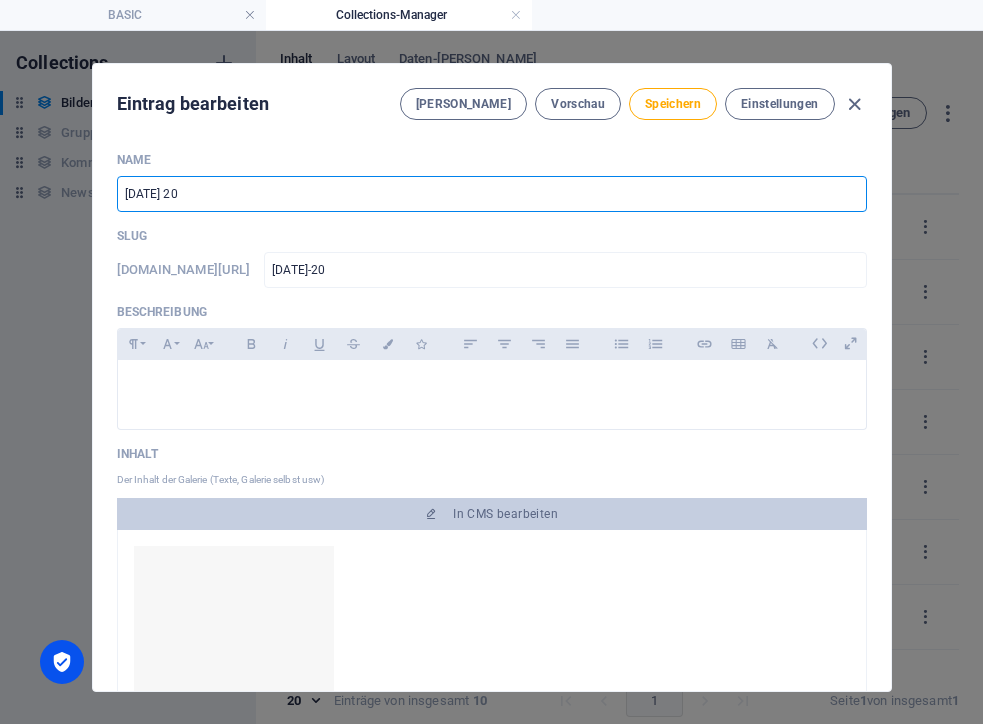 type on "[DATE] 2" 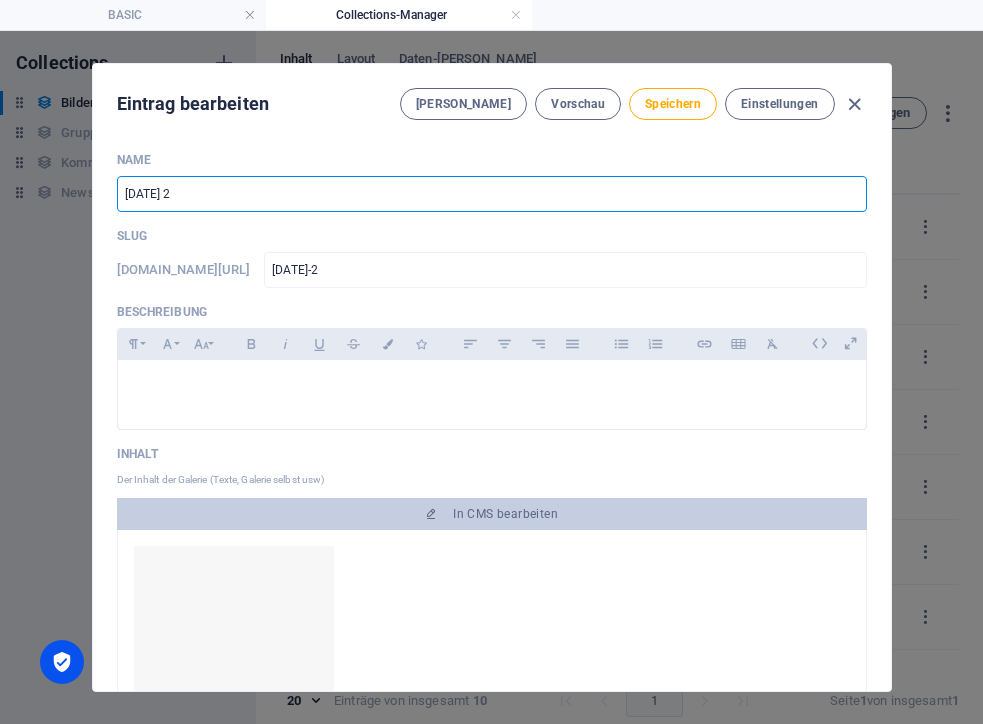 type on "[DATE]" 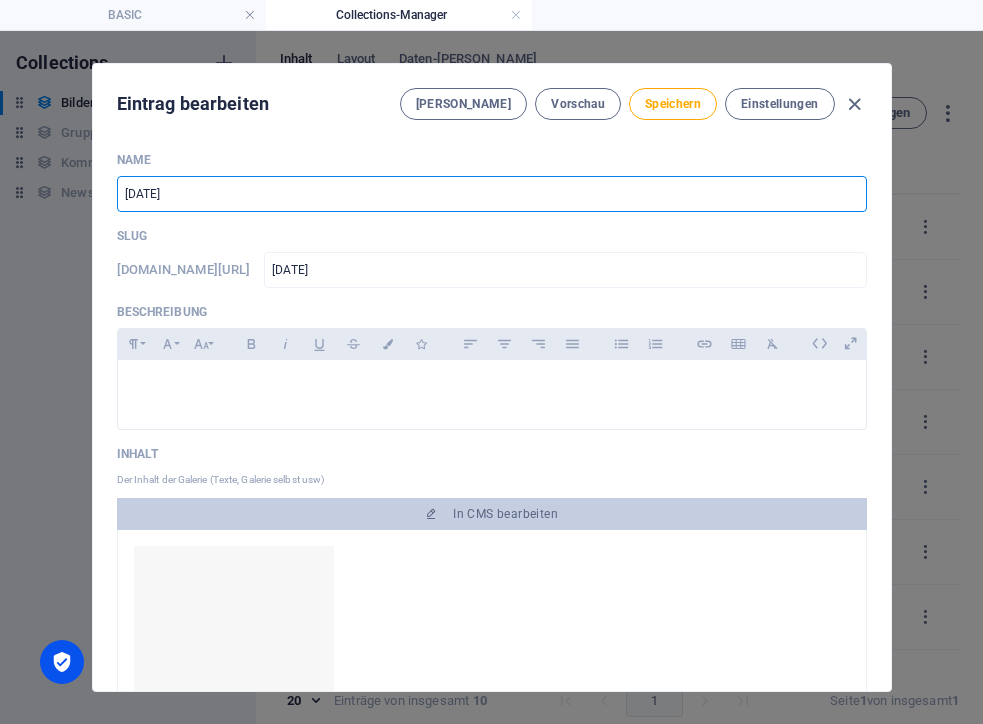 type on "Fronleichna" 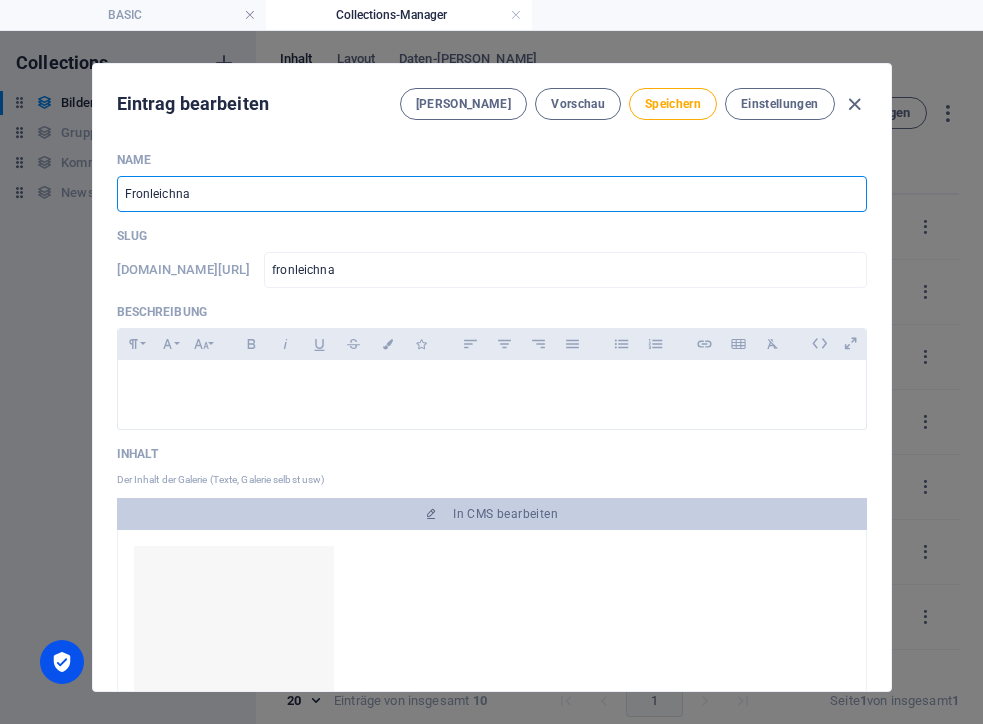 type on "Fronleichn" 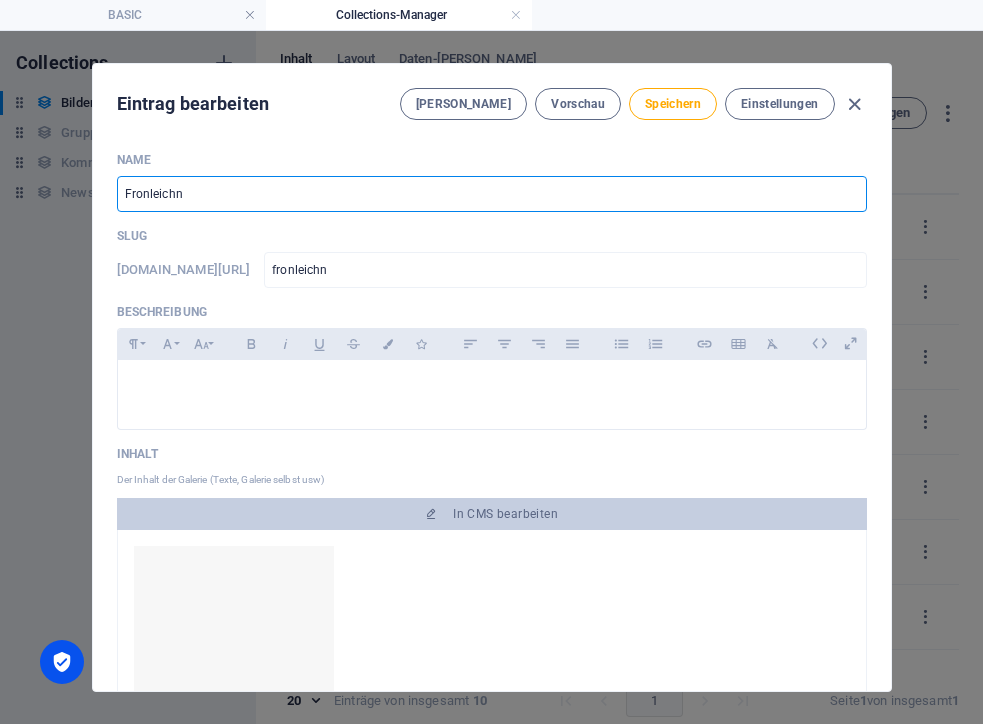 type on "Fronleich" 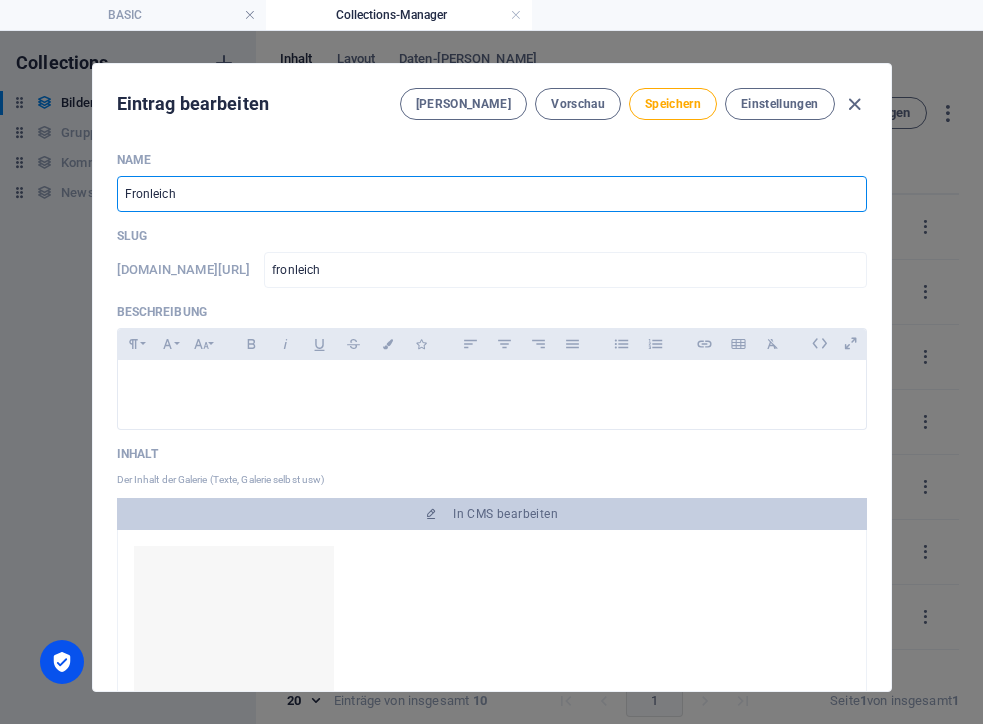 type on "Fronleic" 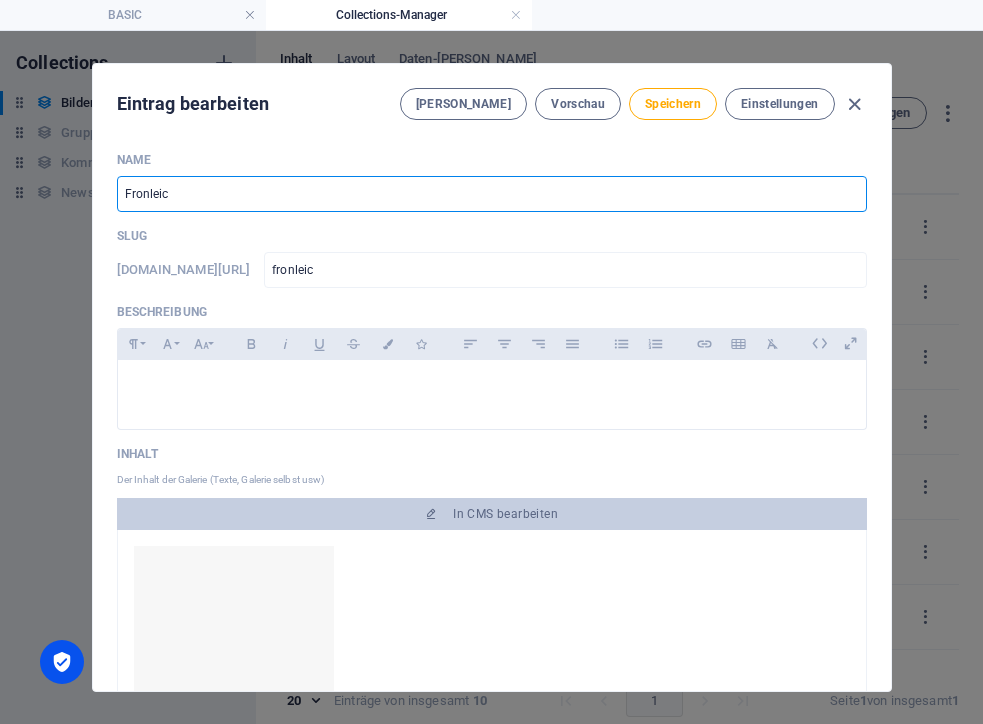 type on "Fronlei" 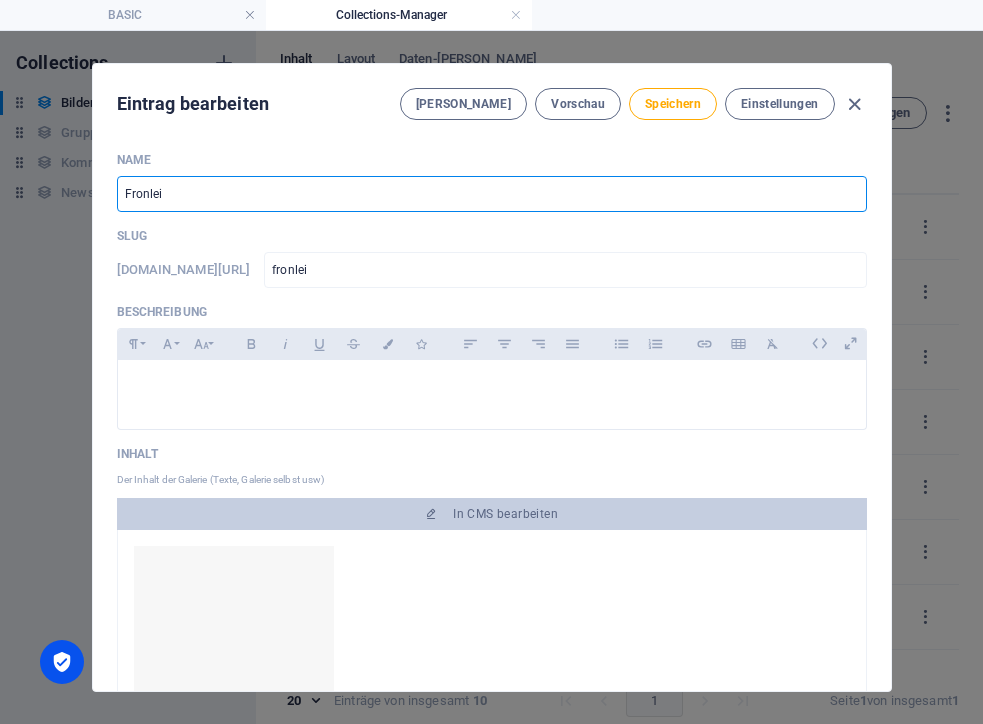 type on "Fronle" 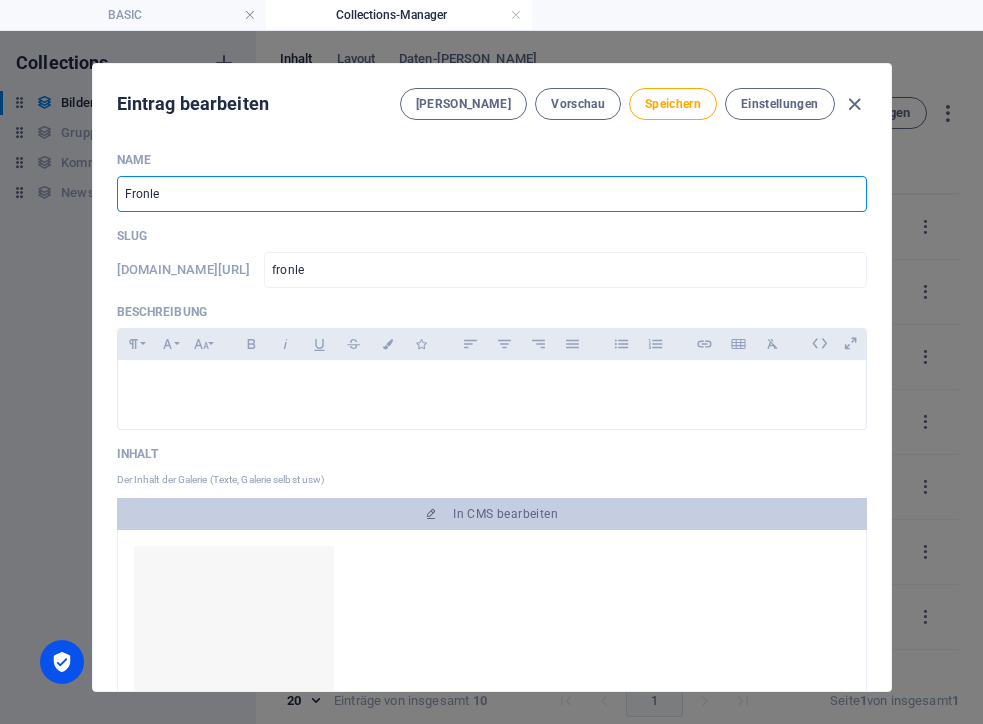 type on "Fronl" 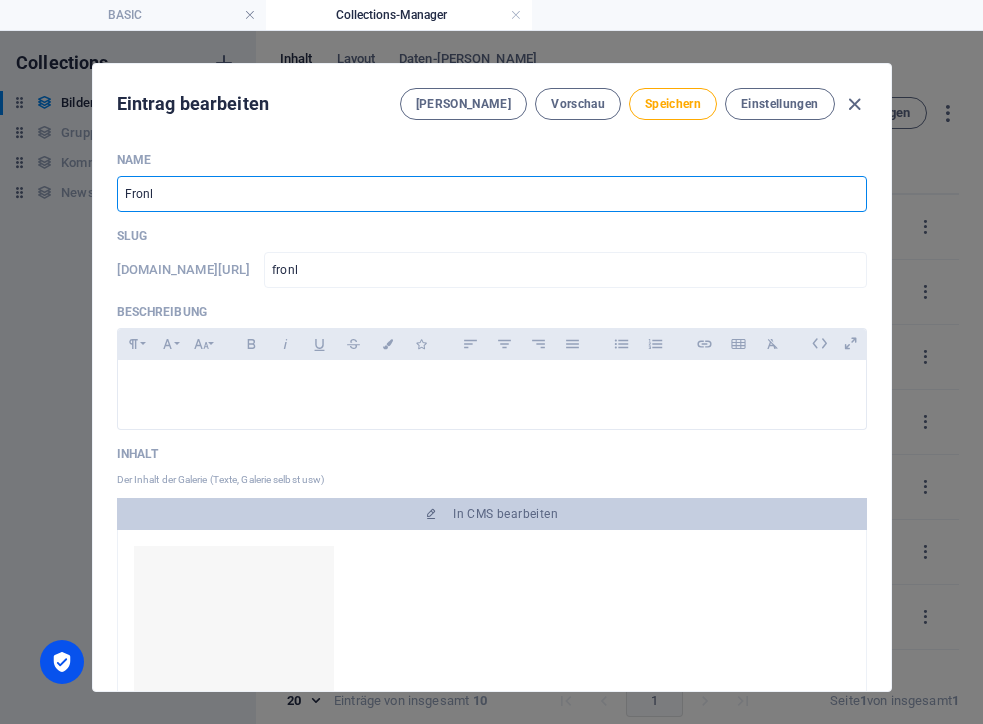 type on "Fron" 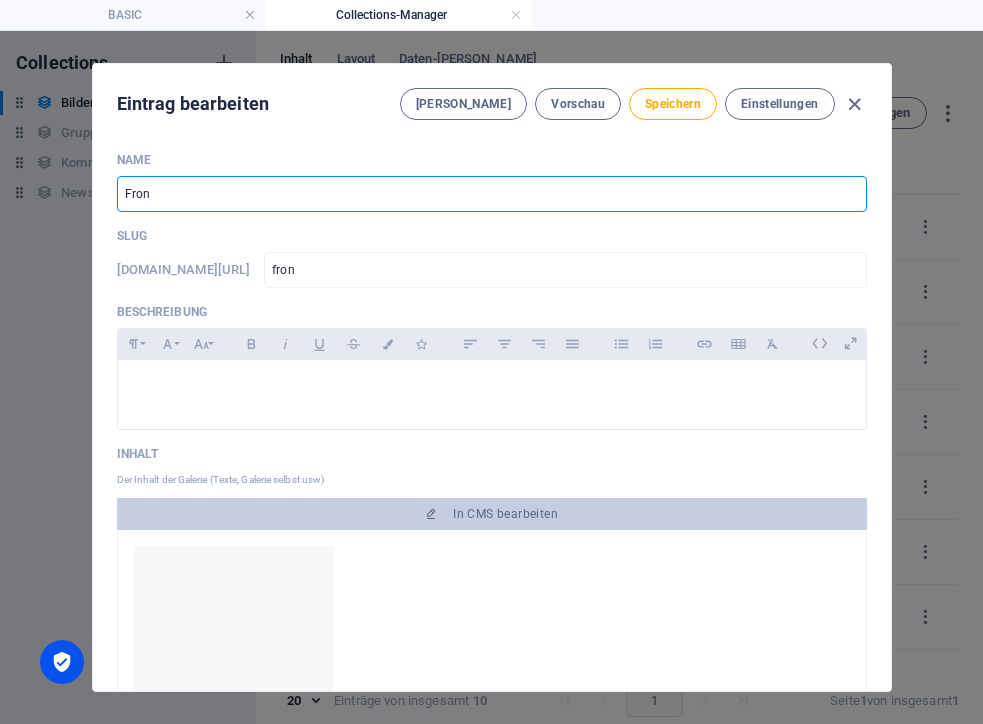 type on "Fro" 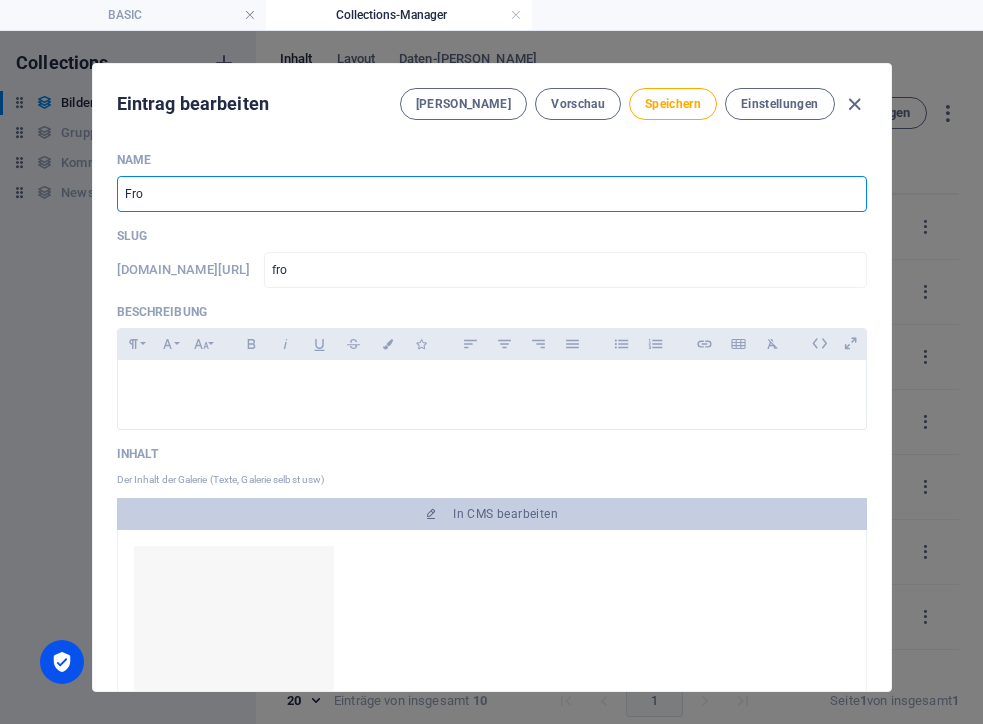 type on "Fr" 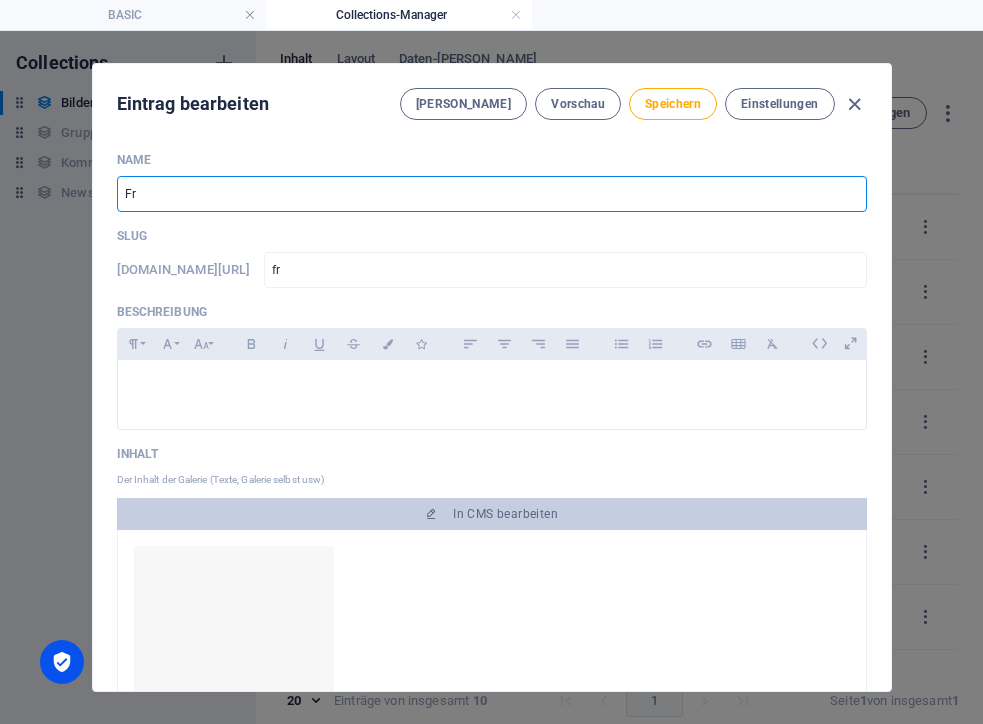 type on "F" 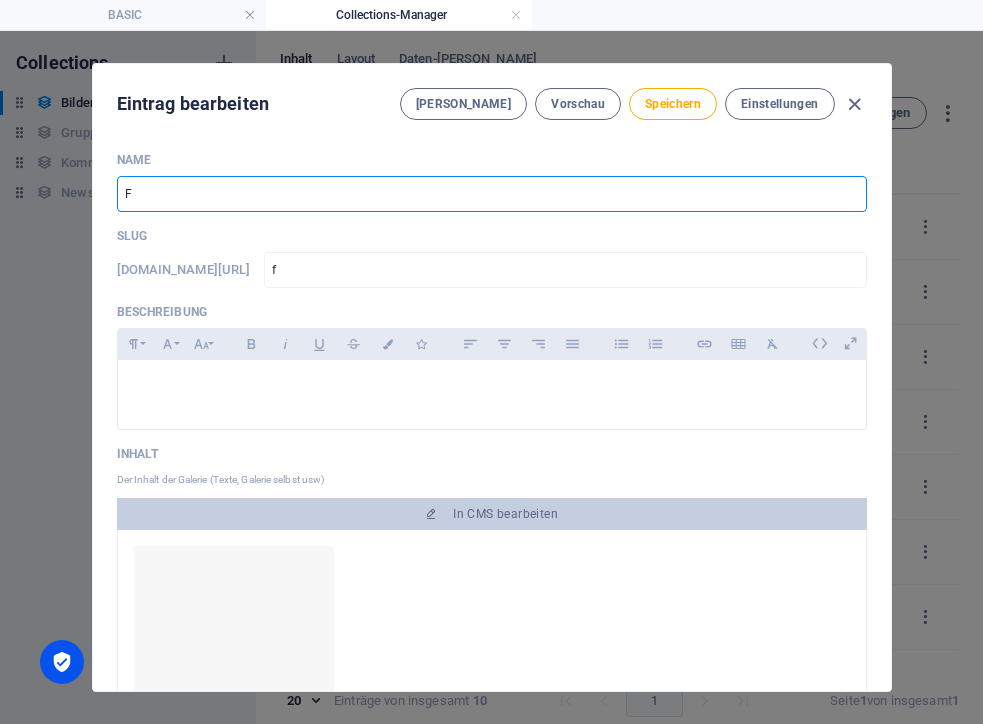 type 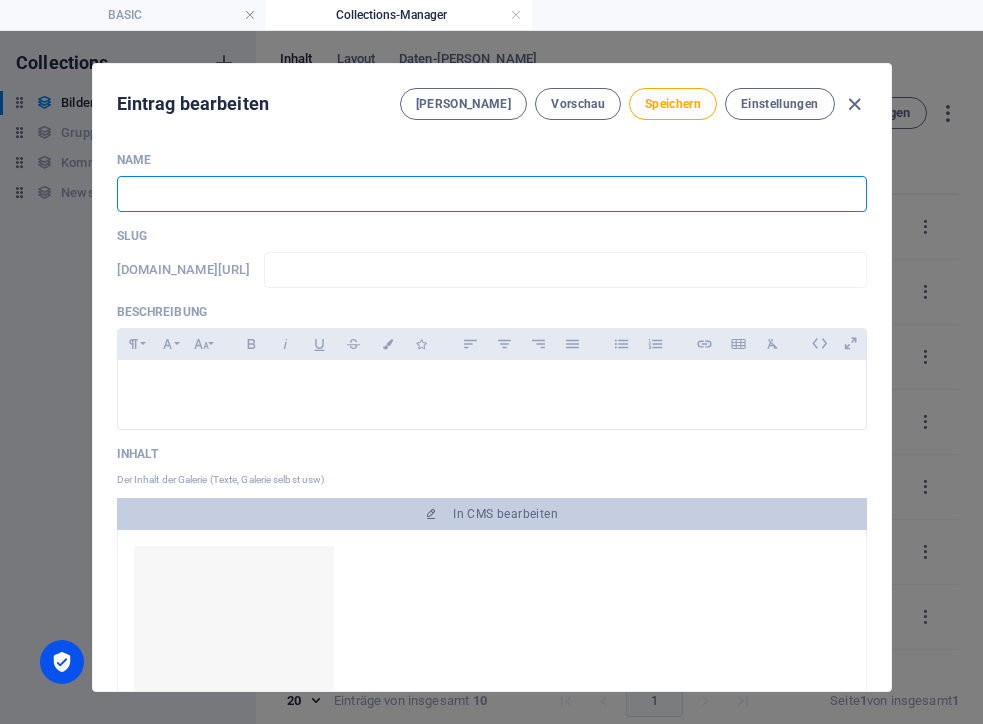 type on "G" 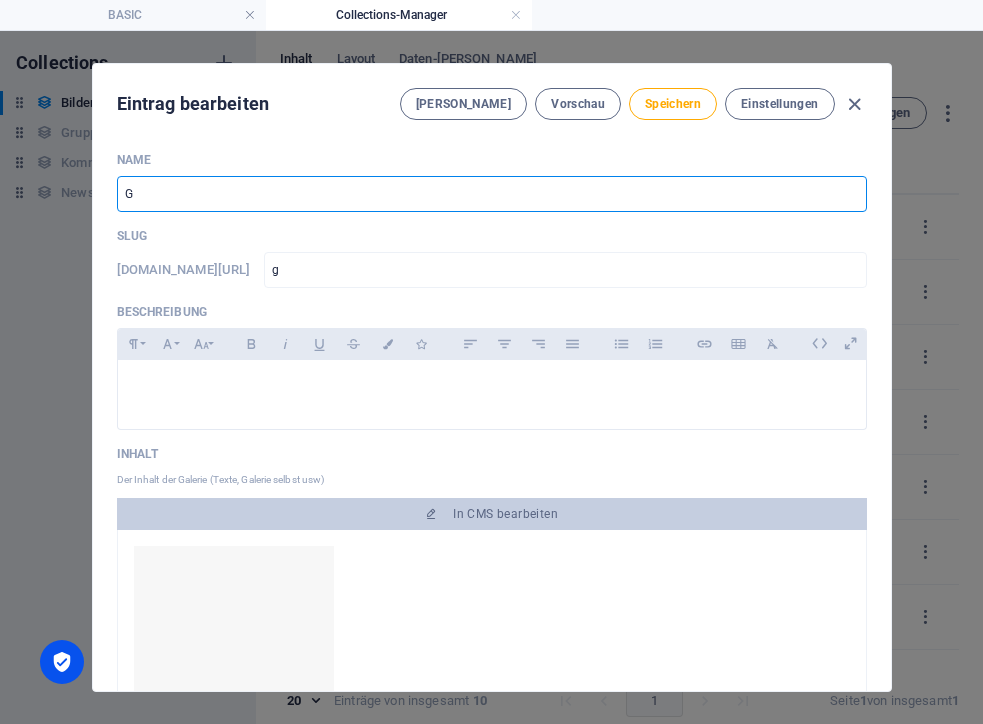 type on "Ga" 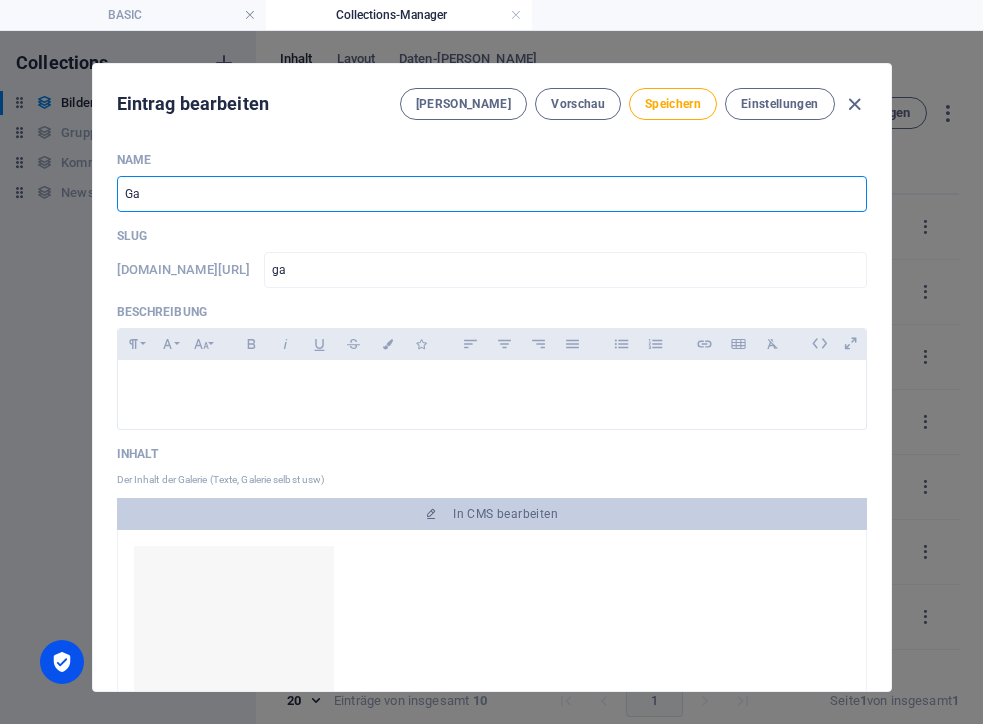 type on "Gar" 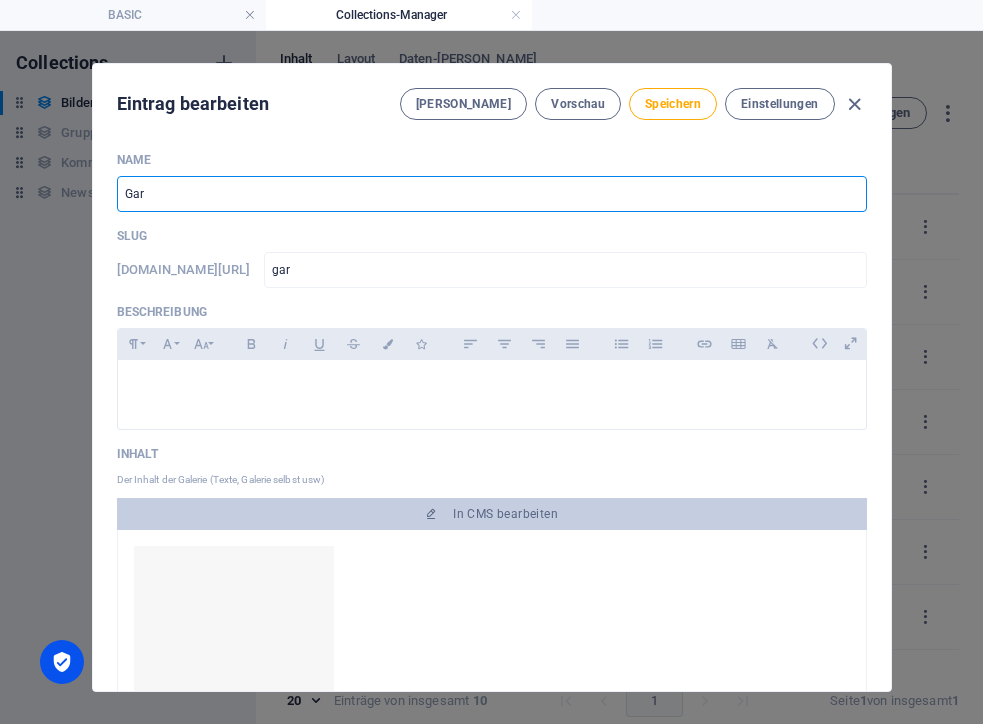 type on "Gard" 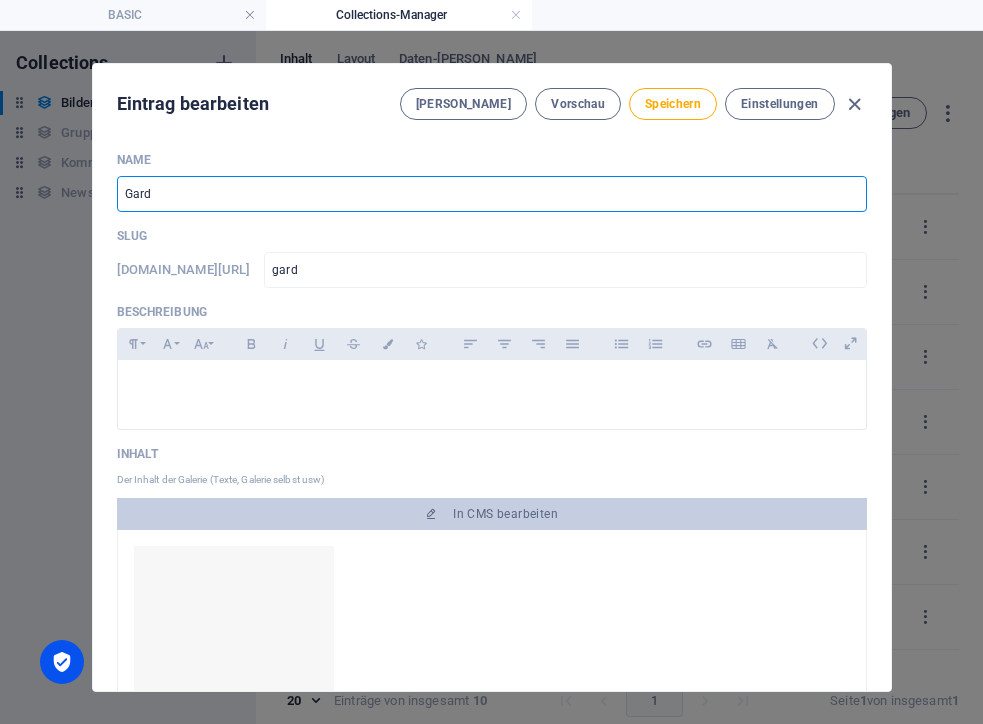 type on "Garde" 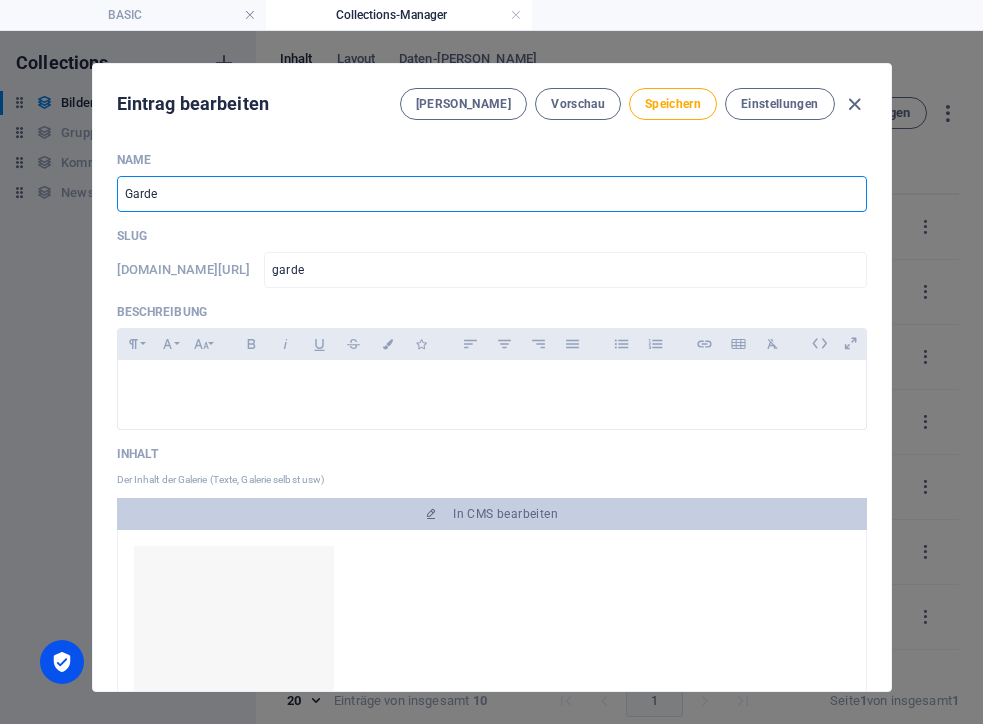 type on "GardeD" 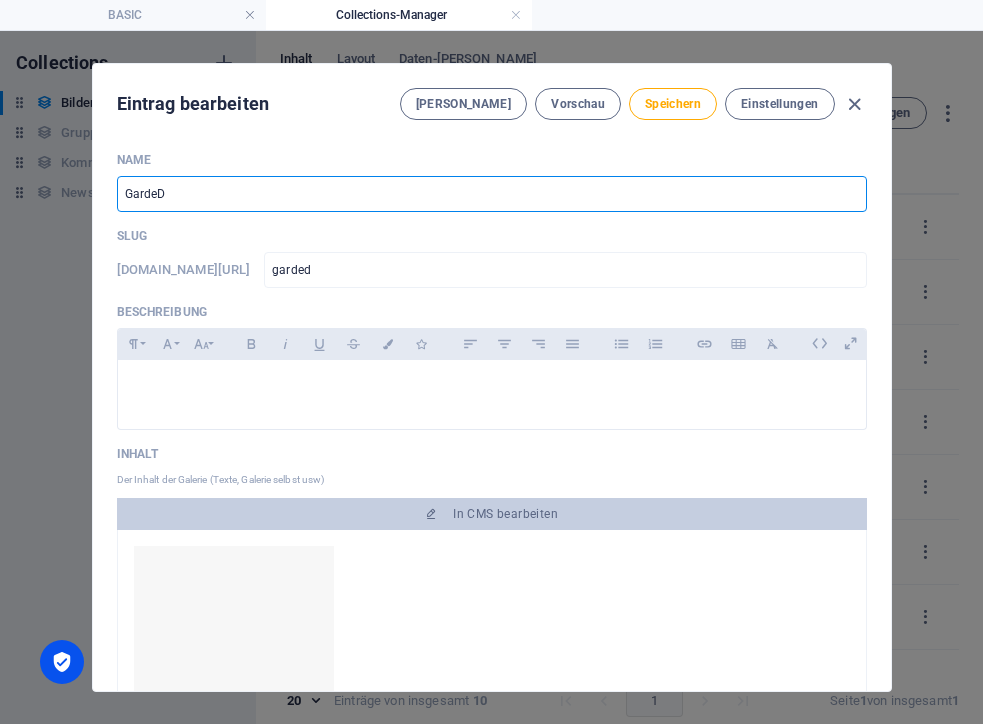 type on "GardeDE" 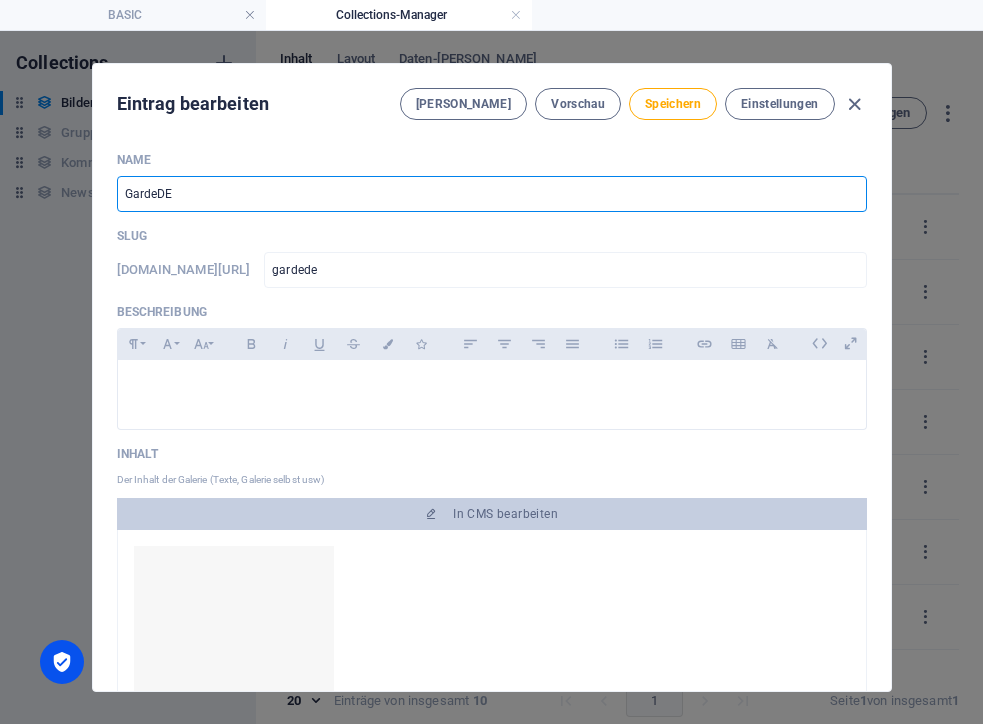 type on "GardeDEs" 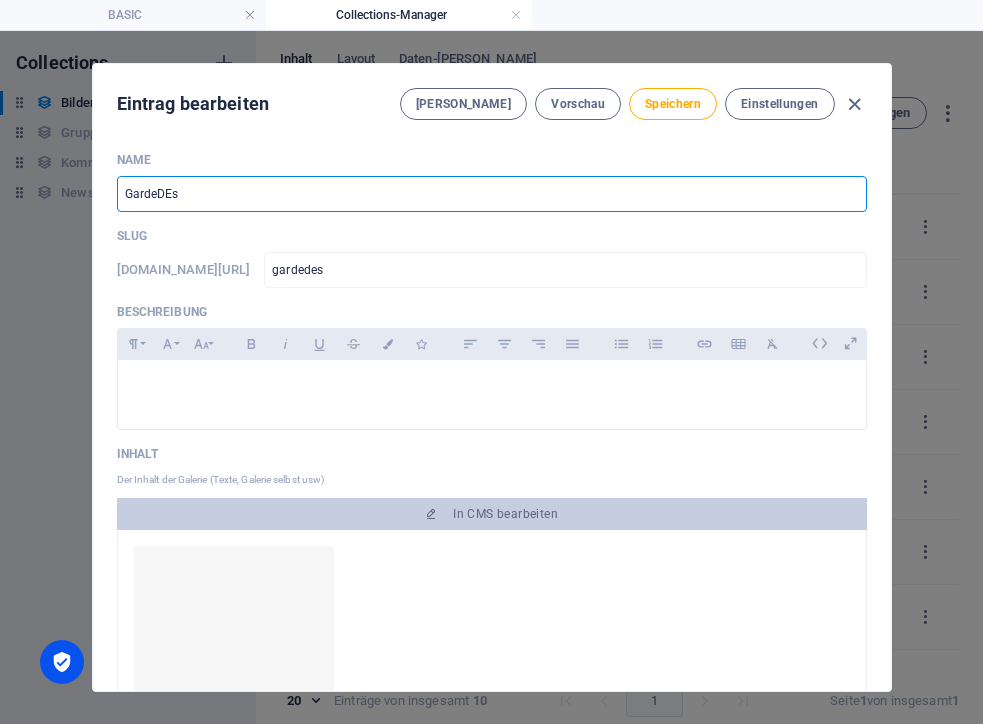 type on "GardeDEsi" 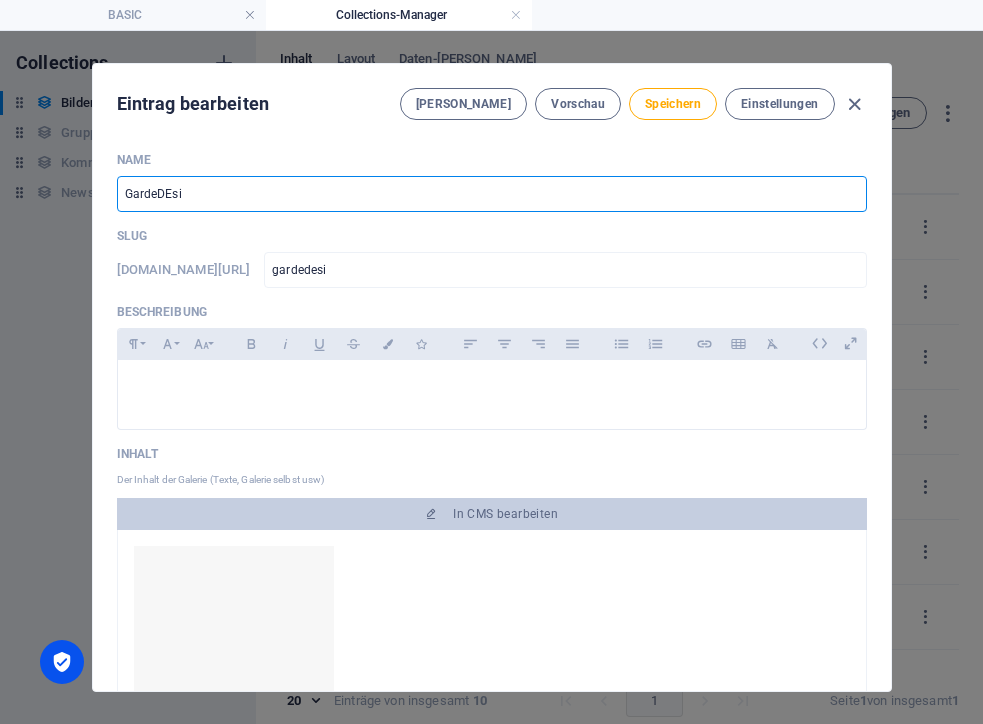 type on "GardeDEs" 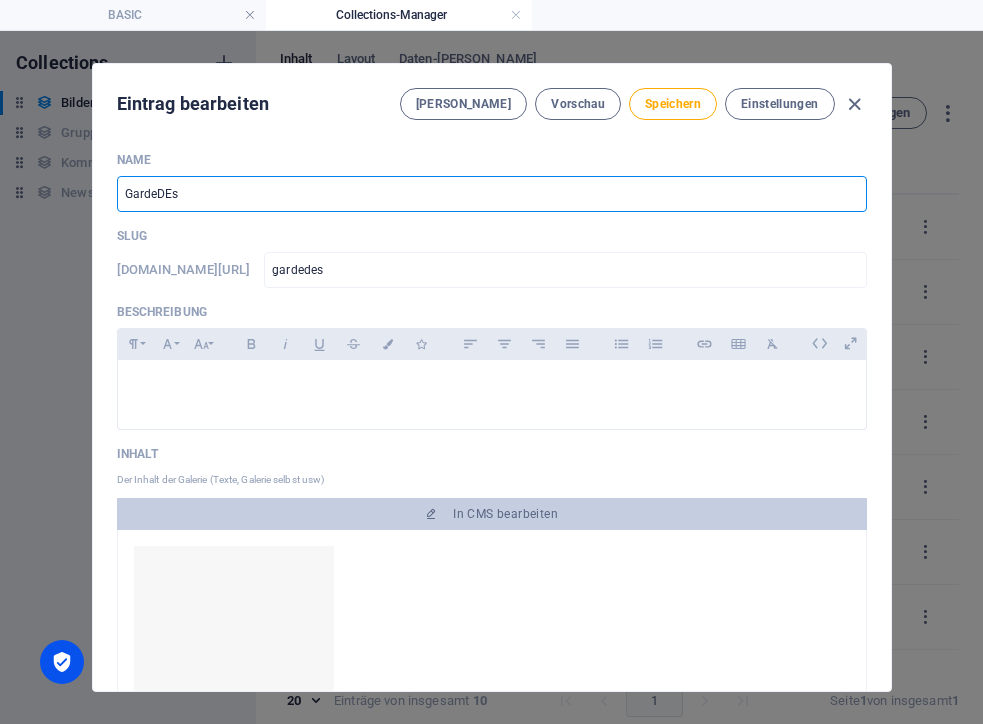 type on "GardeDE" 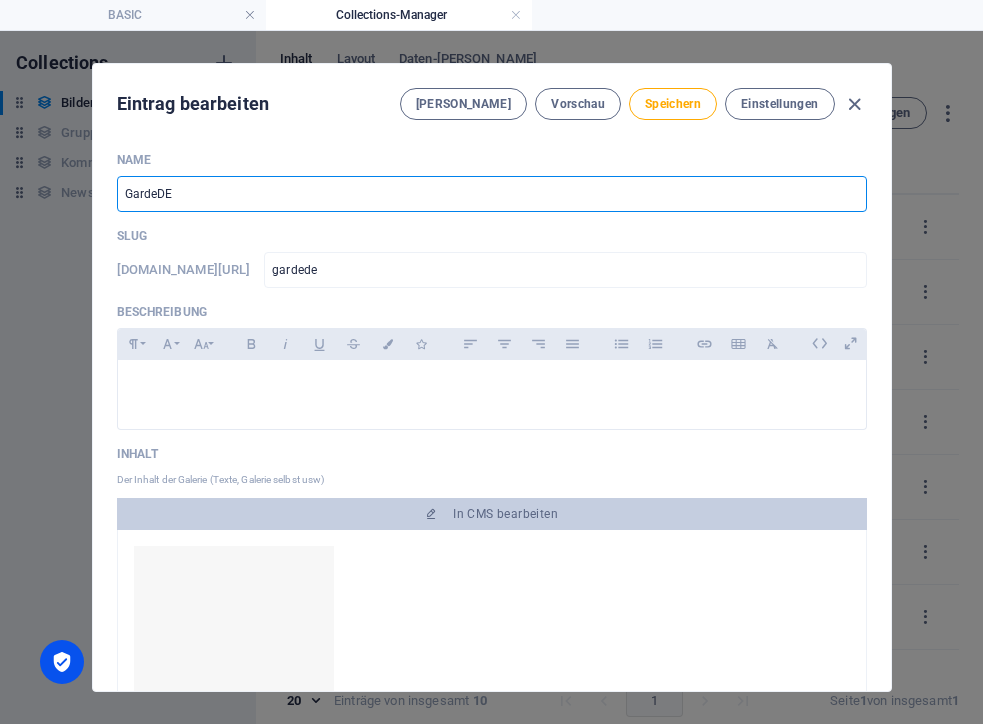 type on "GardeD" 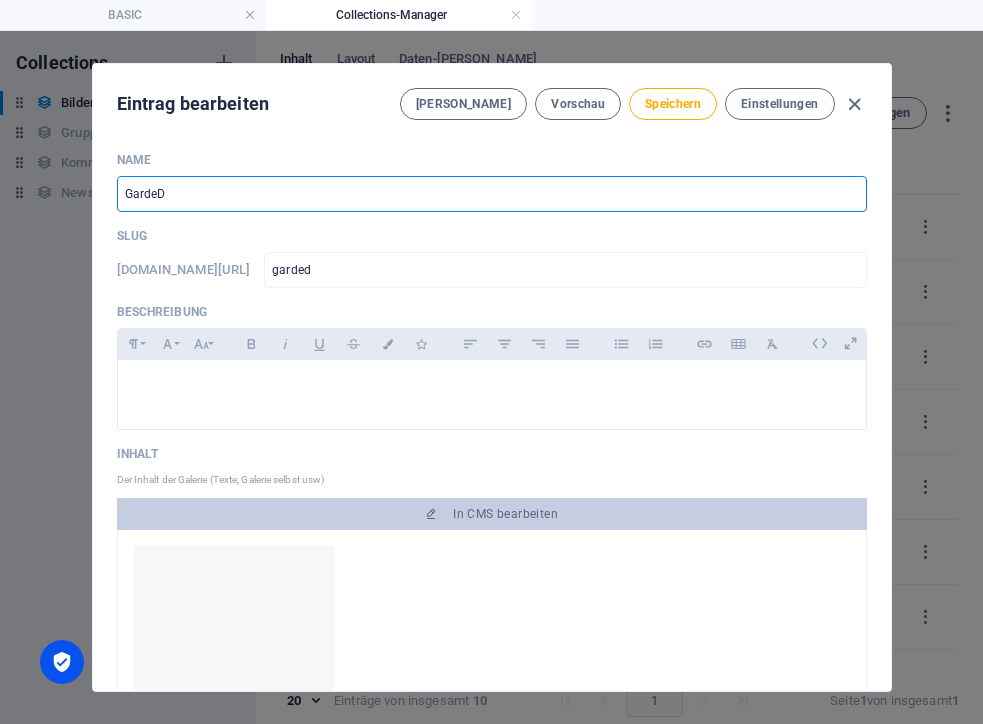type on "Garde" 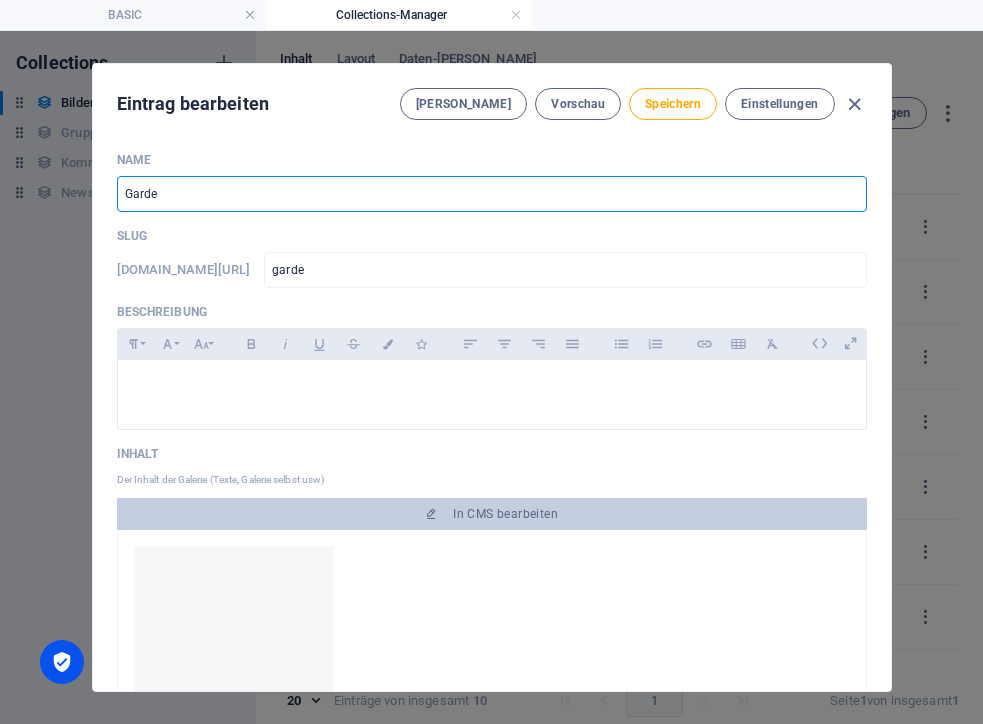 type on "GardeF" 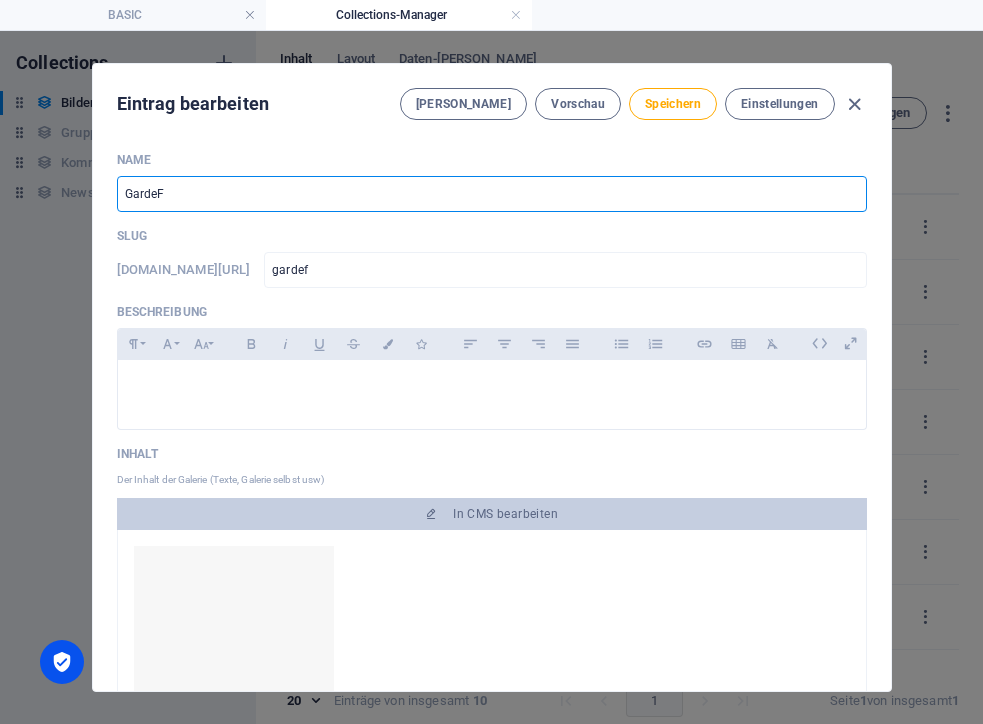 type on "GardeFe" 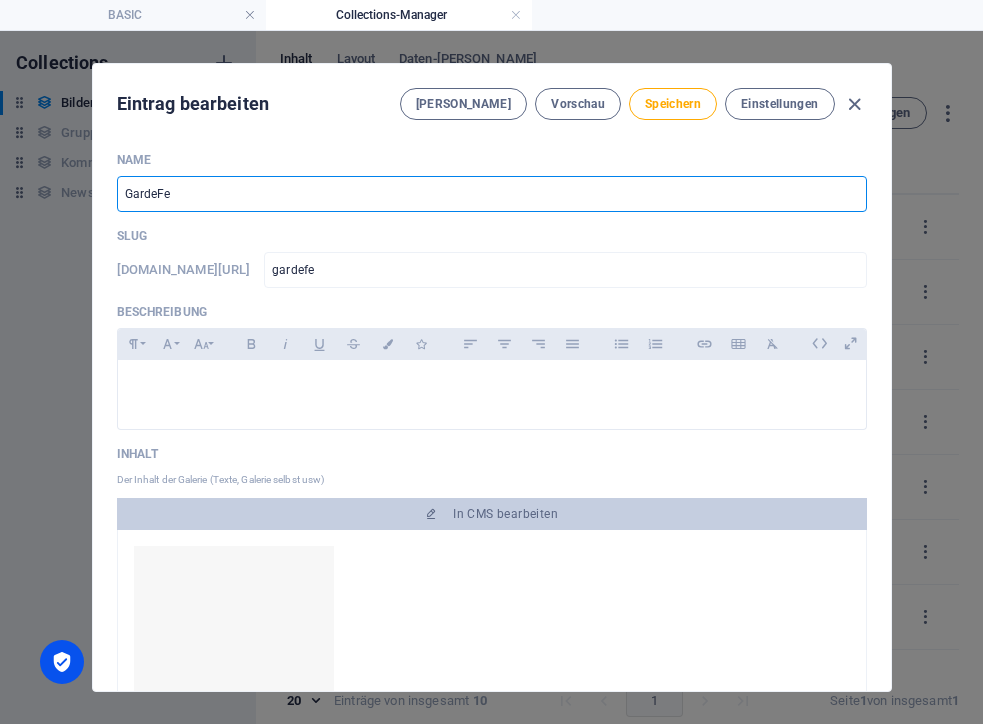 type on "GardeFes" 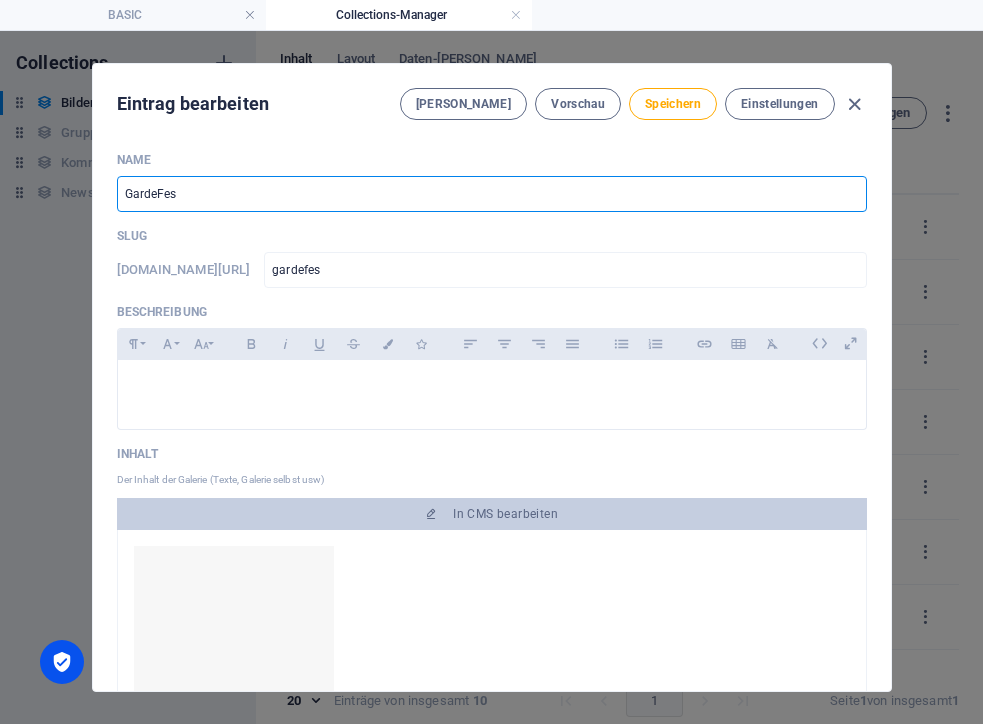 type on "GardeFest" 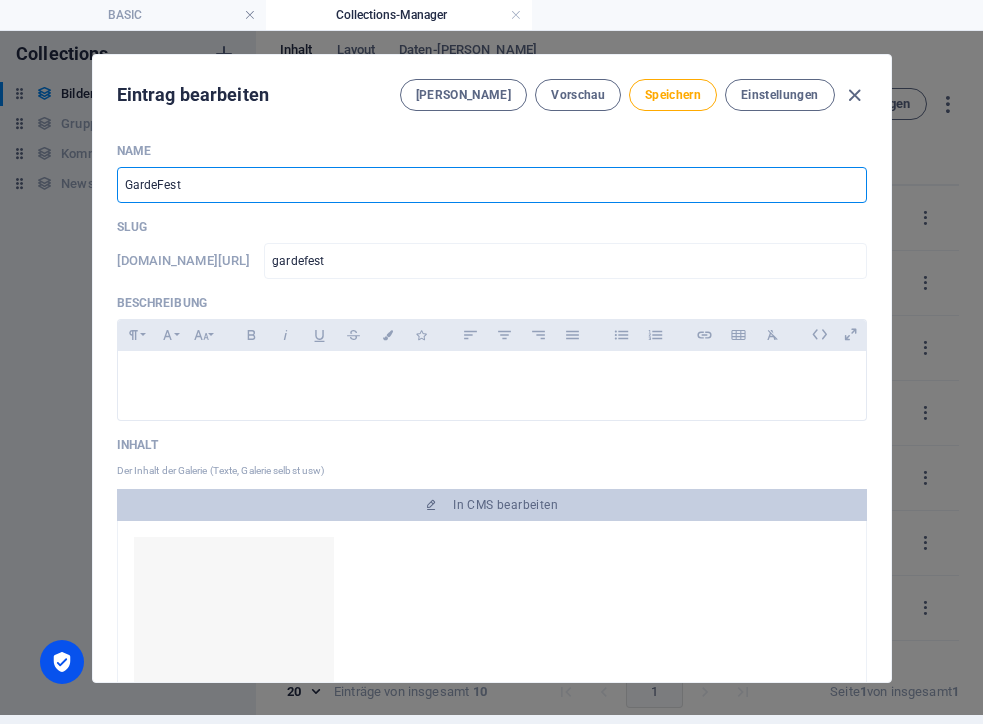 scroll, scrollTop: 25, scrollLeft: 0, axis: vertical 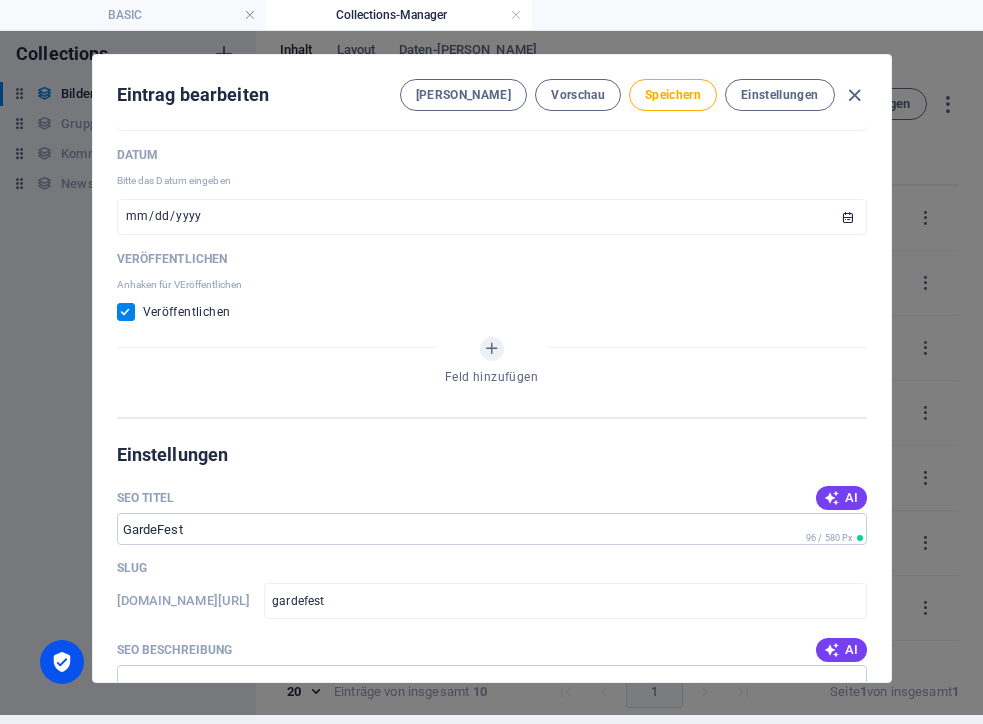 type on "GardeFest" 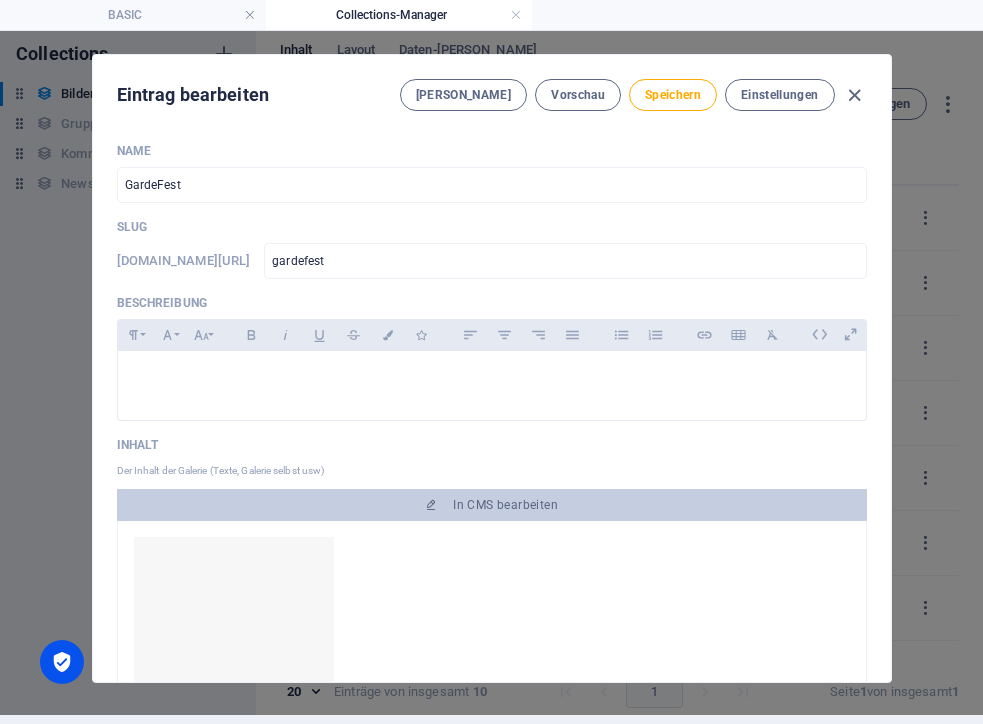 scroll, scrollTop: 0, scrollLeft: 0, axis: both 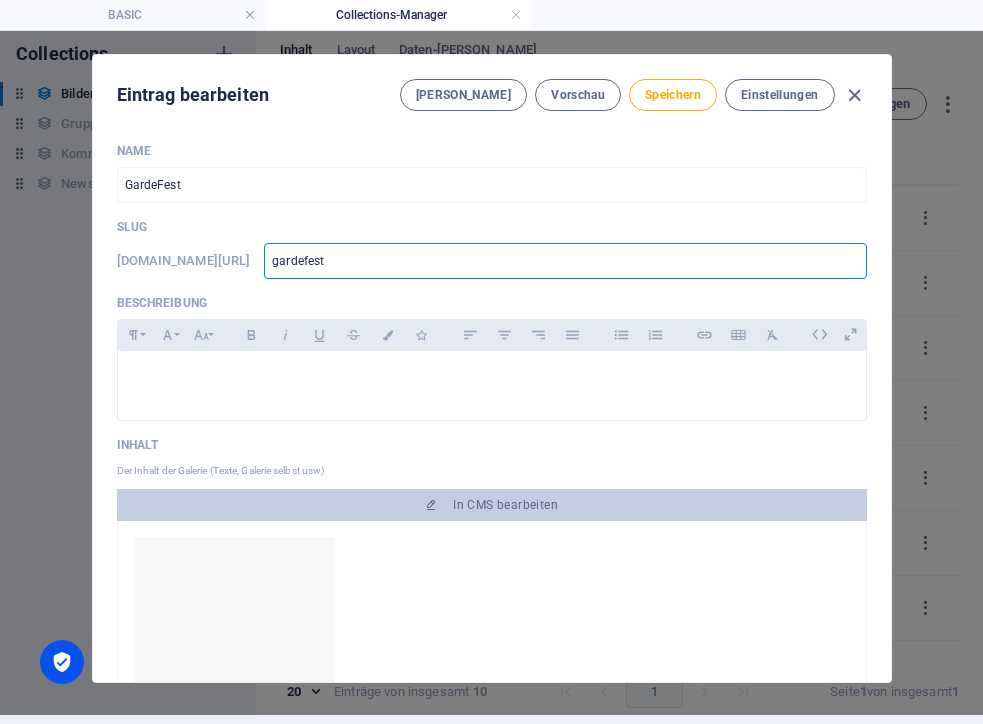click on "gardefest" at bounding box center (565, 261) 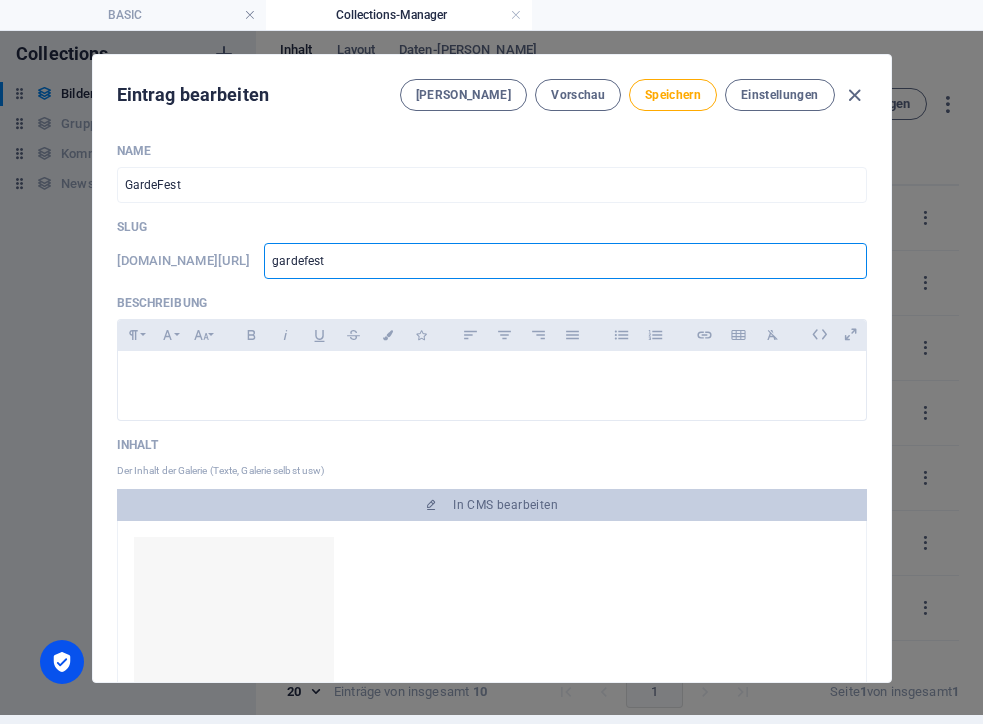 click on "gardefest" at bounding box center [565, 261] 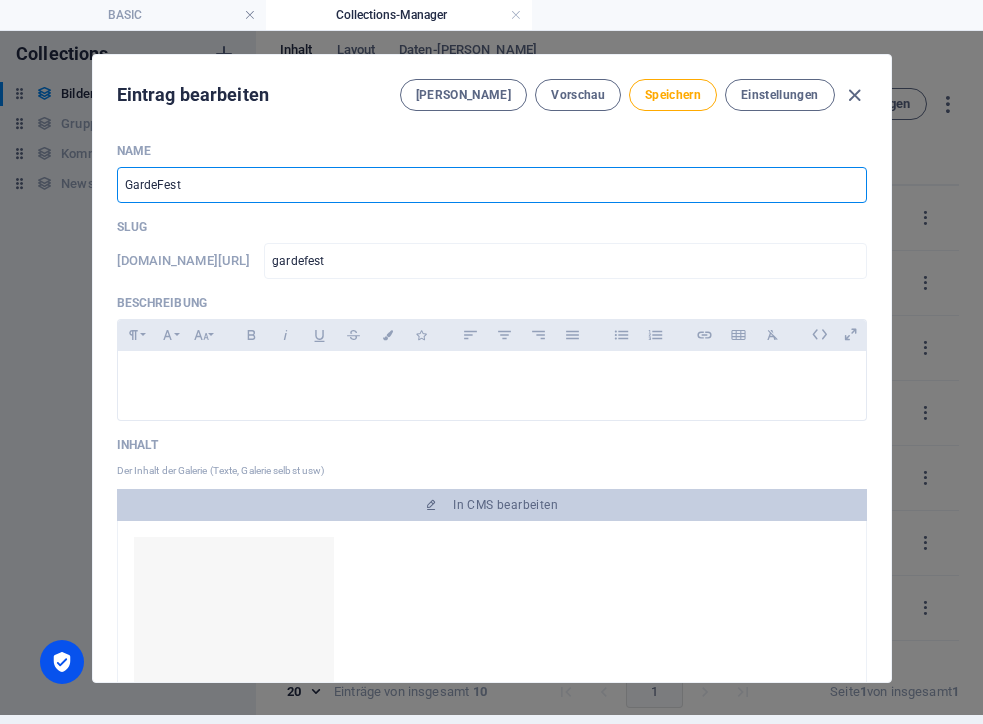 click on "GardeFest" at bounding box center [492, 185] 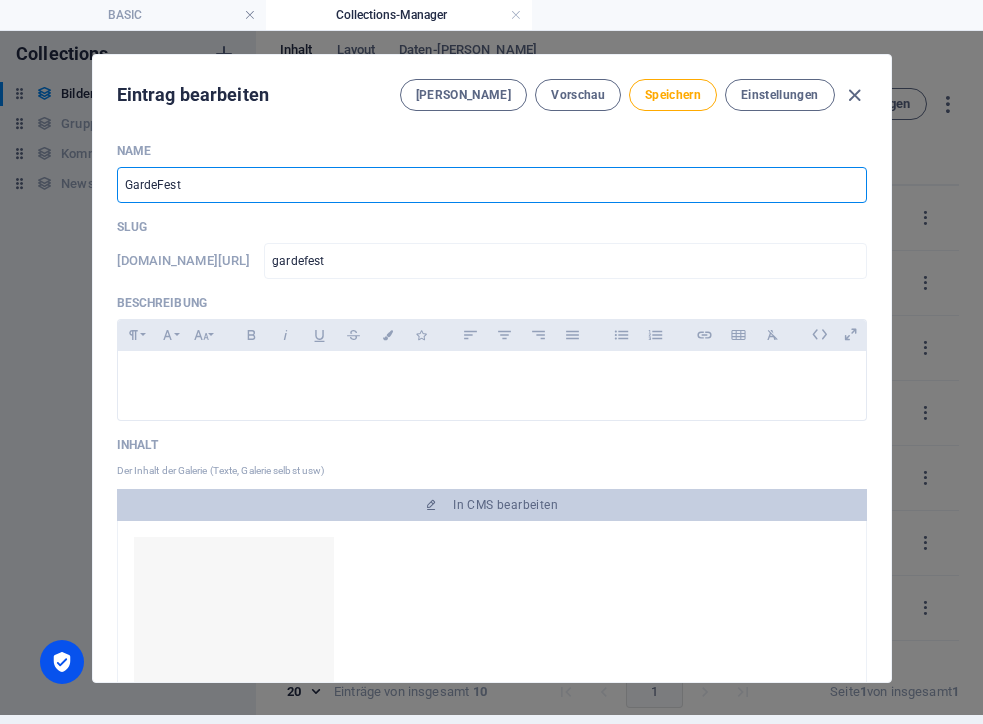 type on "GardeFes" 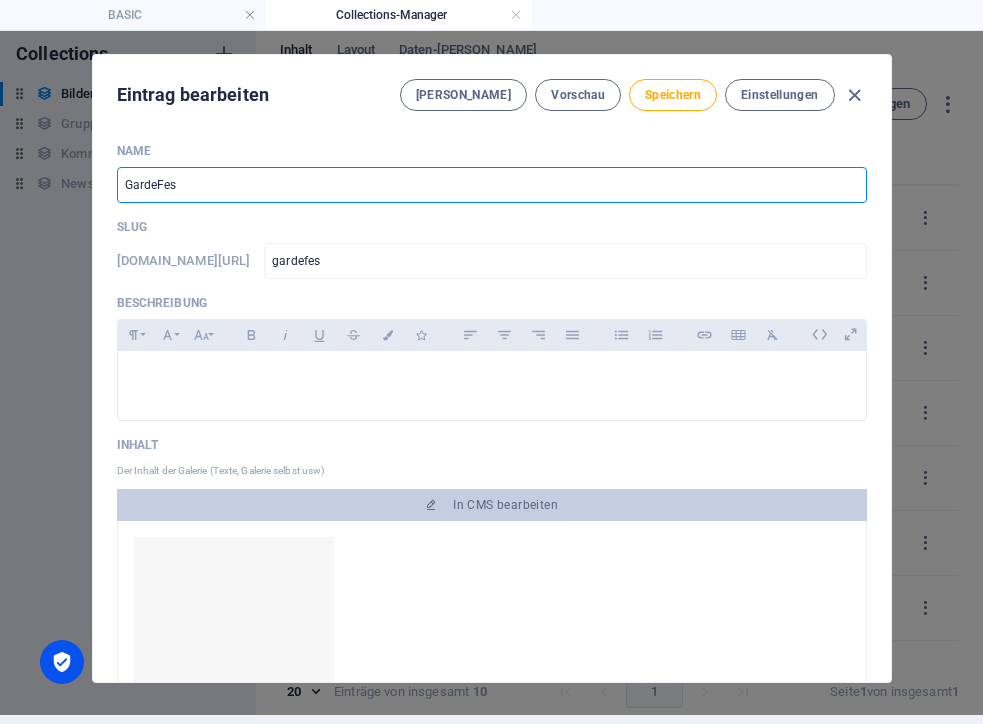 type on "gardefes" 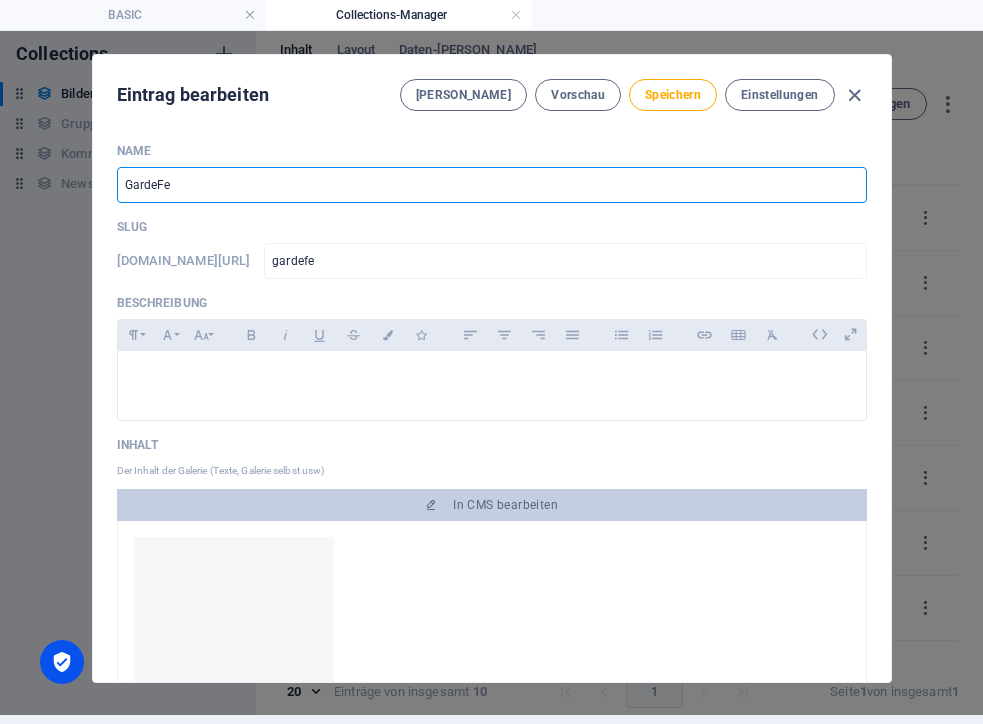 type on "GardeF" 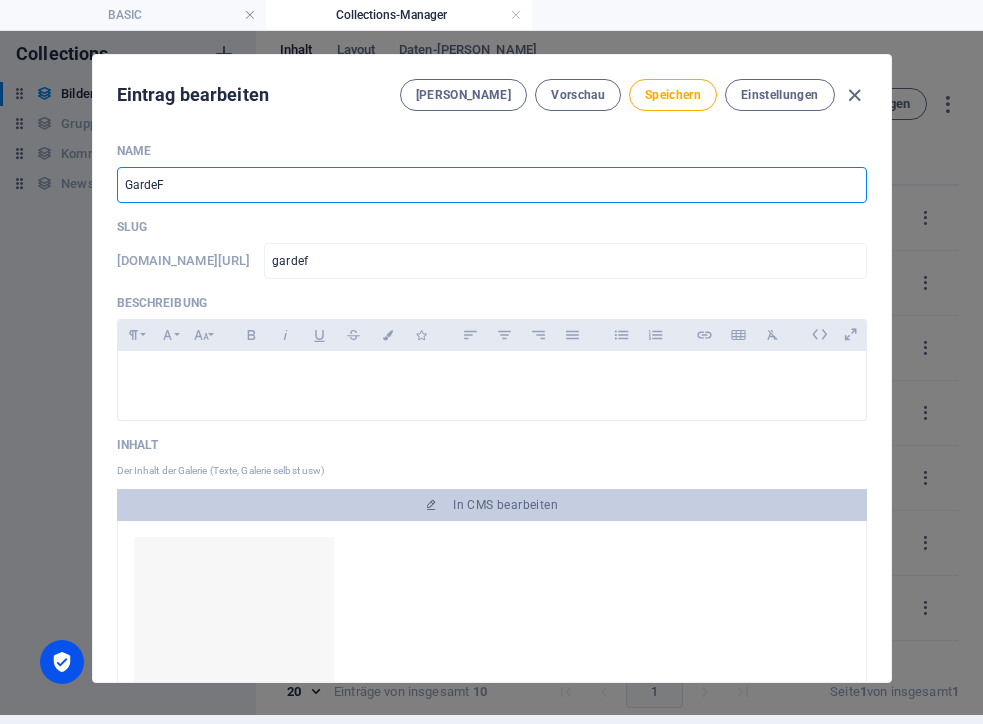 type on "gardef" 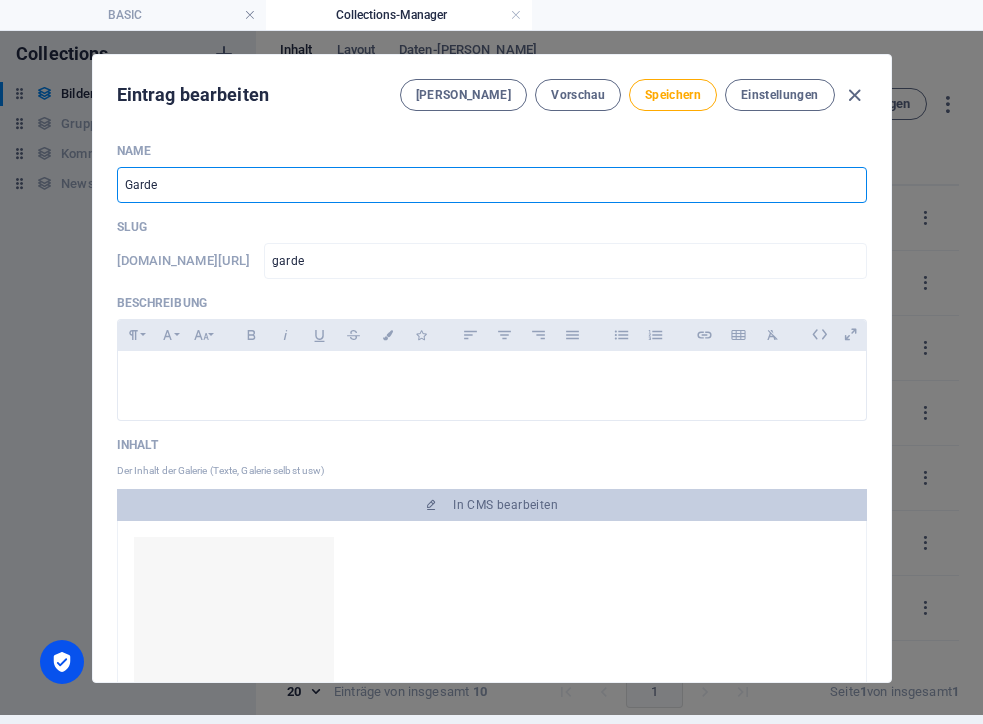 type on "Gardef" 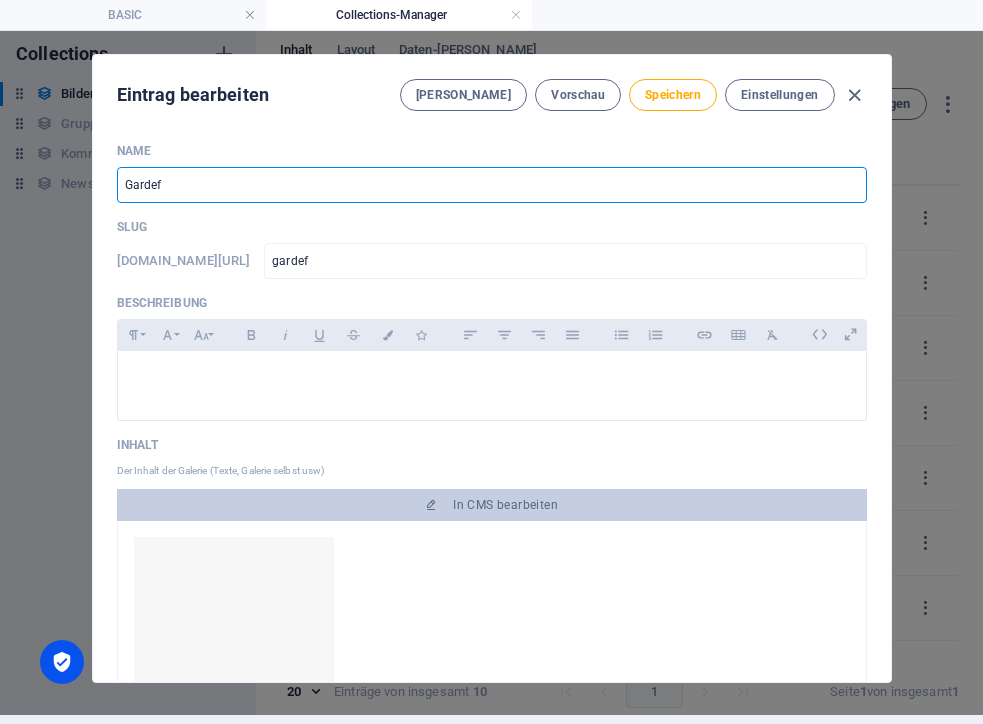 type on "Gardefw" 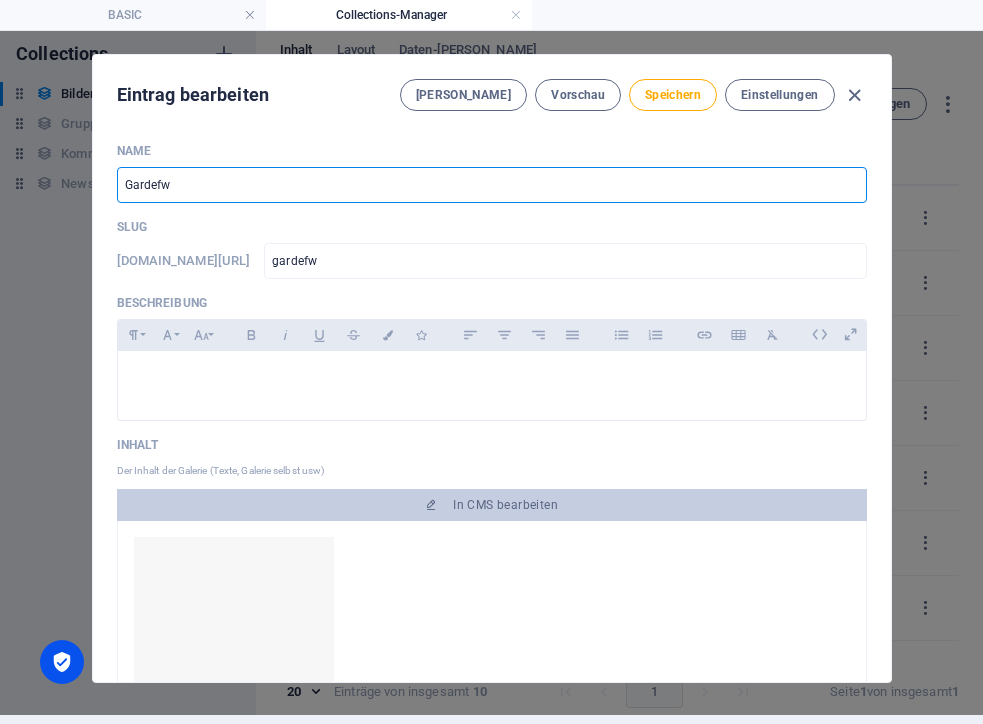 type on "Gardefwa" 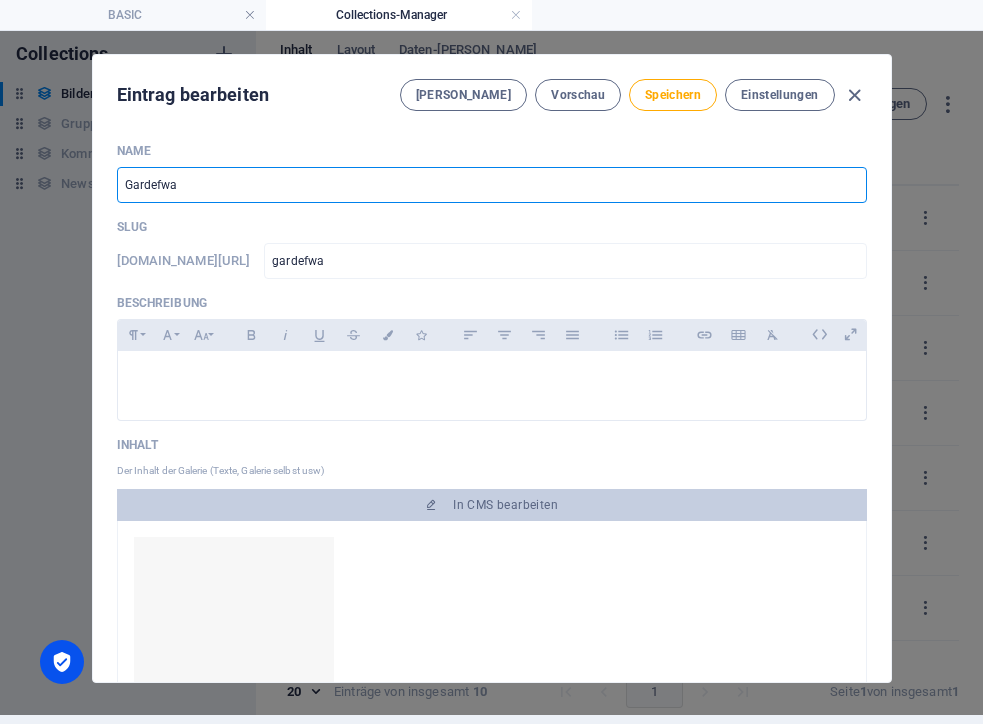 type on "Gardefw" 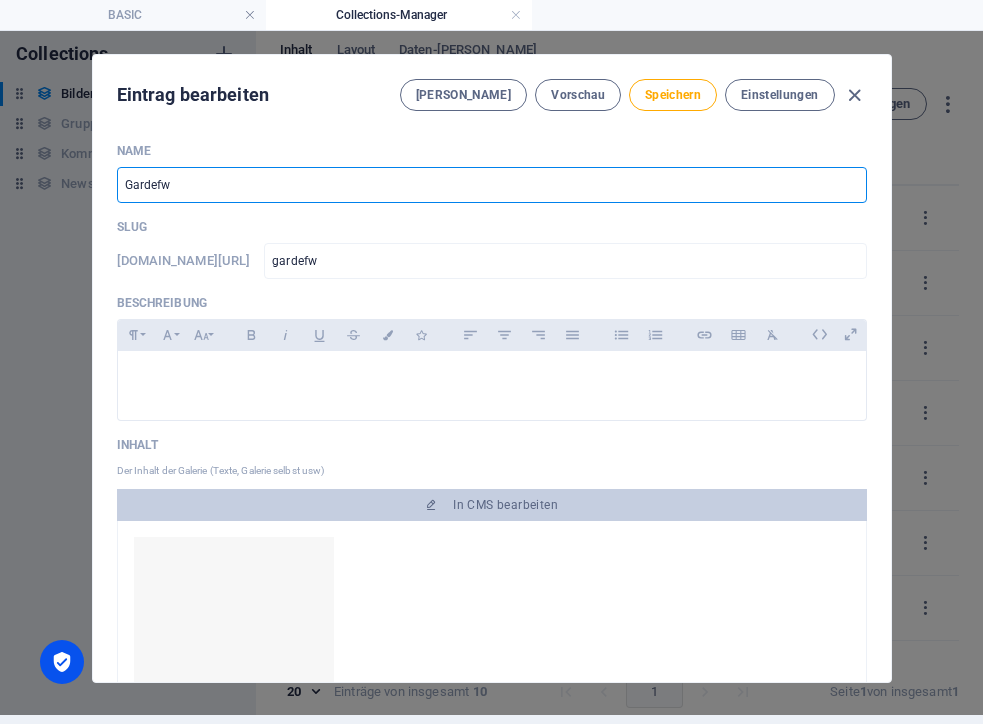type on "Gardef" 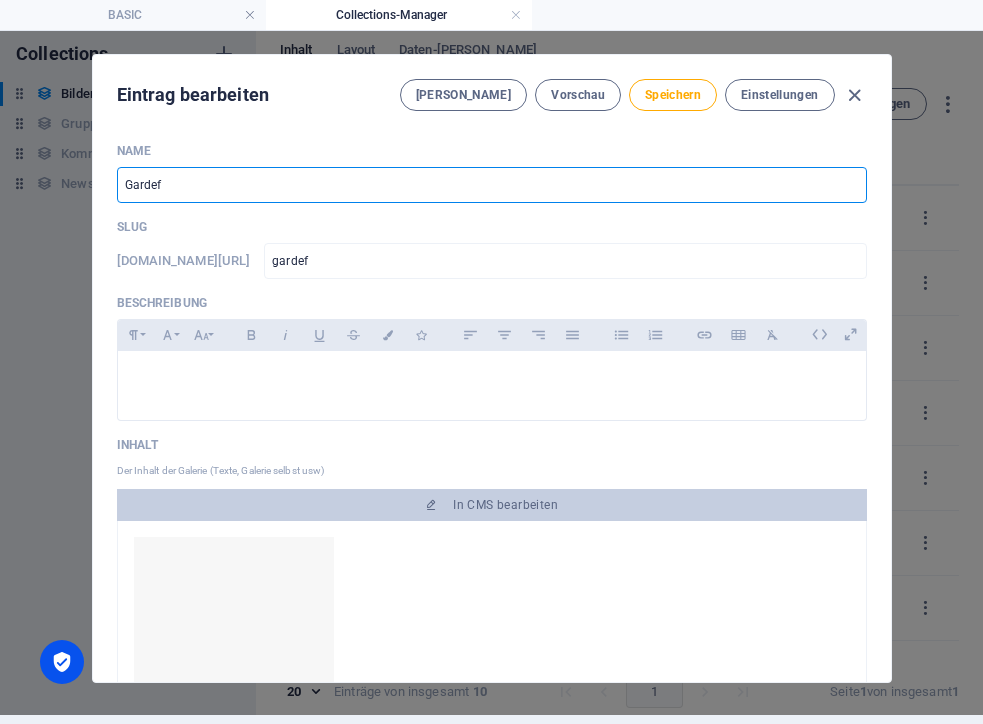 type on "Garde" 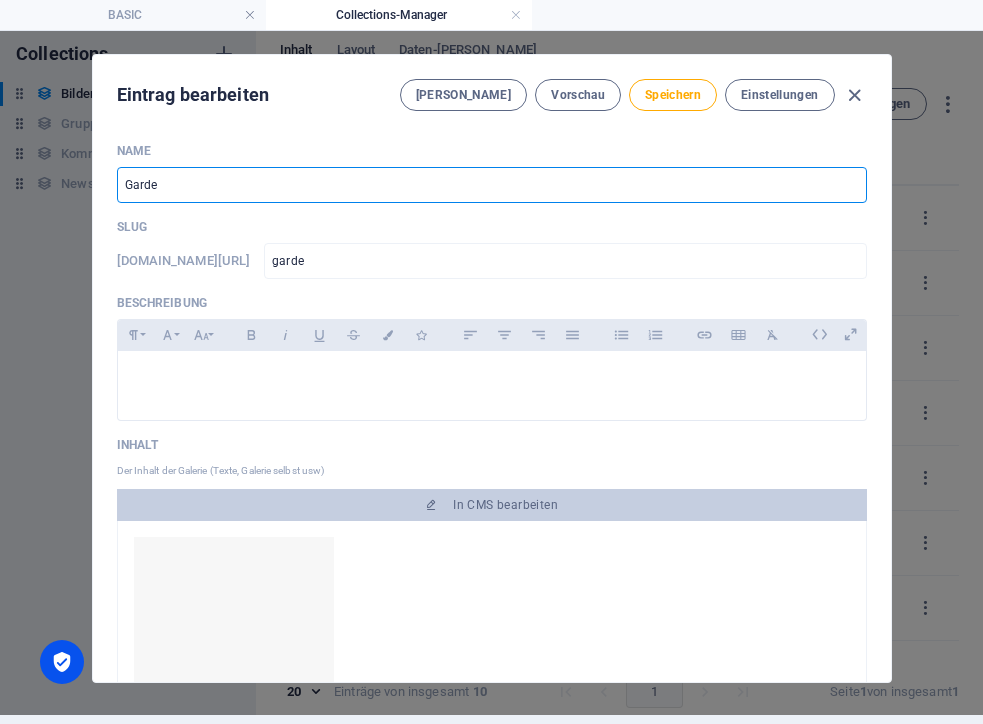 type on "Gardef" 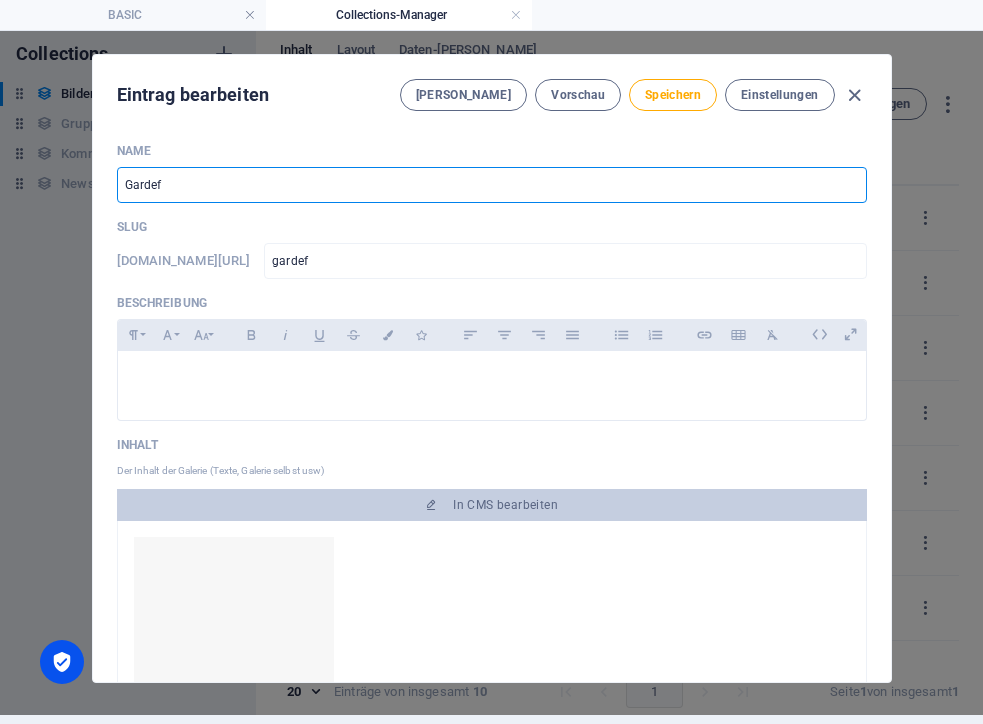 type on "Gardefd" 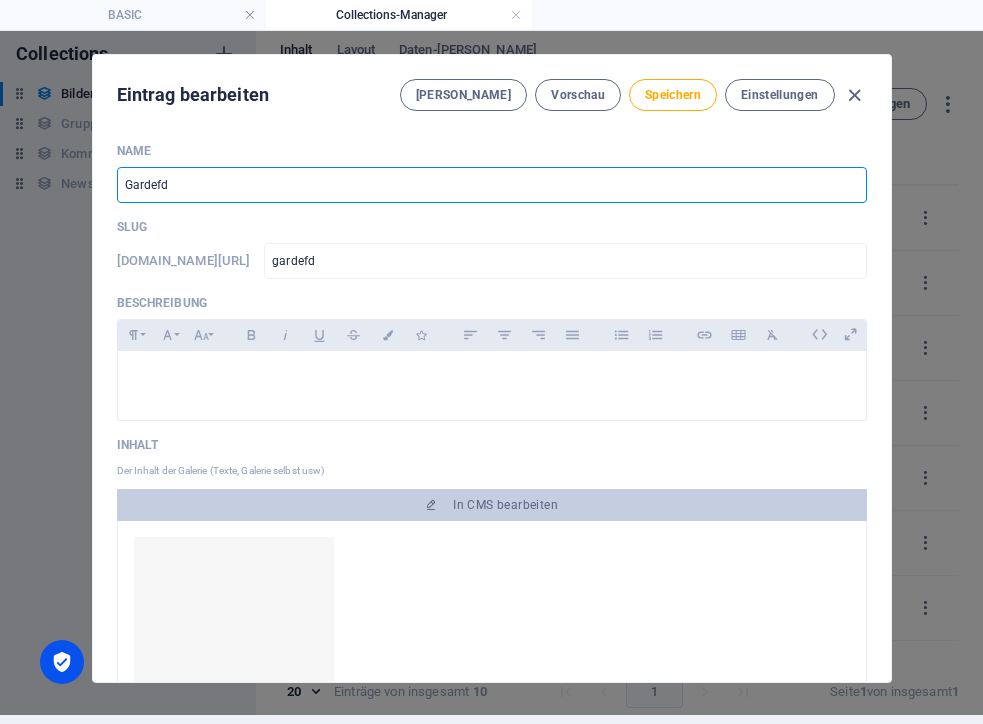 type on "Gardef" 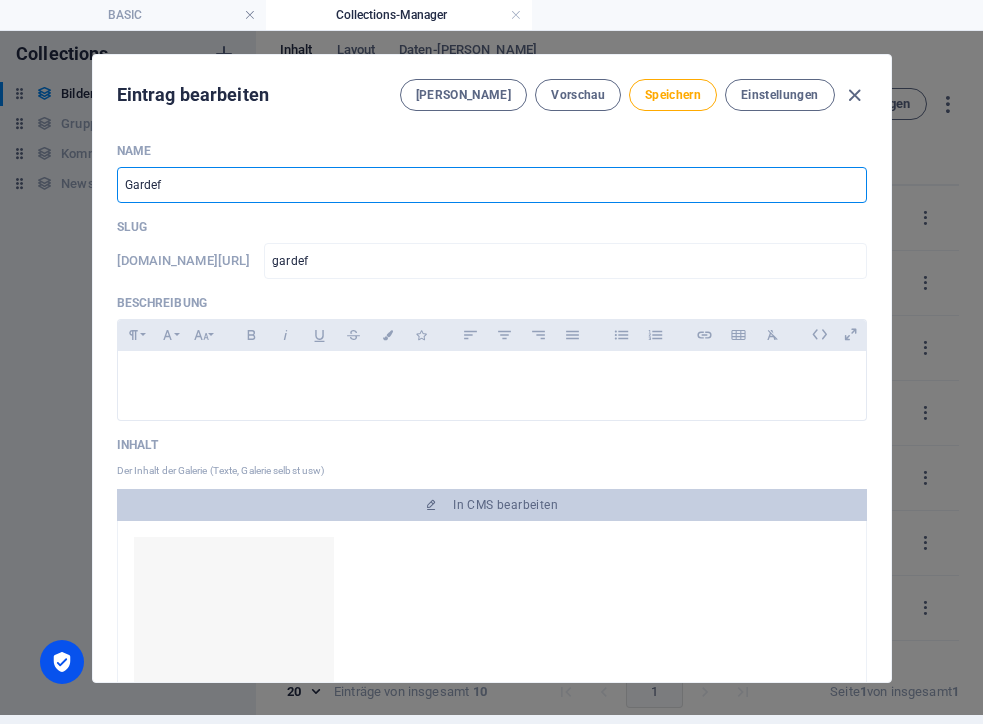 type on "Gardefw" 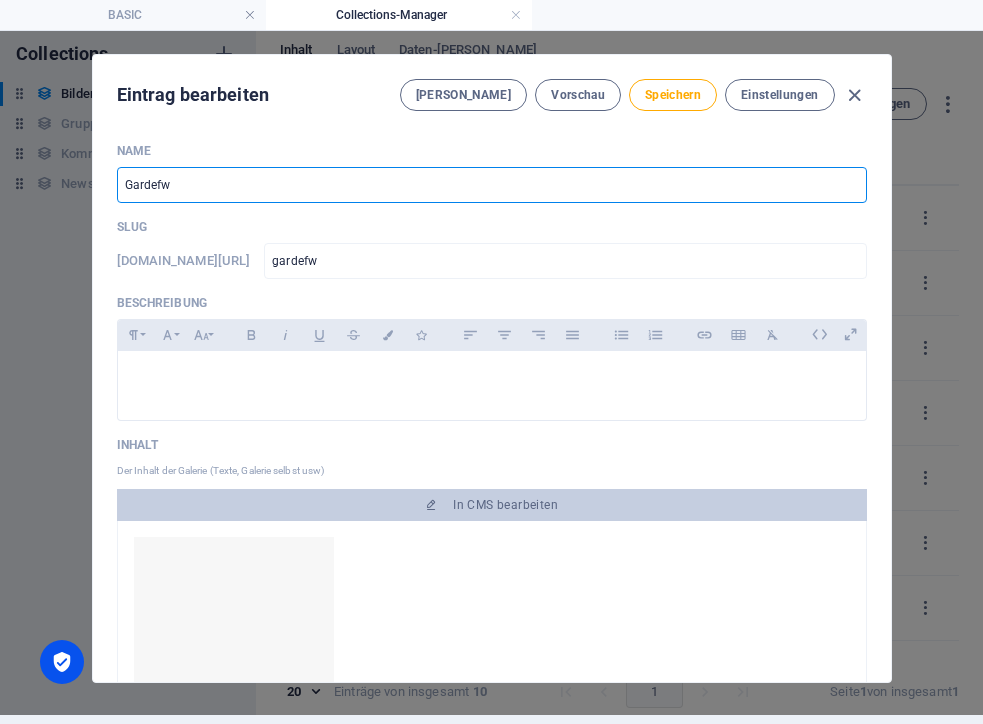 type on "Gardefwa" 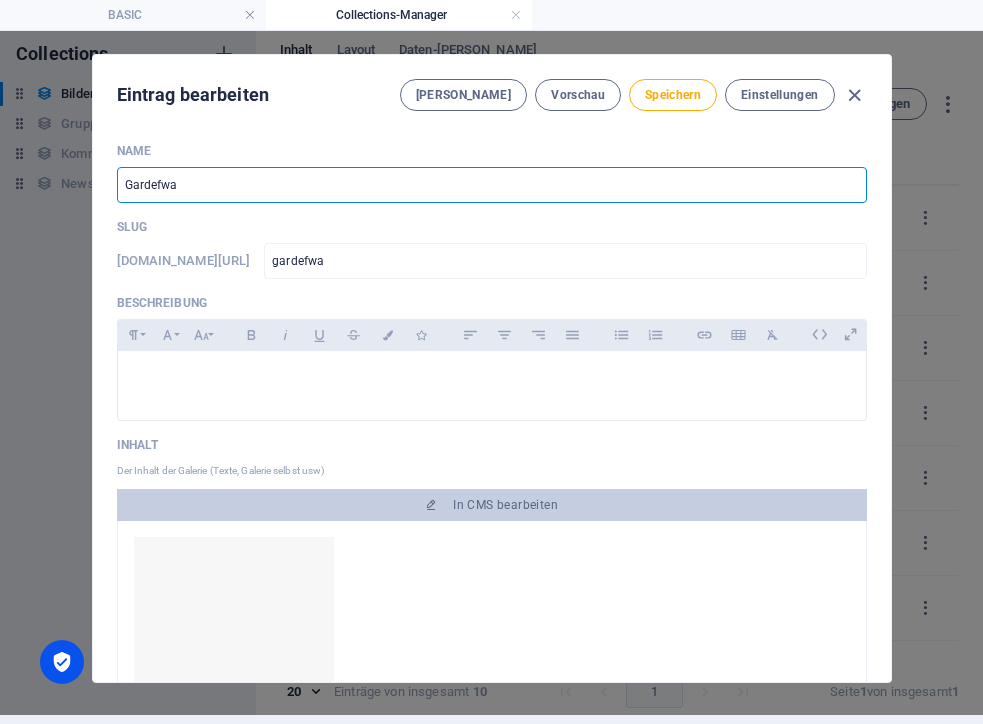 type on "Gardefwar" 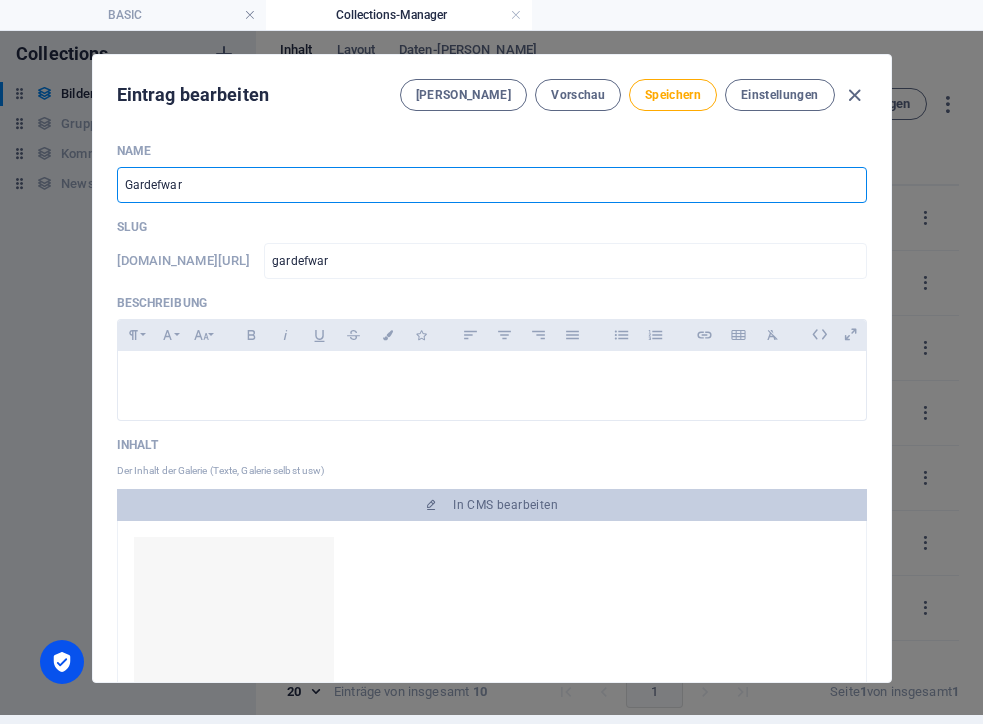 type on "Gardefwa" 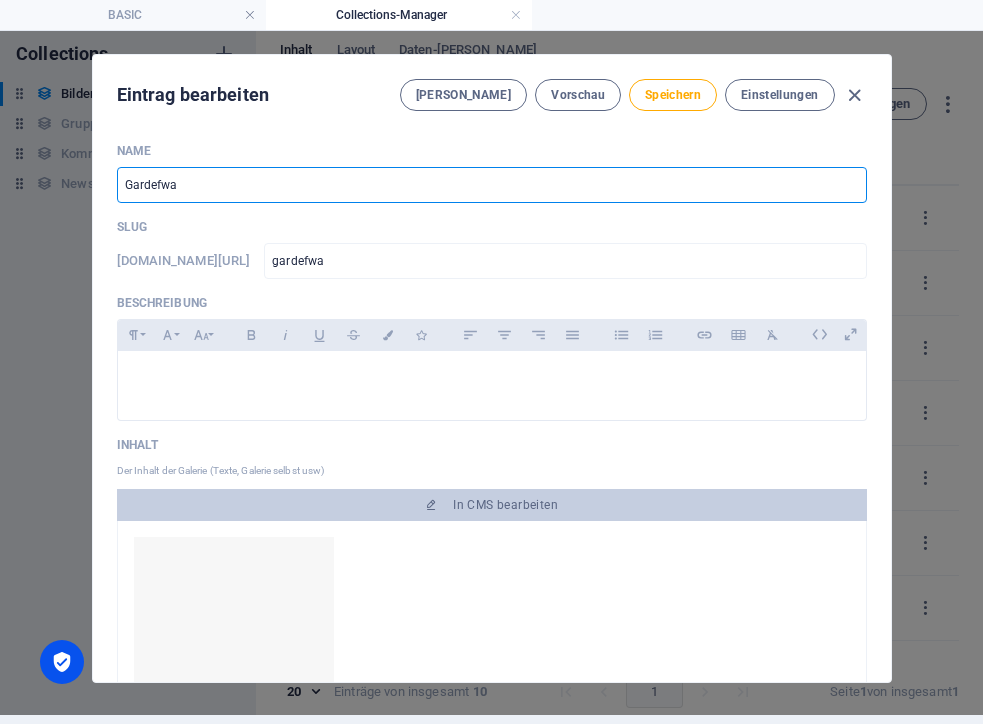 type on "Gardefw" 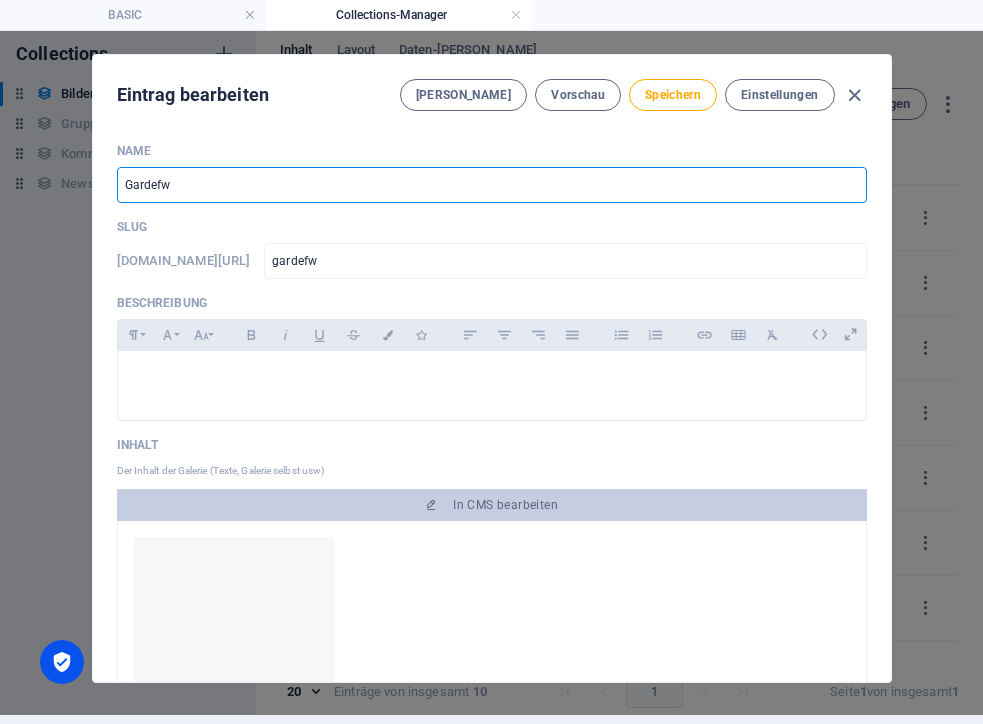 type on "Gardef" 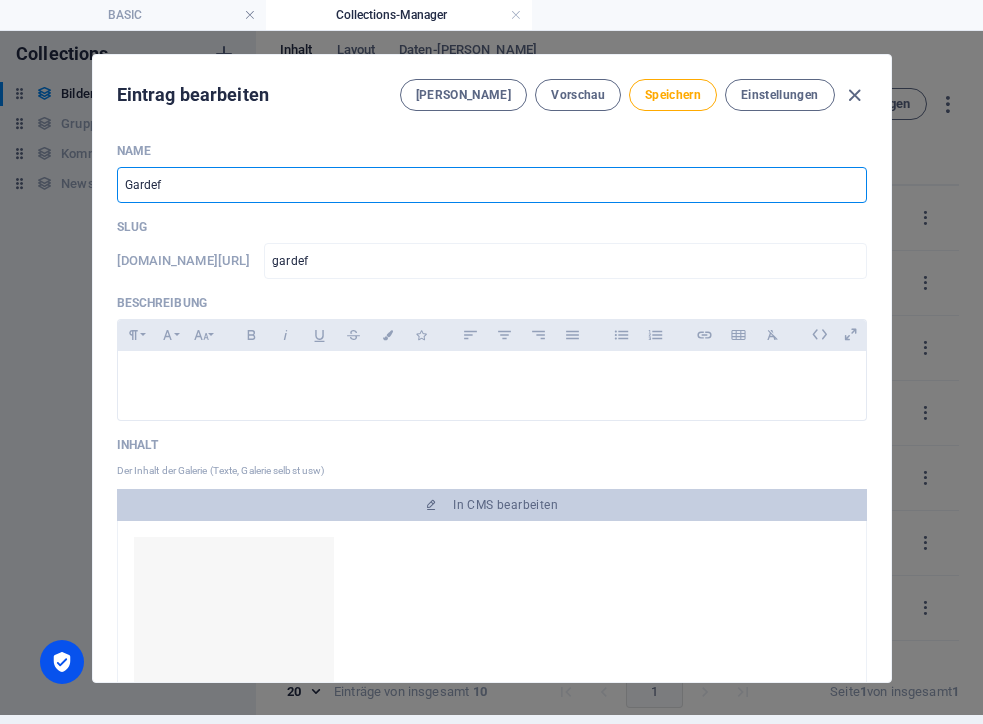 type on "Gardefe" 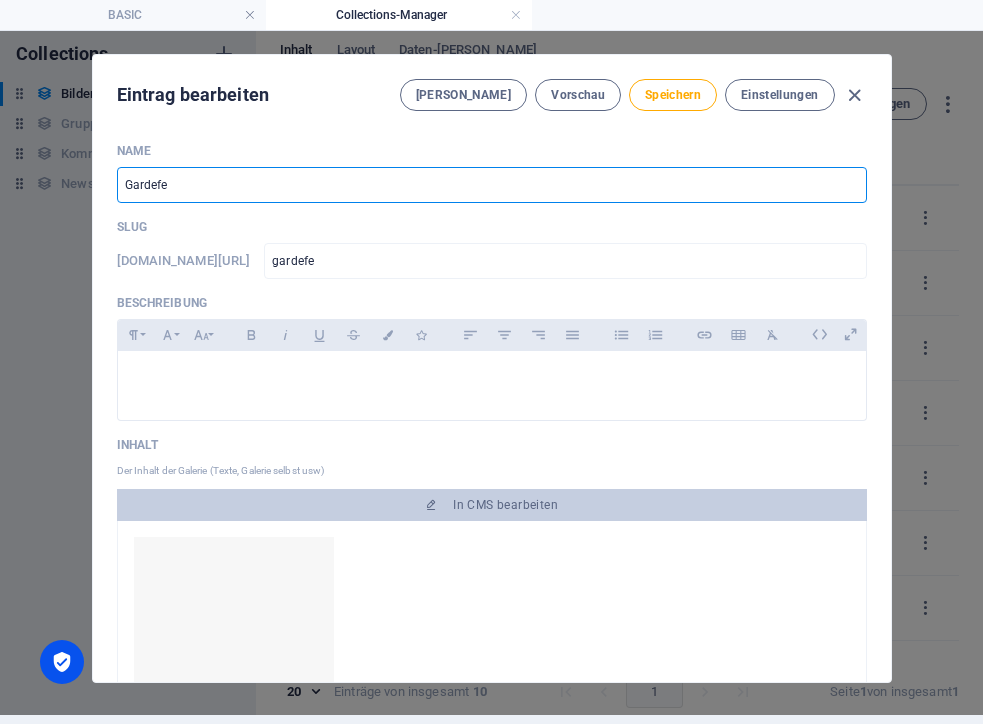 type on "Gardefew" 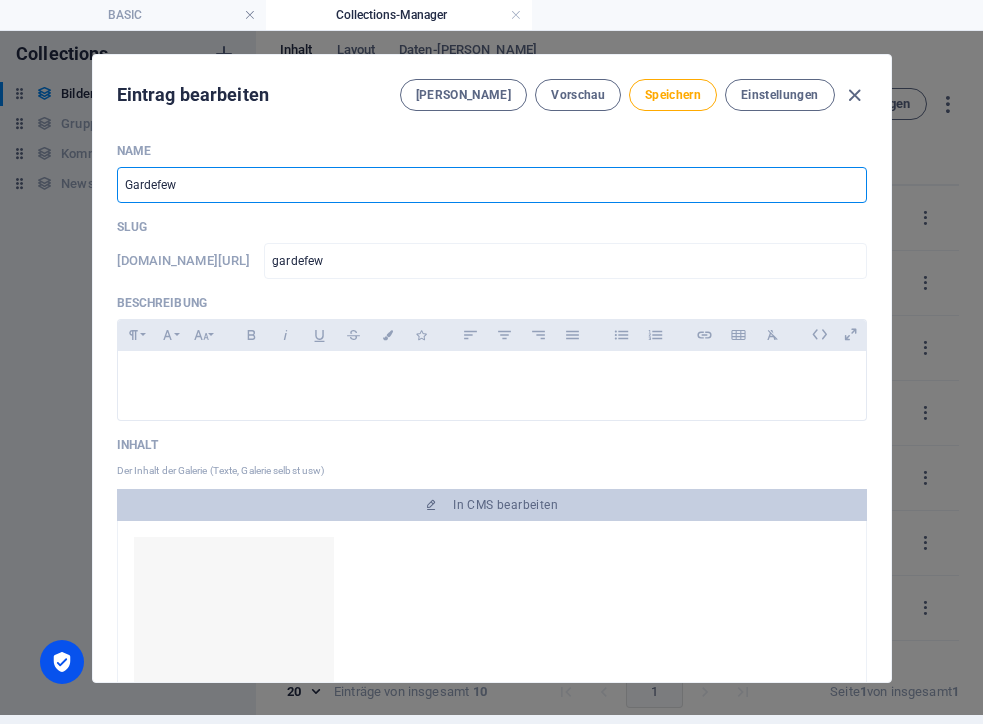 type on "Gardefews" 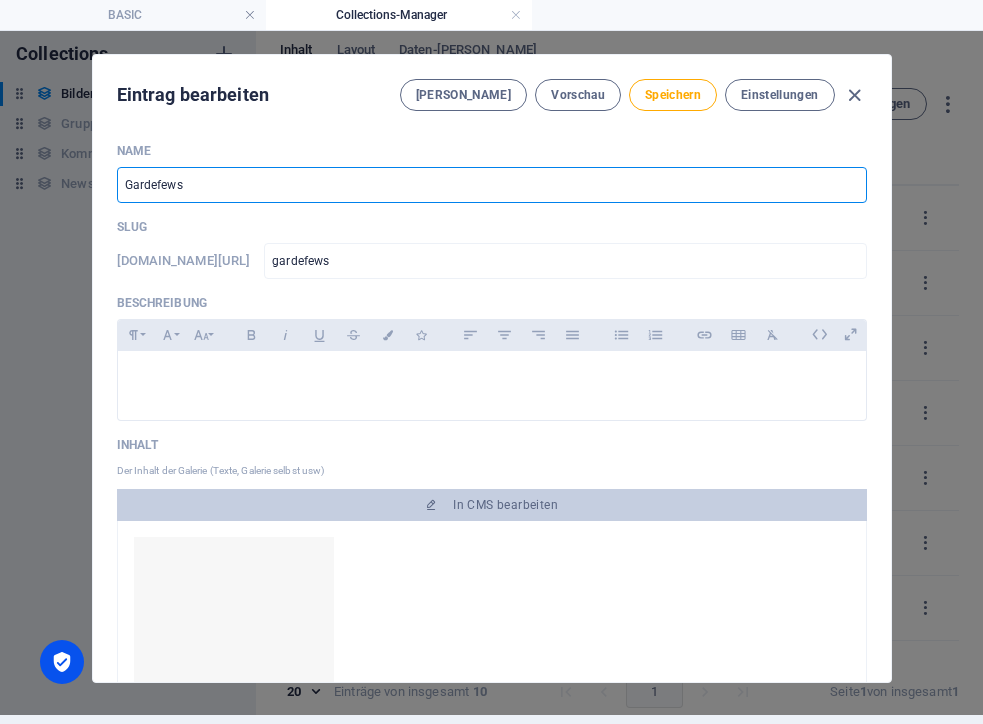 type on "Gardefew" 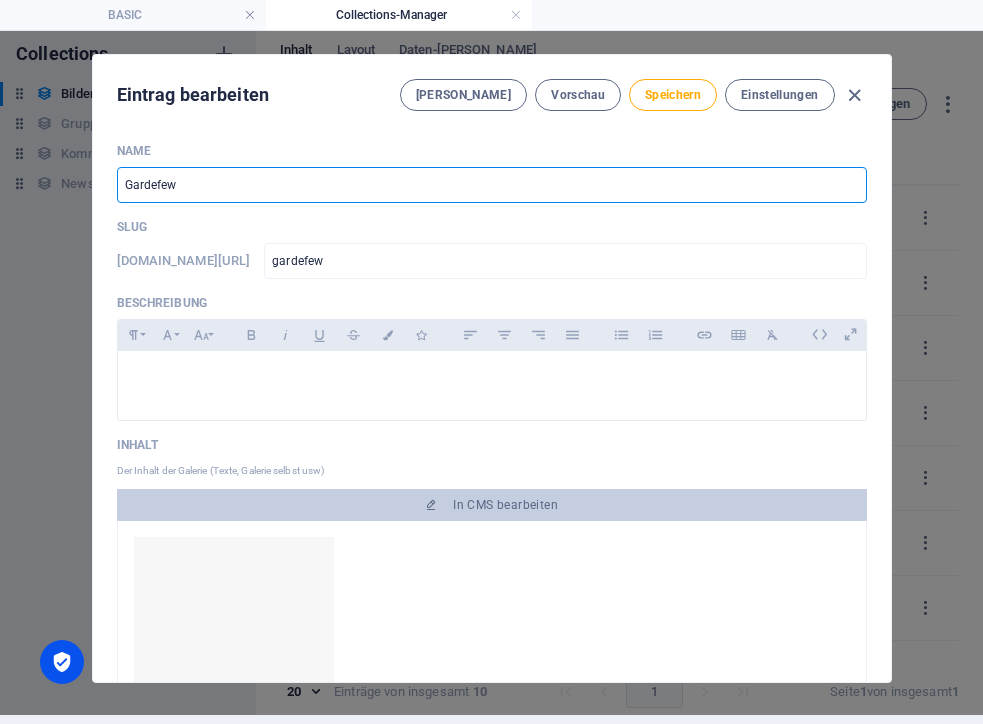 type on "Gardefe" 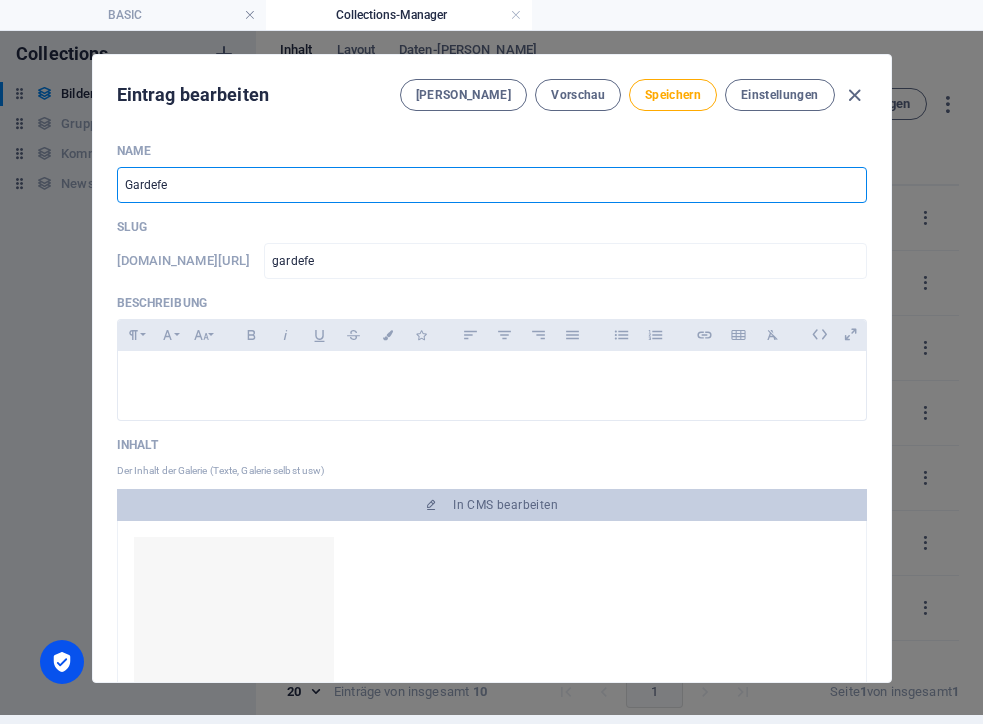 type on "Gardefes" 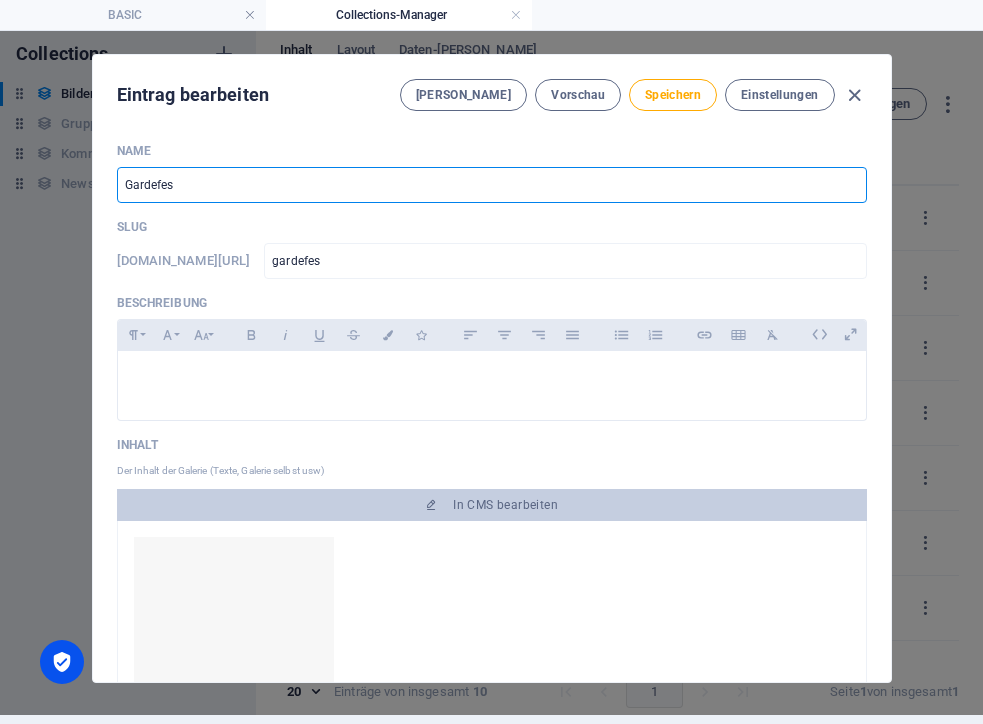 type on "Gardefest" 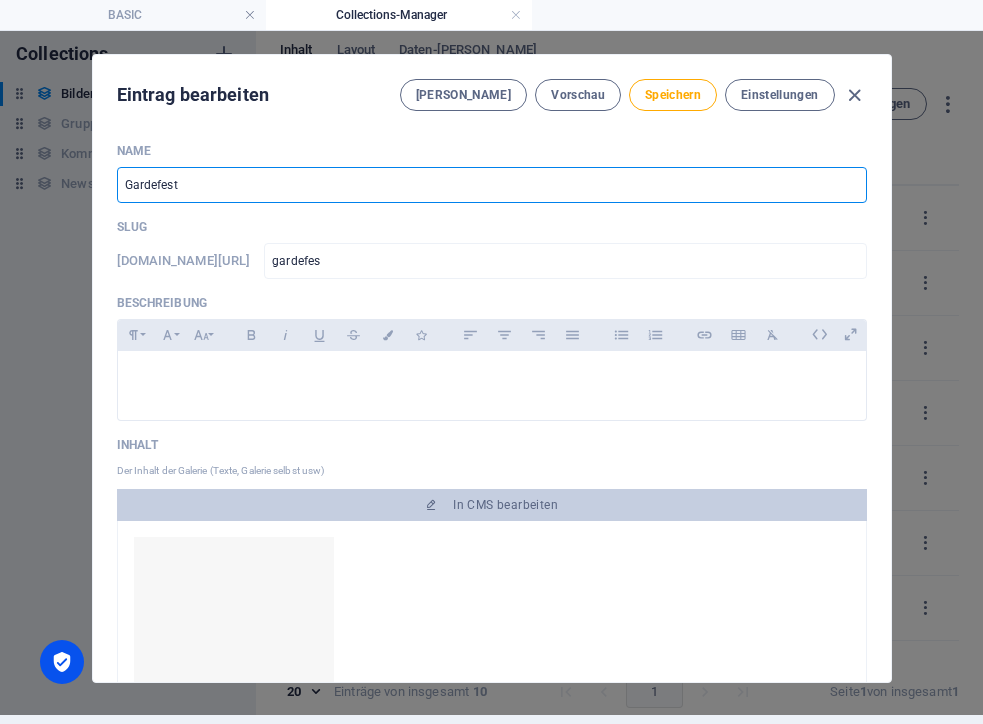 type on "gardefest" 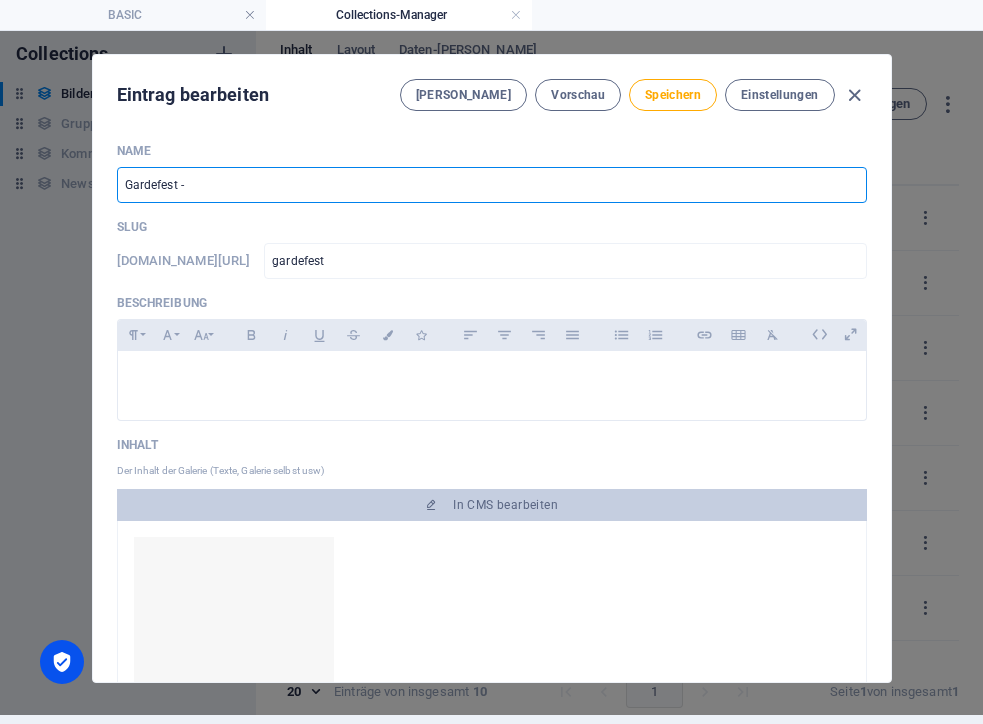 type on "Gardefest - F" 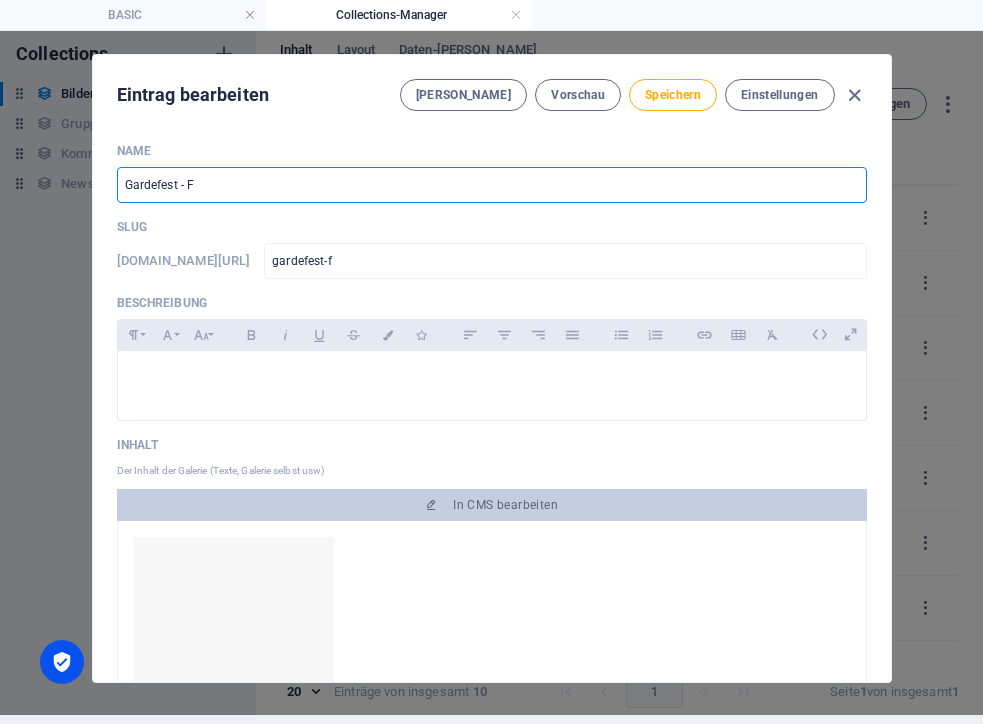type on "Gardefest - Fr" 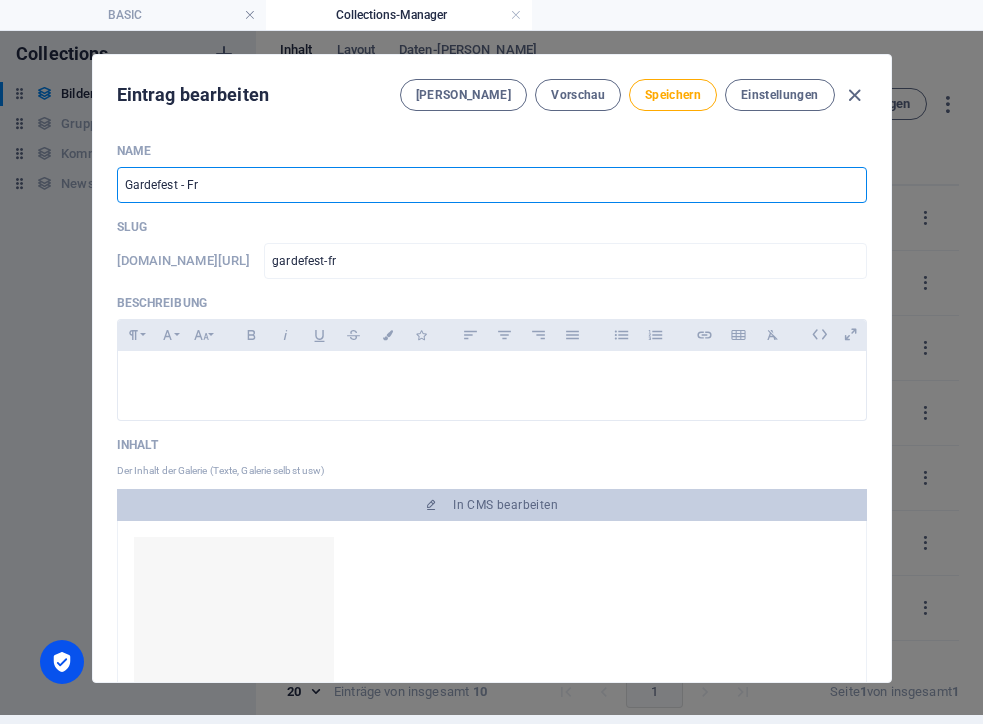 type on "Gardefest - Fre" 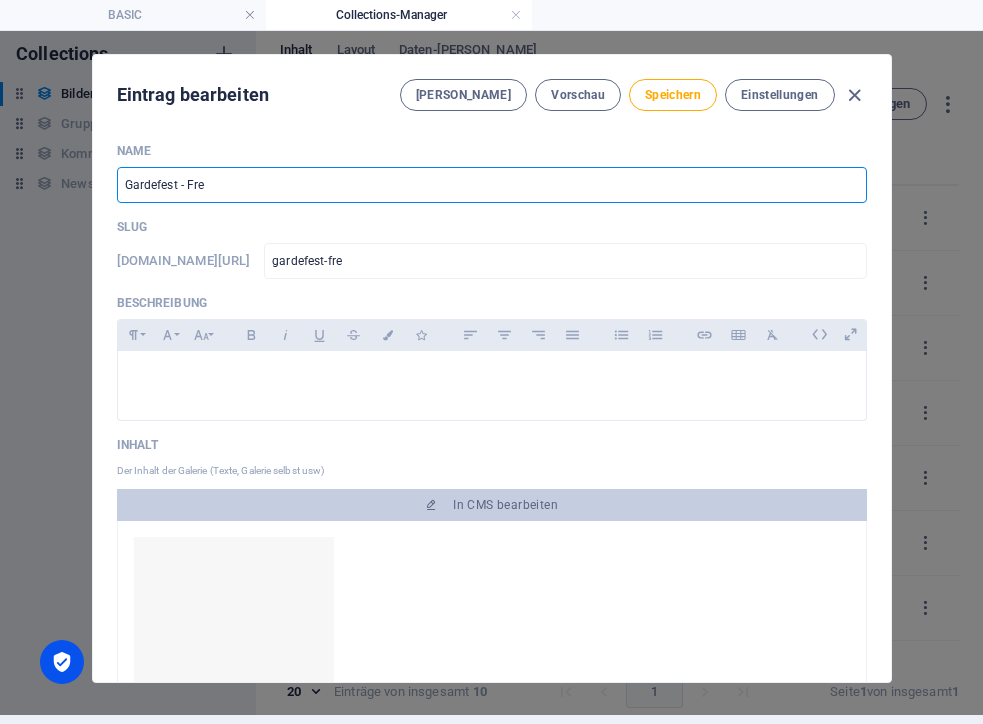 type 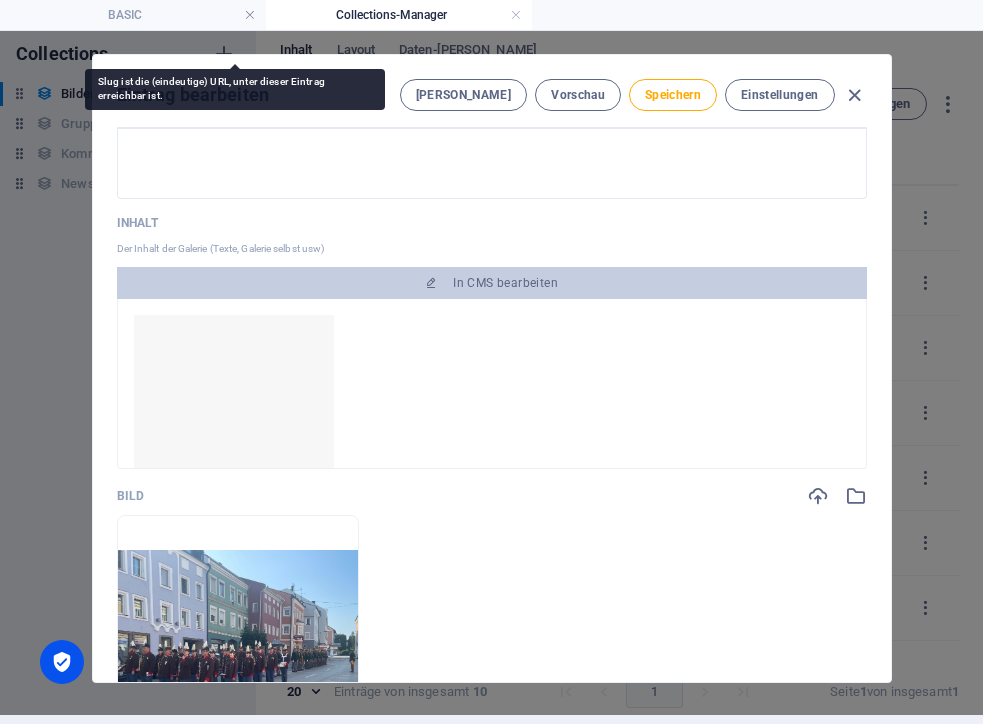 scroll, scrollTop: 253, scrollLeft: 0, axis: vertical 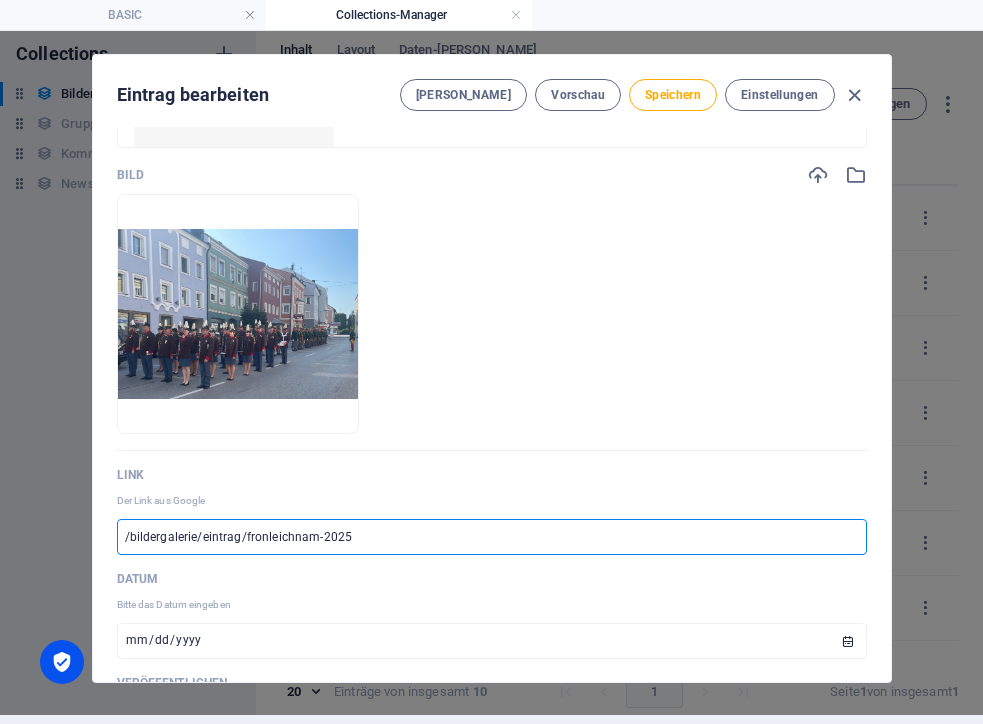 click on "/bildergalerie/eintrag/fronleichnam-2025" at bounding box center [492, 537] 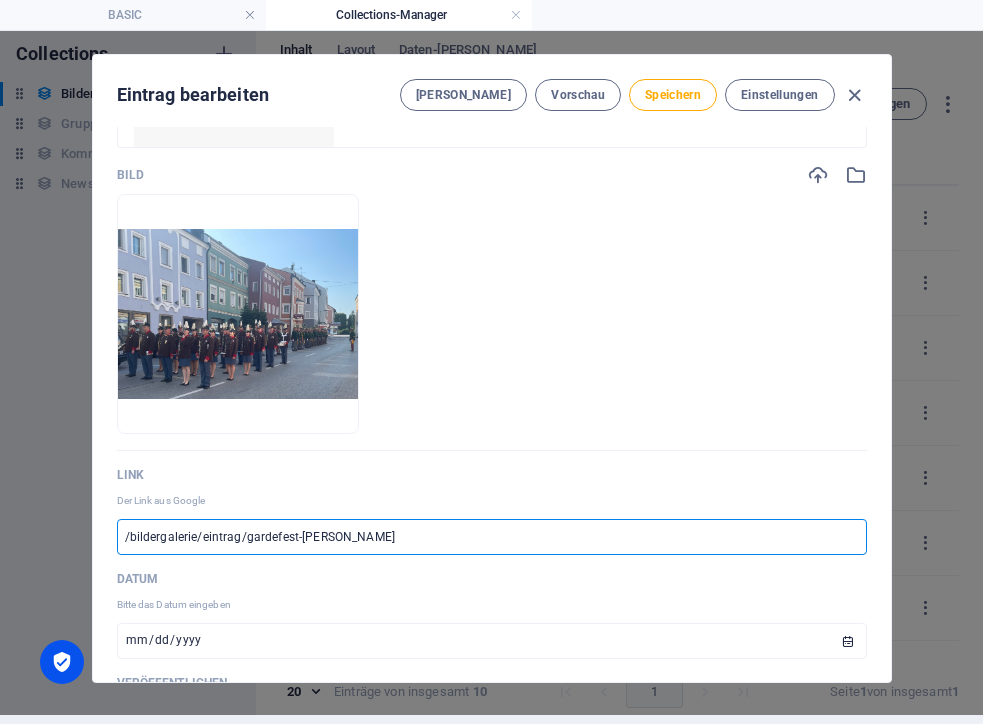 click on "Link Der Link aus Google /bildergalerie/eintrag/gardefest-[PERSON_NAME] ​" at bounding box center [492, 511] 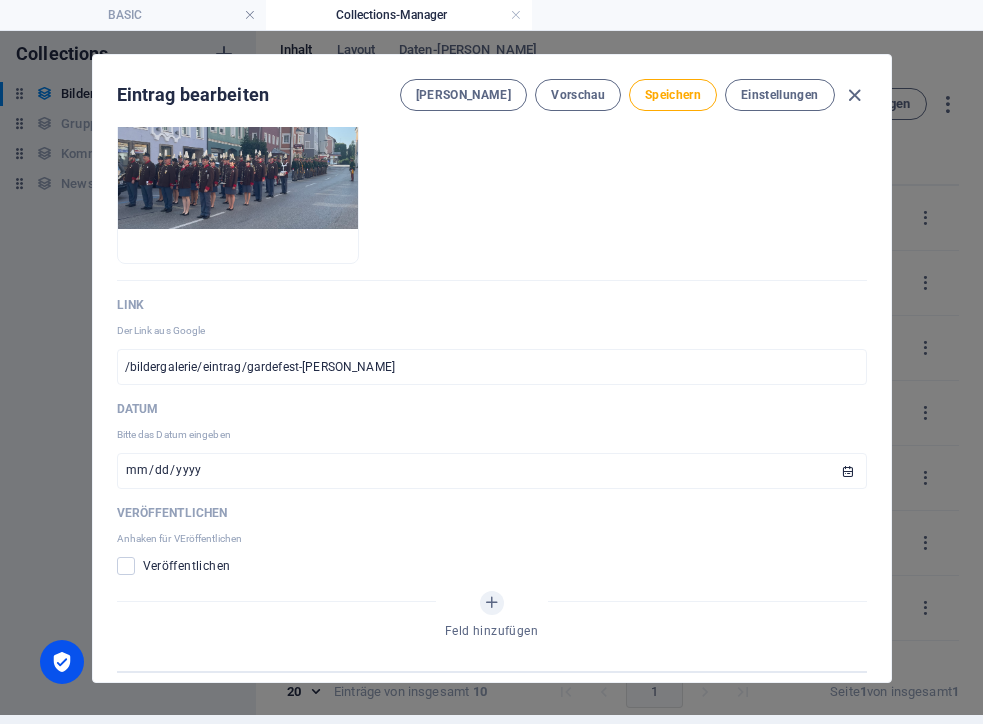 scroll, scrollTop: 748, scrollLeft: 0, axis: vertical 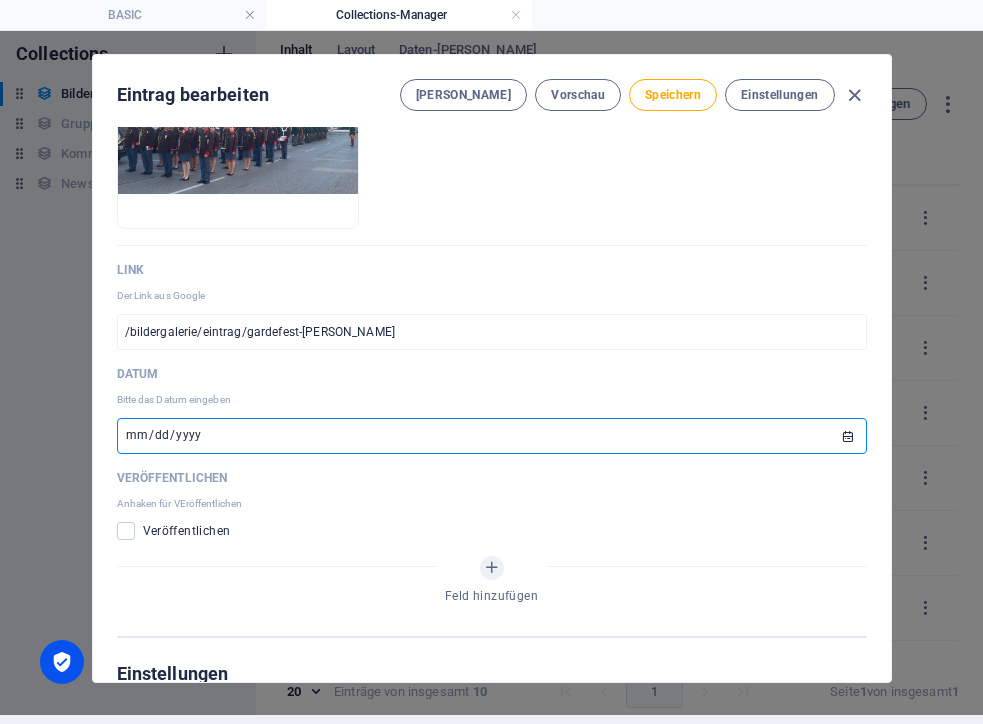 click on "[DATE]" at bounding box center [492, 436] 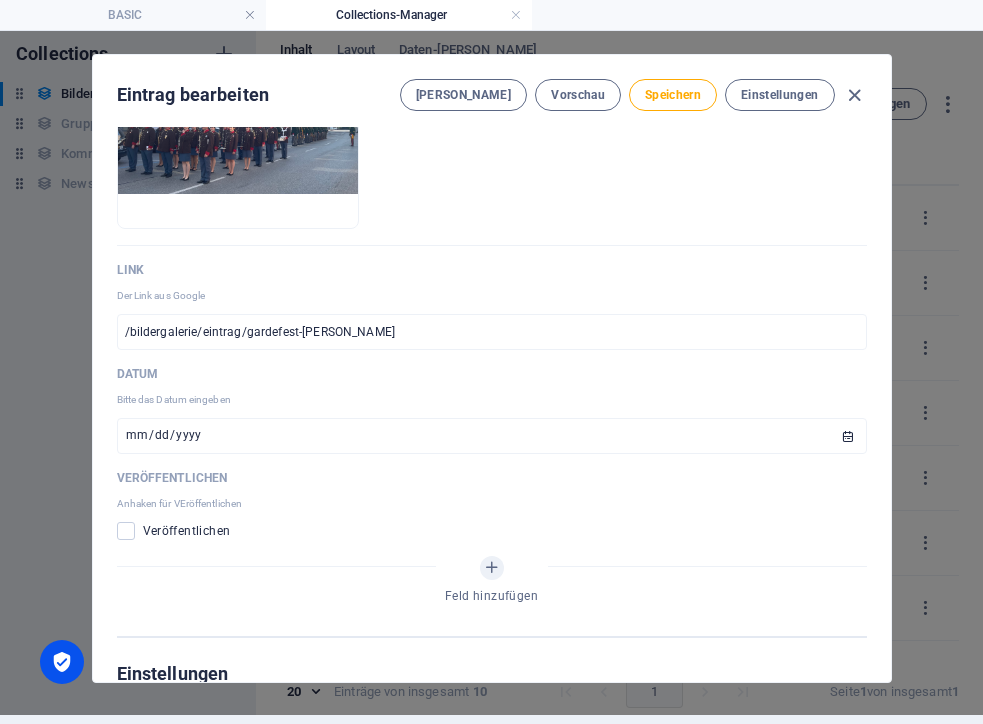 click on "Veröffentlichen" at bounding box center (492, 531) 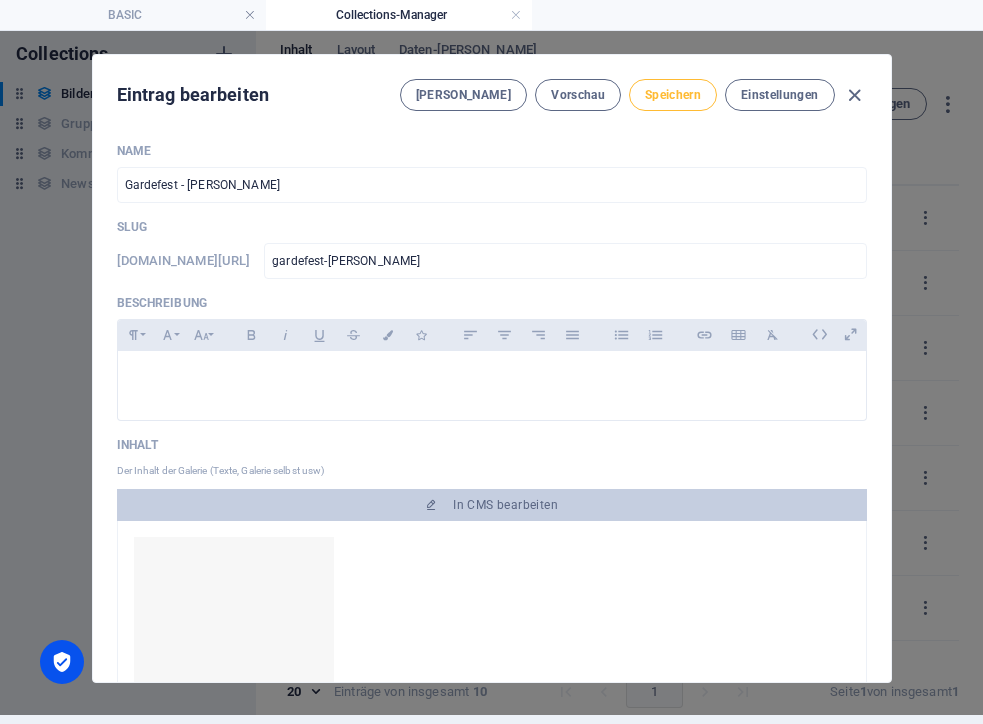 scroll, scrollTop: 0, scrollLeft: 0, axis: both 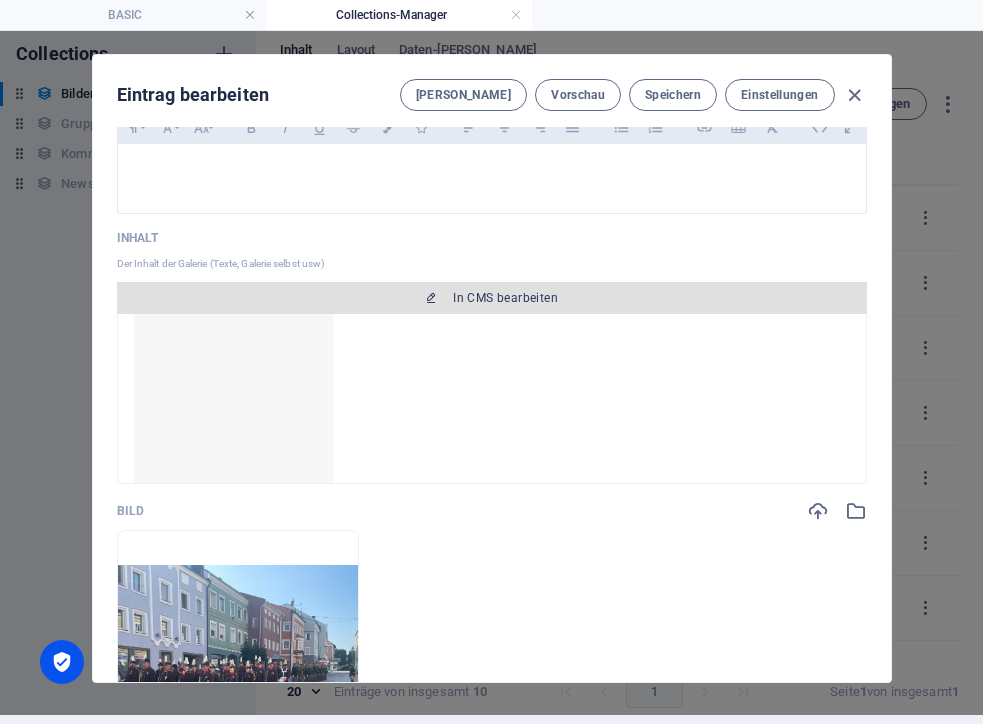 click on "In CMS bearbeiten" at bounding box center (492, 298) 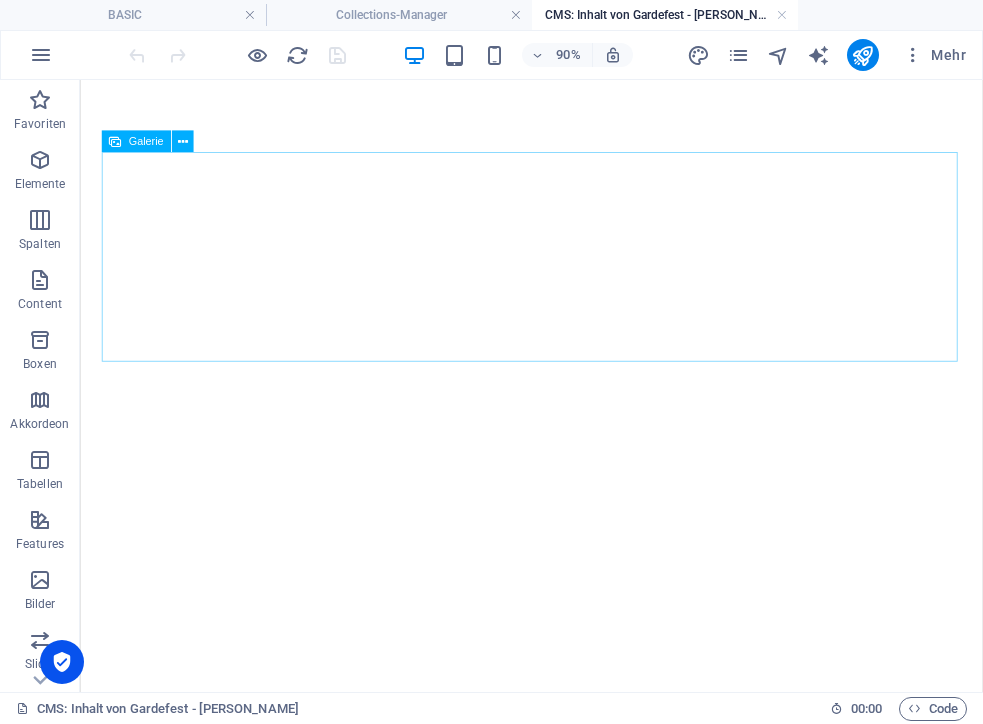 click on "Galerie" at bounding box center [146, 141] 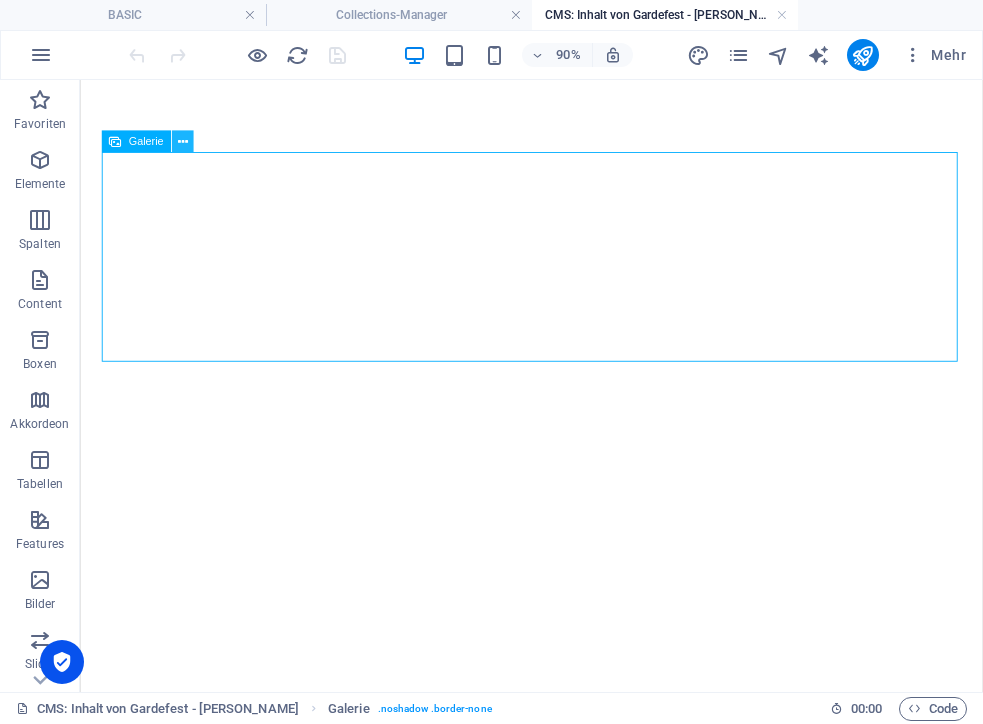 click at bounding box center (182, 141) 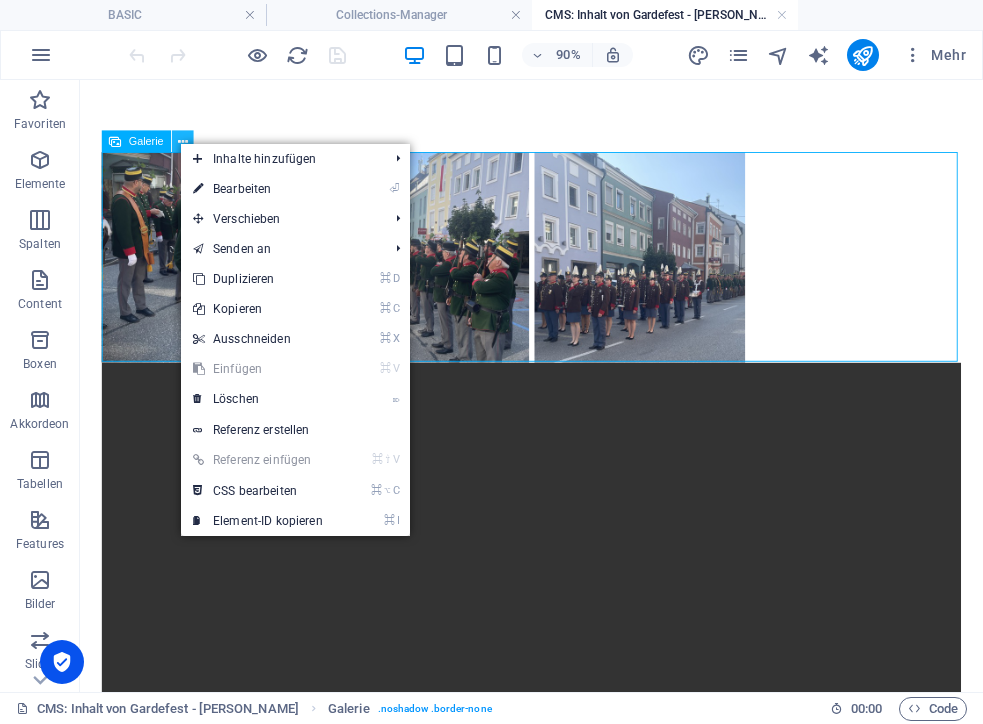 scroll, scrollTop: 0, scrollLeft: 0, axis: both 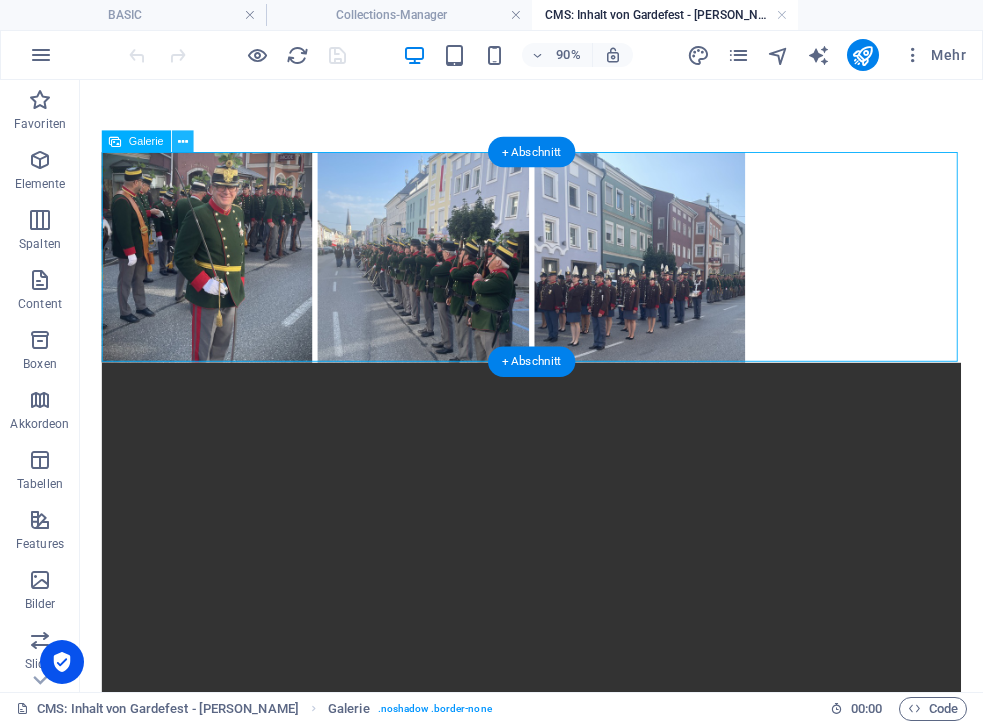 click at bounding box center (183, 141) 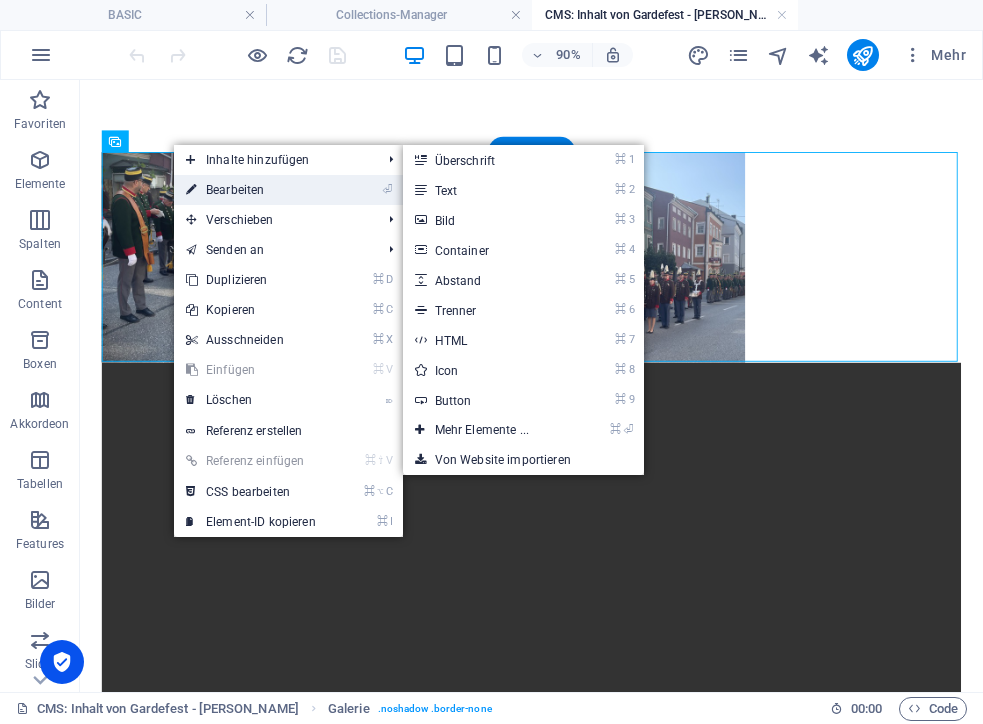 click on "⏎  Bearbeiten" at bounding box center (251, 190) 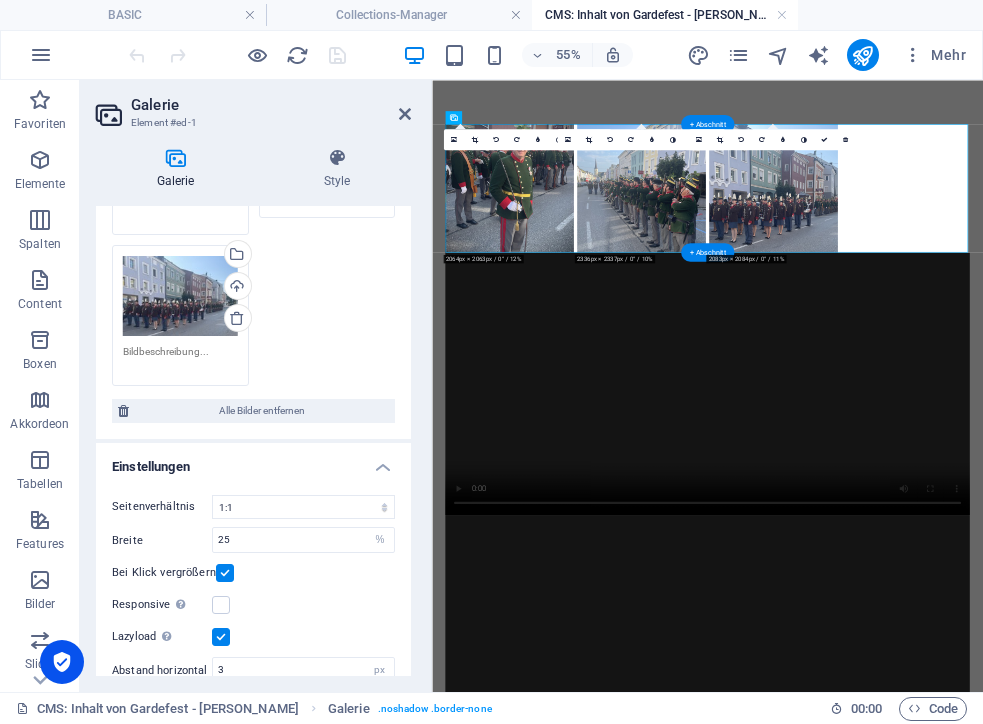 scroll, scrollTop: 329, scrollLeft: 0, axis: vertical 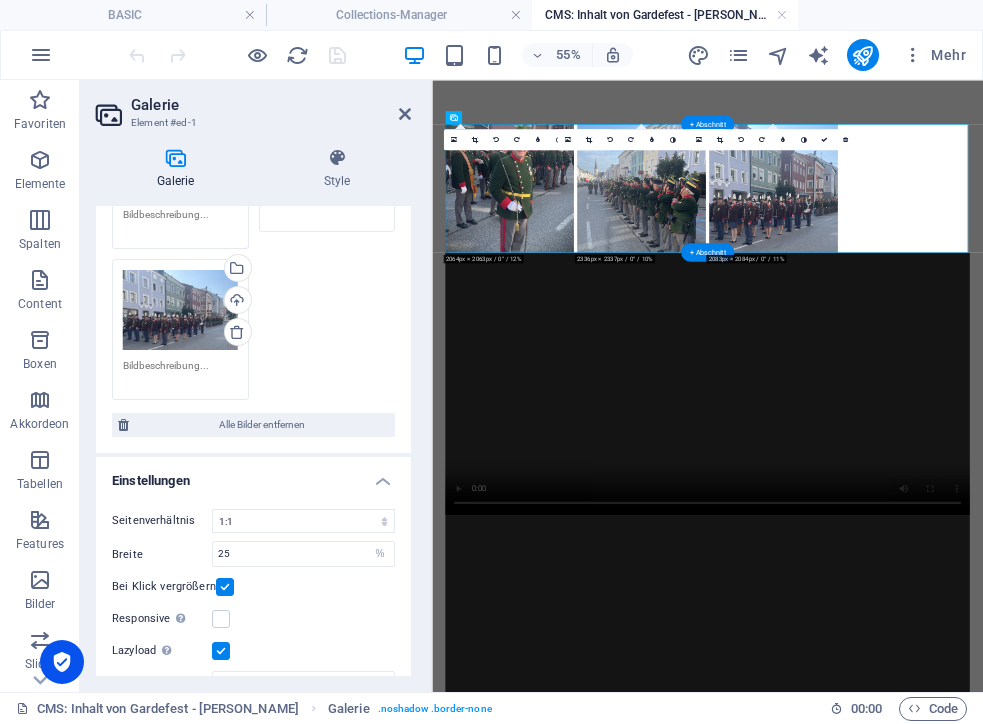 click on "Ziehe Dateien zum Hochladen hierher oder  klicke hier, um aus Dateien oder kostenlosen Stockfotos & -videos zu wählen Ziehe Dateien zum Hochladen hierher oder  klicke hier, um aus Dateien oder kostenlosen Stockfotos & -videos zu wählen [PERSON_NAME] aus deinen Dateien, Stockfotos oder lade Dateien [PERSON_NAME] Hochladen Ziehe Dateien zum Hochladen hierher oder  klicke hier, um aus Dateien oder kostenlosen Stockfotos & -videos zu wählen [PERSON_NAME] aus deinen Dateien, Stockfotos oder lade Dateien [PERSON_NAME] Hochladen Ziehe Dateien zum Hochladen hierher oder  klicke hier, um aus Dateien oder kostenlosen Stockfotos & -videos zu wählen [PERSON_NAME] aus deinen Dateien, Stockfotos oder lade Dateien [PERSON_NAME] Hochladen Alle Bilder entfernen" at bounding box center (253, 183) 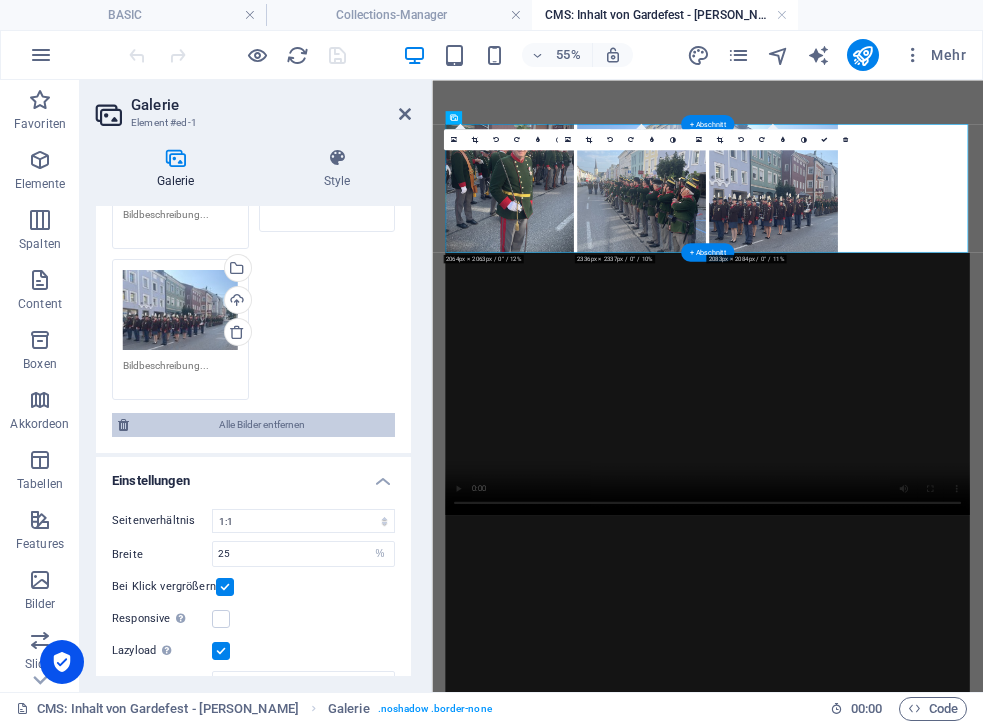 click on "Alle Bilder entfernen" at bounding box center [262, 425] 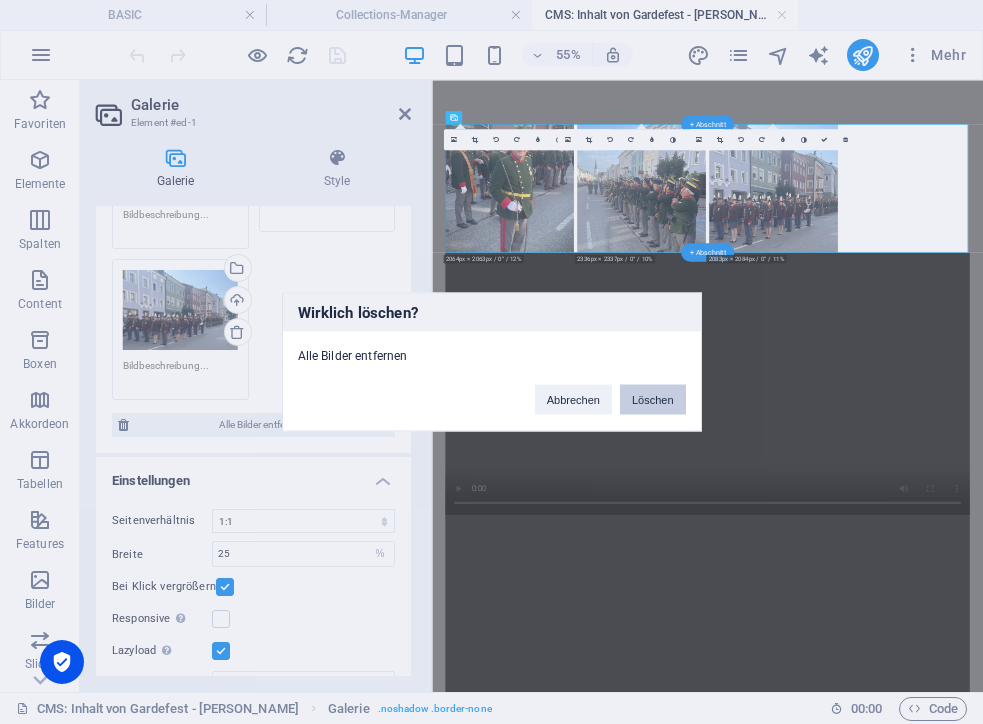 click on "Löschen" at bounding box center [653, 400] 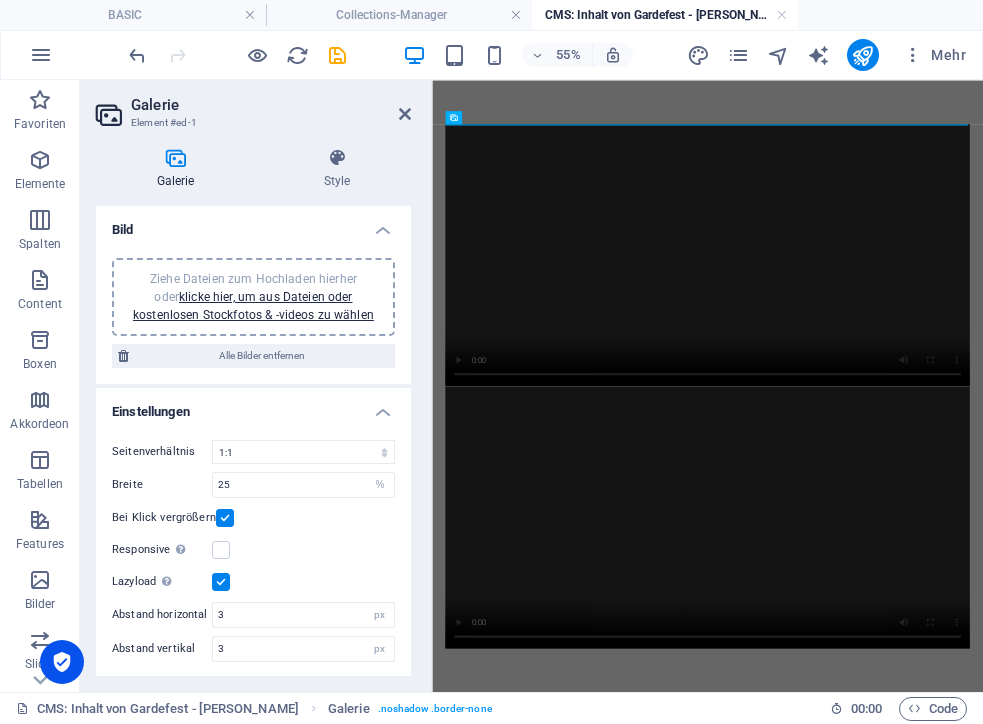 scroll, scrollTop: 0, scrollLeft: 0, axis: both 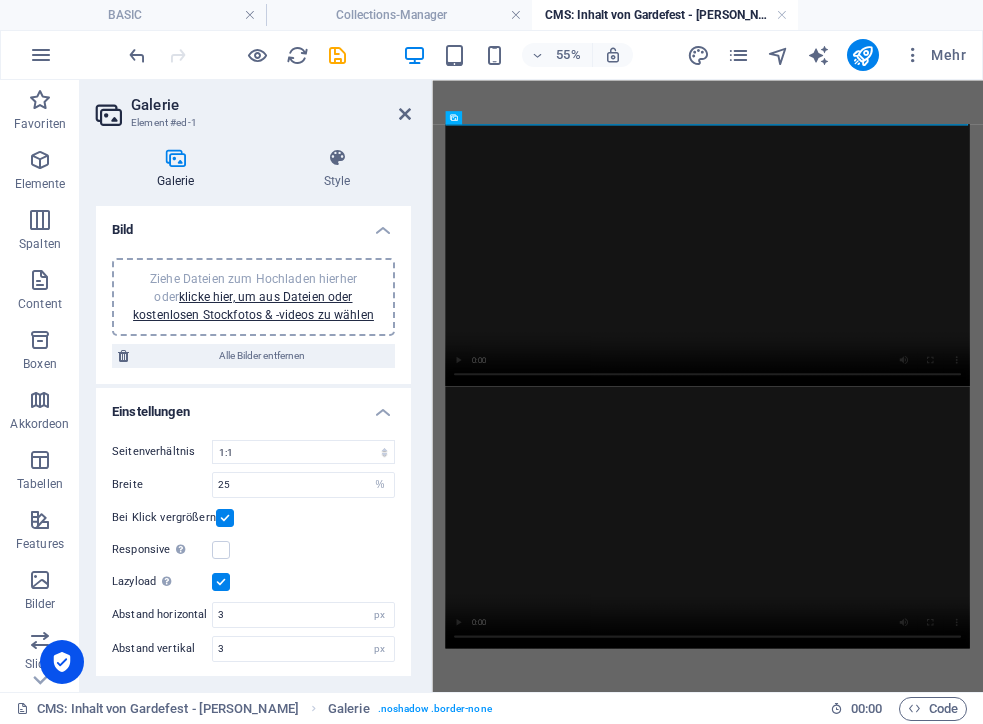 click on "Ziehe Dateien zum Hochladen hierher oder  klicke hier, um aus Dateien oder kostenlosen Stockfotos & -videos zu wählen" at bounding box center (253, 297) 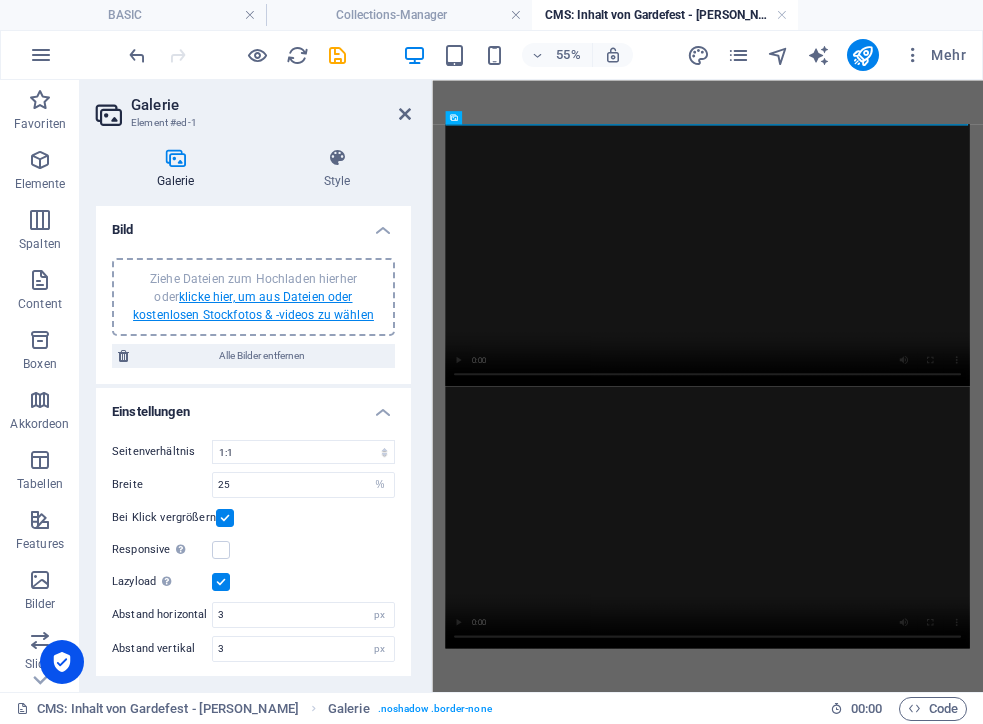 click on "klicke hier, um aus Dateien oder kostenlosen Stockfotos & -videos zu wählen" at bounding box center [253, 306] 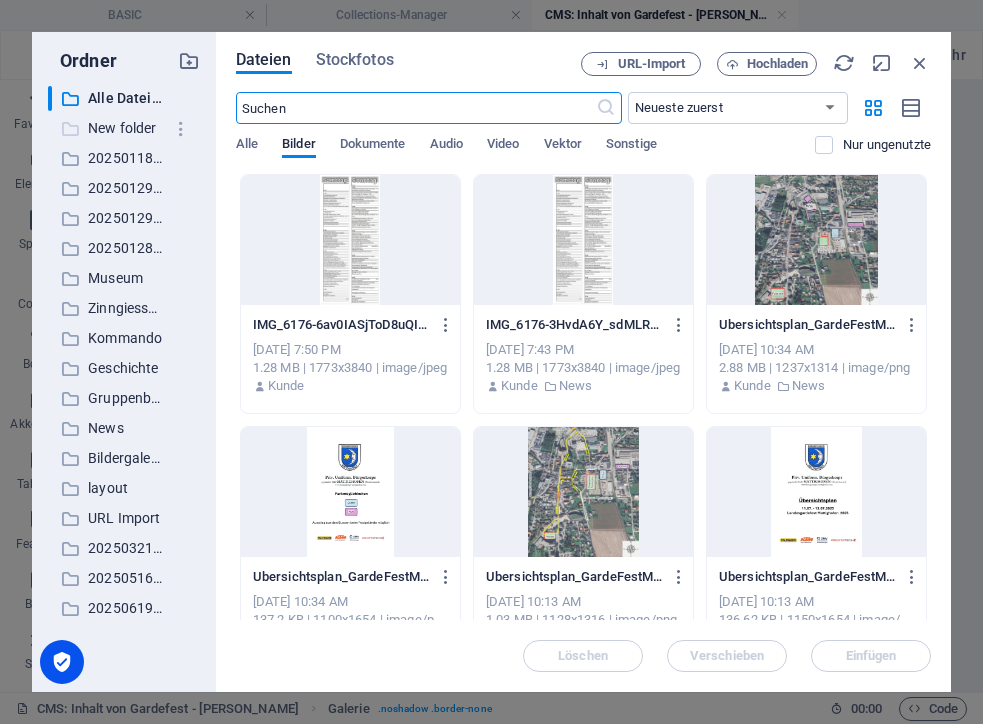 click on "New folder" at bounding box center [125, 128] 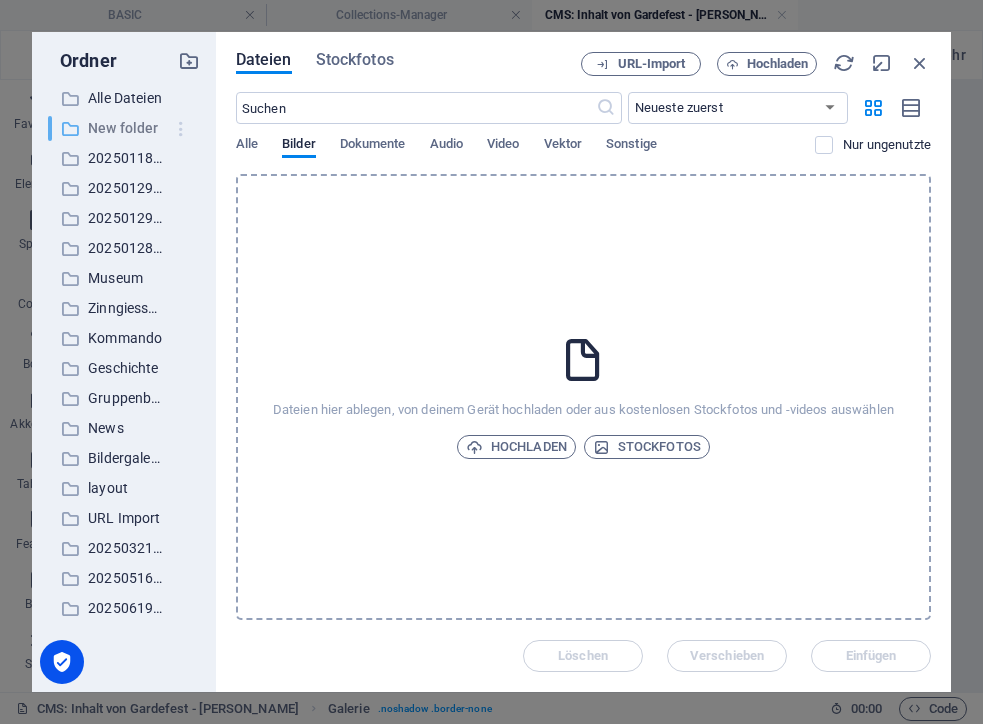 click at bounding box center (181, 129) 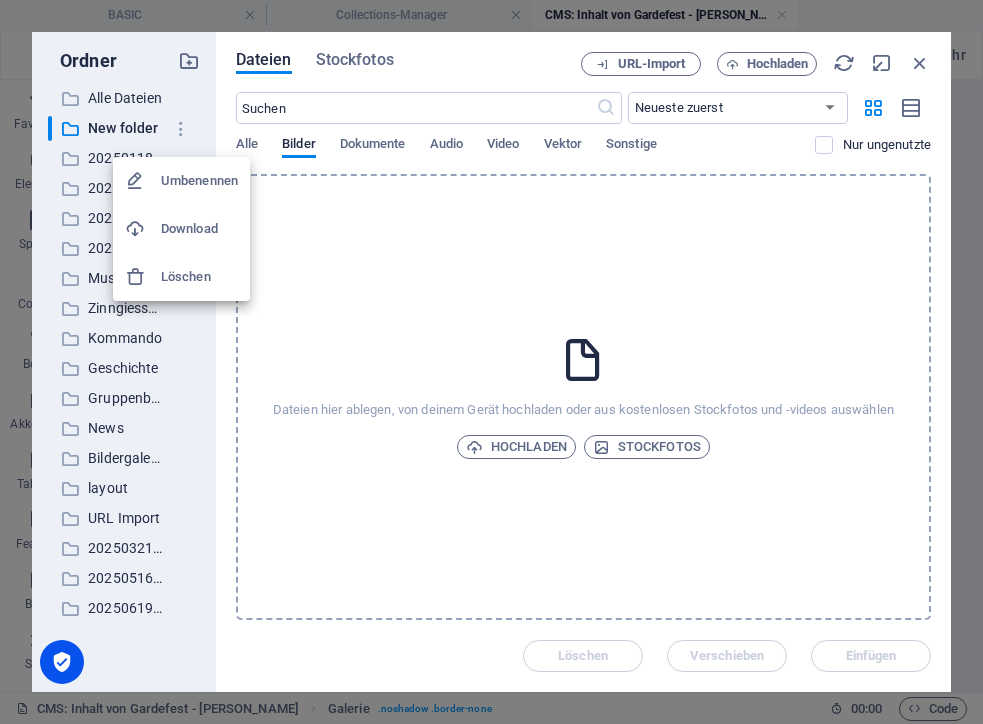 click on "Umbenennen" at bounding box center (199, 181) 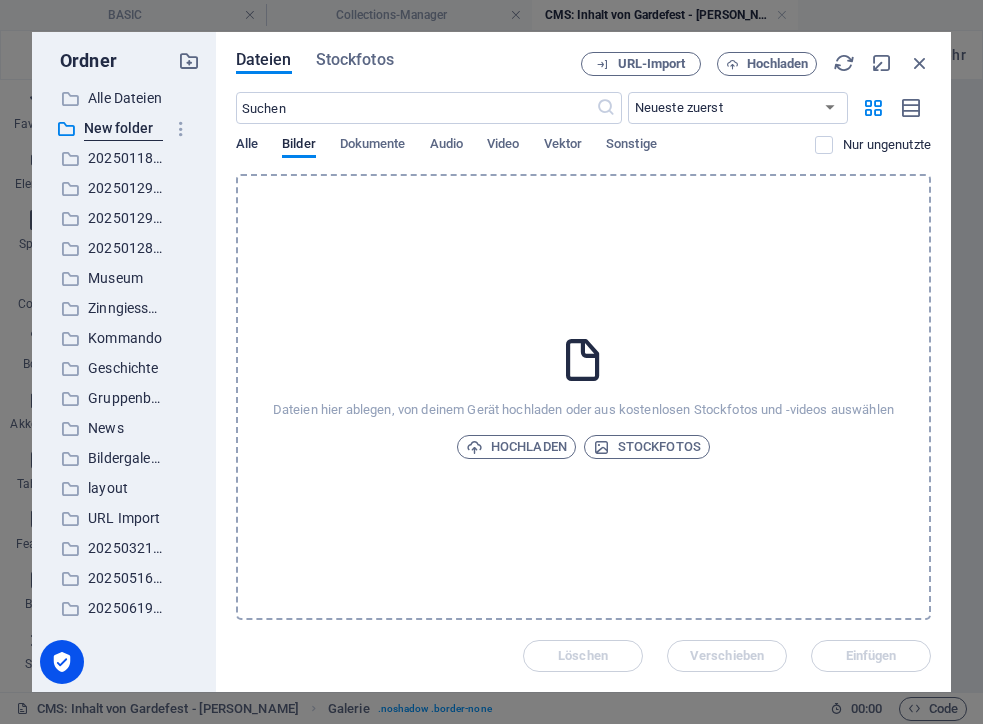 click on "Alle" at bounding box center [247, 146] 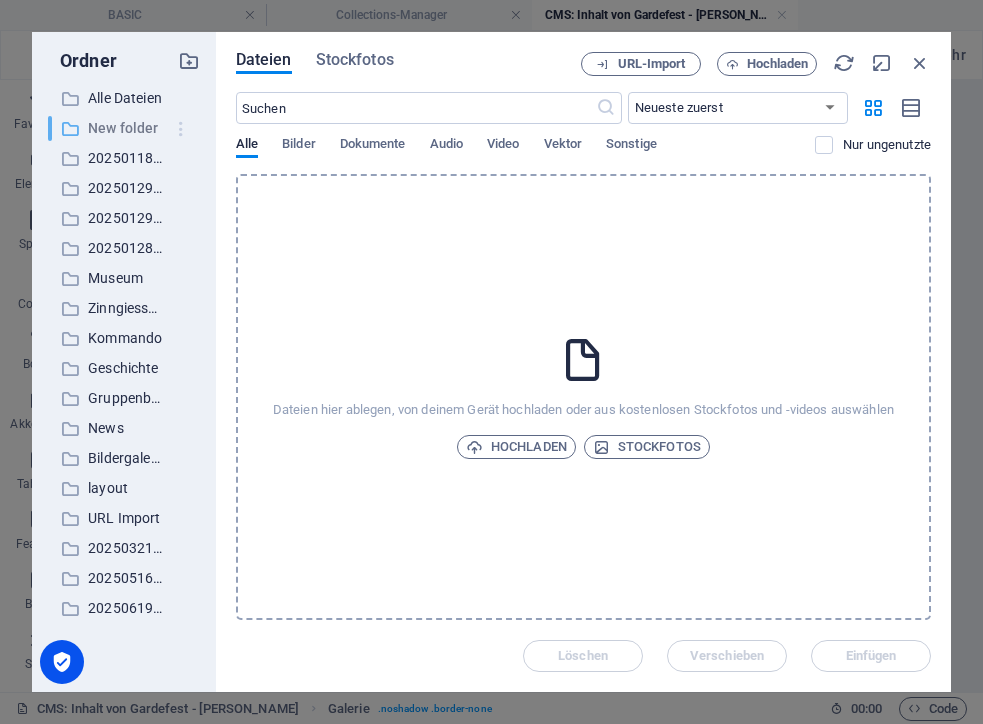 click at bounding box center [181, 129] 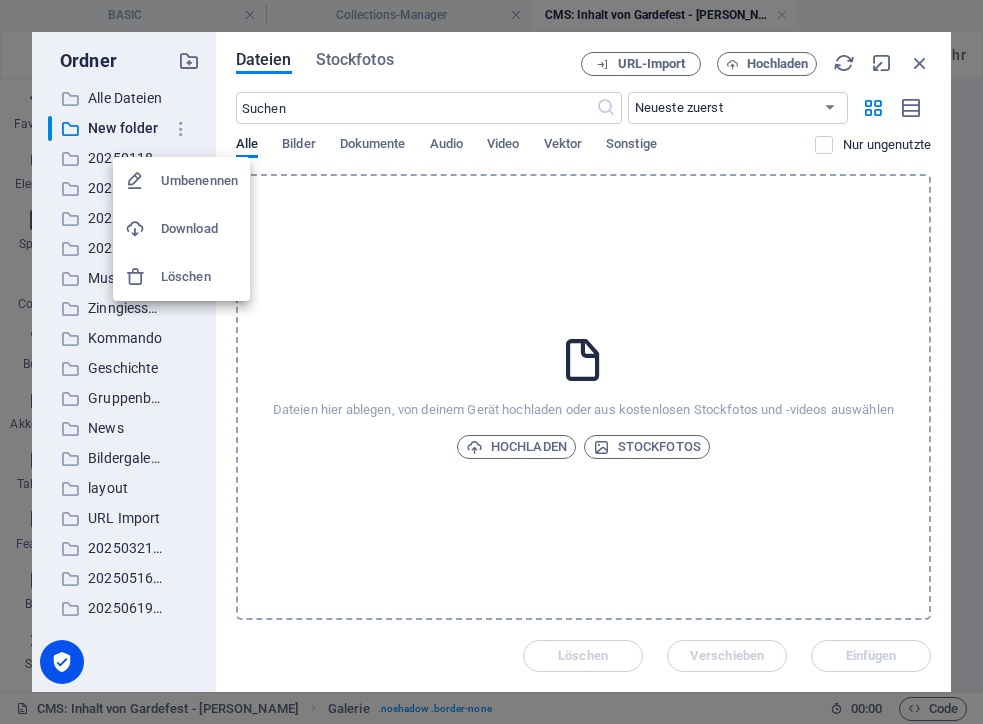 click on "Umbenennen" at bounding box center [199, 181] 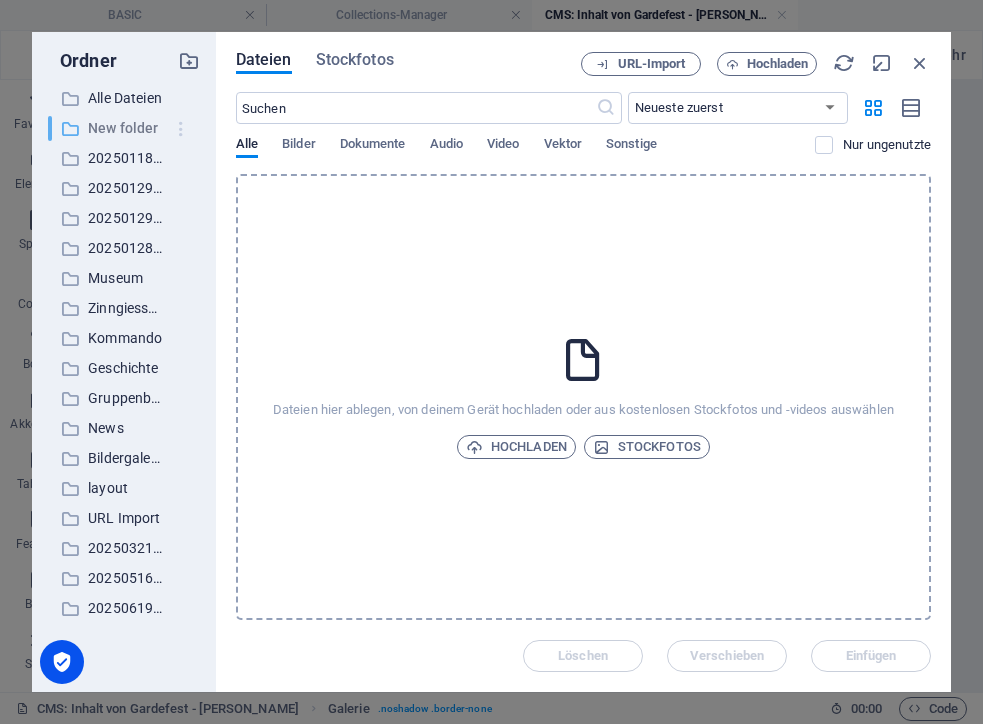 click at bounding box center [181, 129] 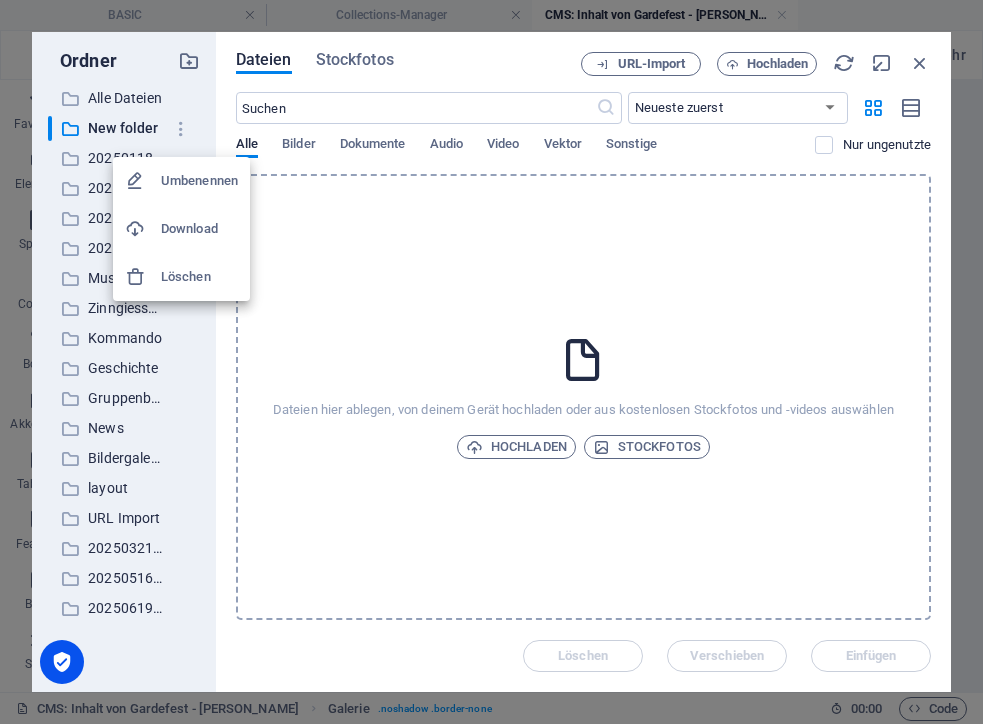 click on "Umbenennen" at bounding box center [199, 181] 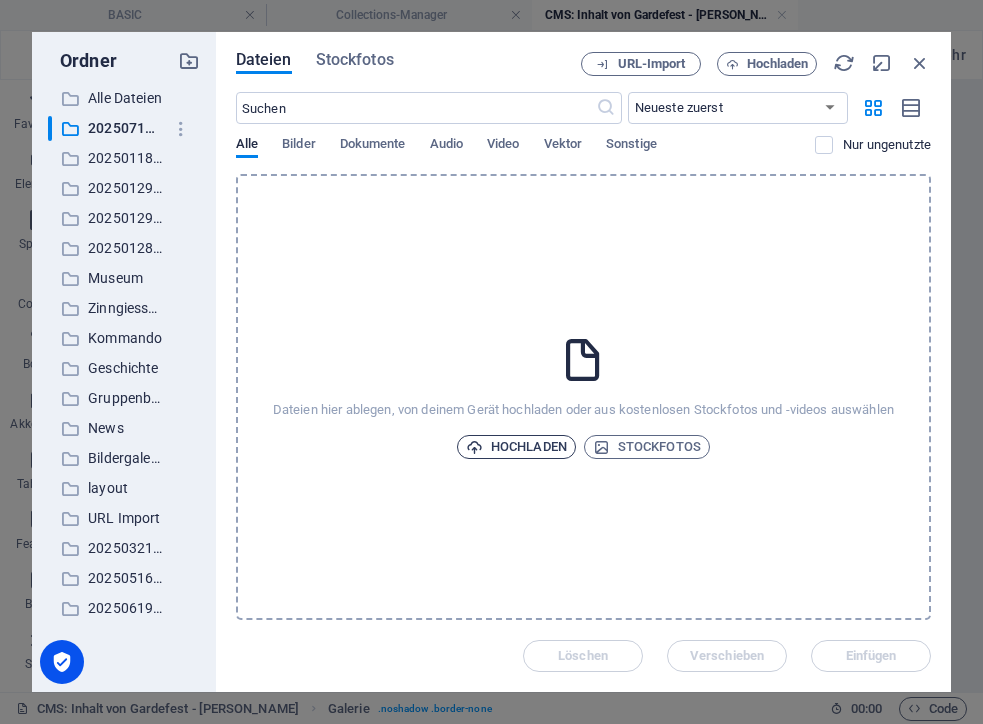 click on "Hochladen" at bounding box center [516, 447] 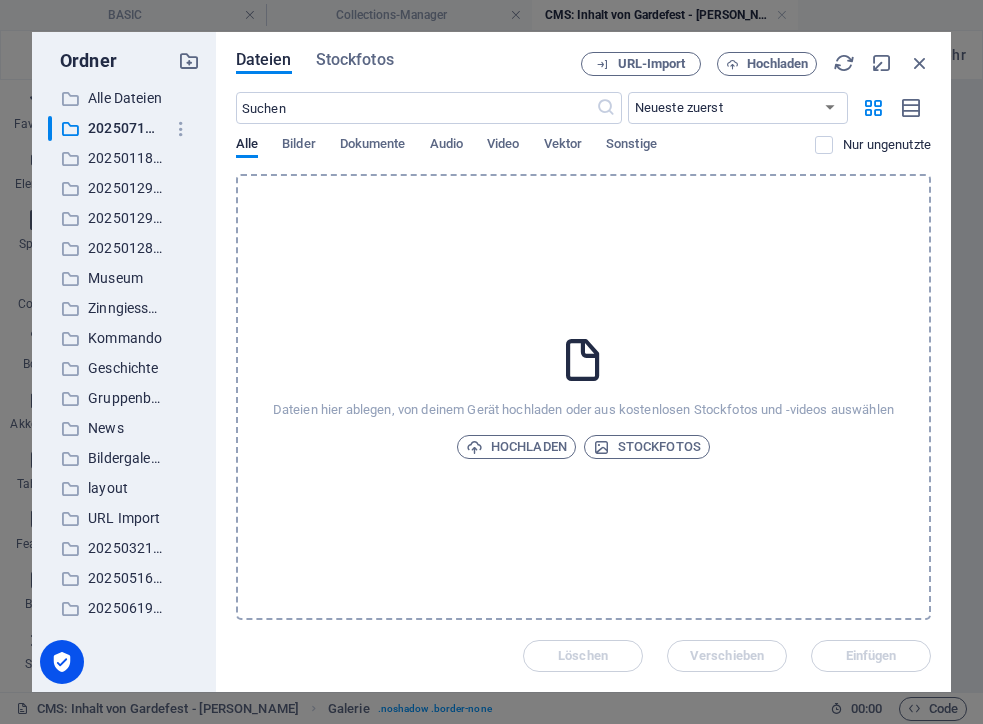 click on "[PERSON_NAME] ​ Alle Dateien Alle Dateien ​ 20250711 Gardefest [PERSON_NAME] 20250711 Gardefest [PERSON_NAME] ​ 20250118 Eisstockschiessen 20250118 Eisstockschiessen ​ 20250129 Neue Galerie 20250129 [GEOGRAPHIC_DATA] ​ 20250129 Einschulung 20250129 Einschulung ​ 20250128 Gardeball 20250128 Gardeball ​ Museum Museum ​ Zinngiesserhaus Zinngiesserhaus ​ Kommando Kommando ​ Geschichte Geschichte ​ Gruppenbilder Gruppenbilder ​ News News ​ Bildergalerien Vorschaubilder Bildergalerien Vorschaubilder ​ layout layout ​ URL Import URL Import ​ 20250321 Jahreshauptversammlung 20250321 Jahreshauptversammlung ​ 20250516 Hauptexerzieren 20250516 Hauptexerzieren ​ 20250619 [DATE] 20250619 [DATE] Dateien Stockfotos URL-Import Hochladen ​ Neueste zuerst Älteste zuerst Name (A-Z) Name (Z-A) Größe (0-9) Größe (9-0) Auflösung (0-9) Auflösung (9-0) Alle Bilder Dokumente Audio Video Vektor Sonstige Nur ungenutzte Hochladen Stockfotos Löschen Verschieben Einfügen" at bounding box center [491, 362] 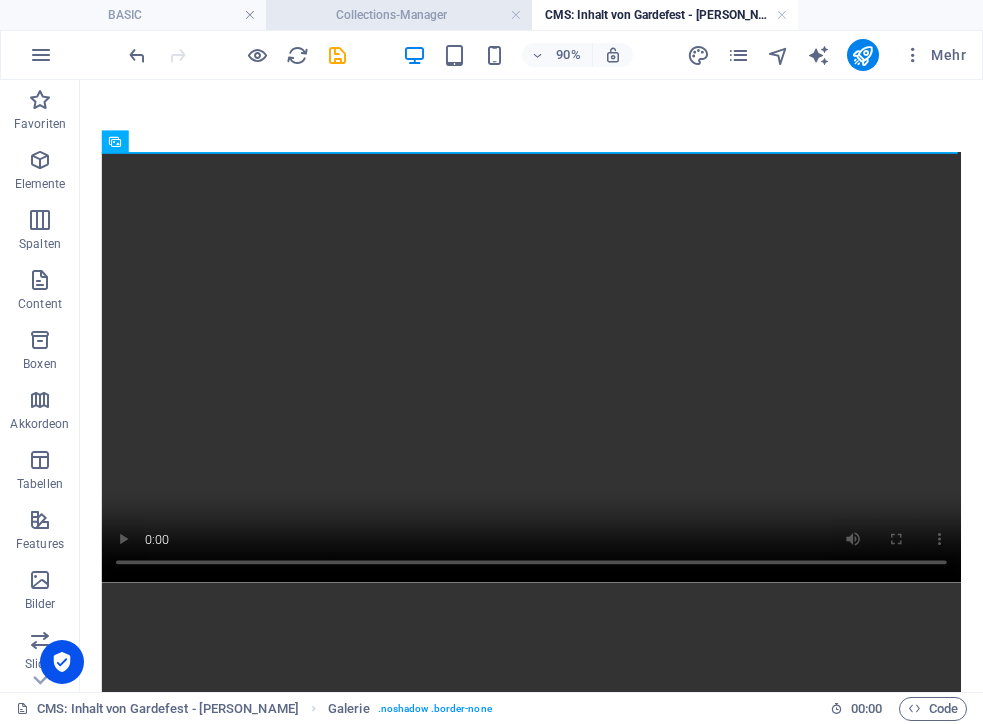 click on "Collections-Manager" at bounding box center (399, 15) 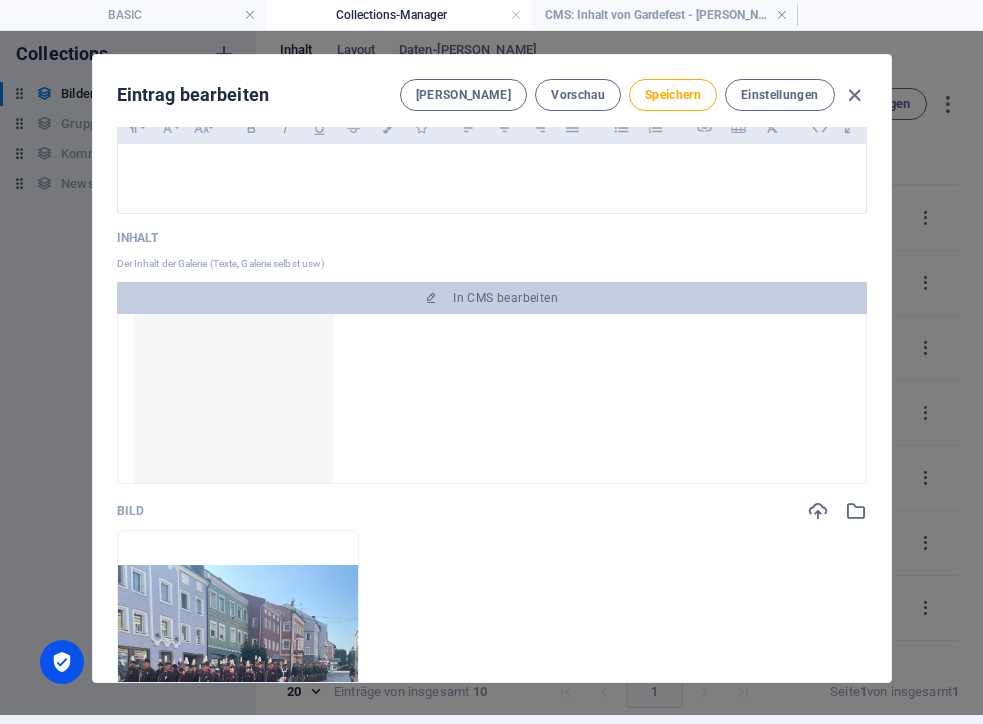 click on "Collections-Manager" at bounding box center (399, 15) 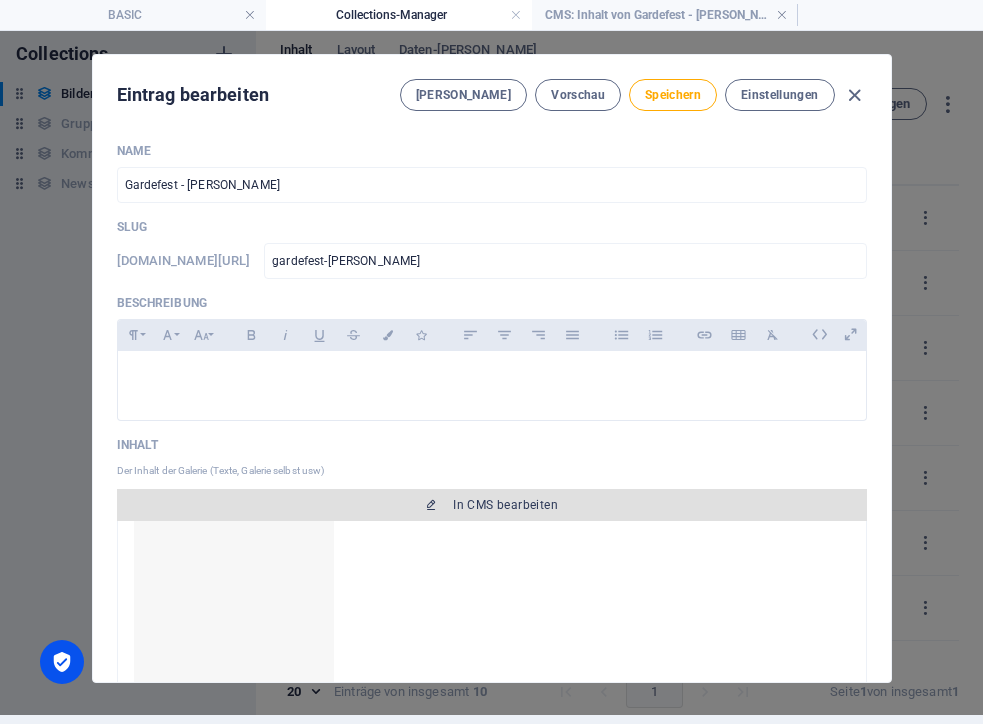 scroll, scrollTop: -2, scrollLeft: 0, axis: vertical 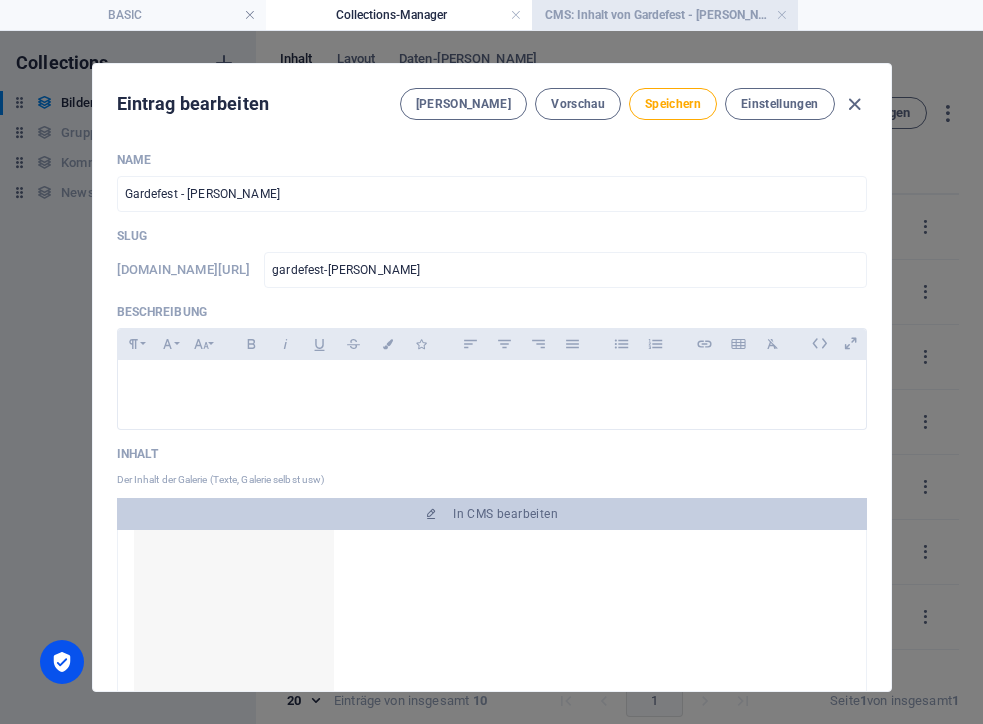 click on "CMS: Inhalt von Gardefest - [PERSON_NAME]" at bounding box center [665, 15] 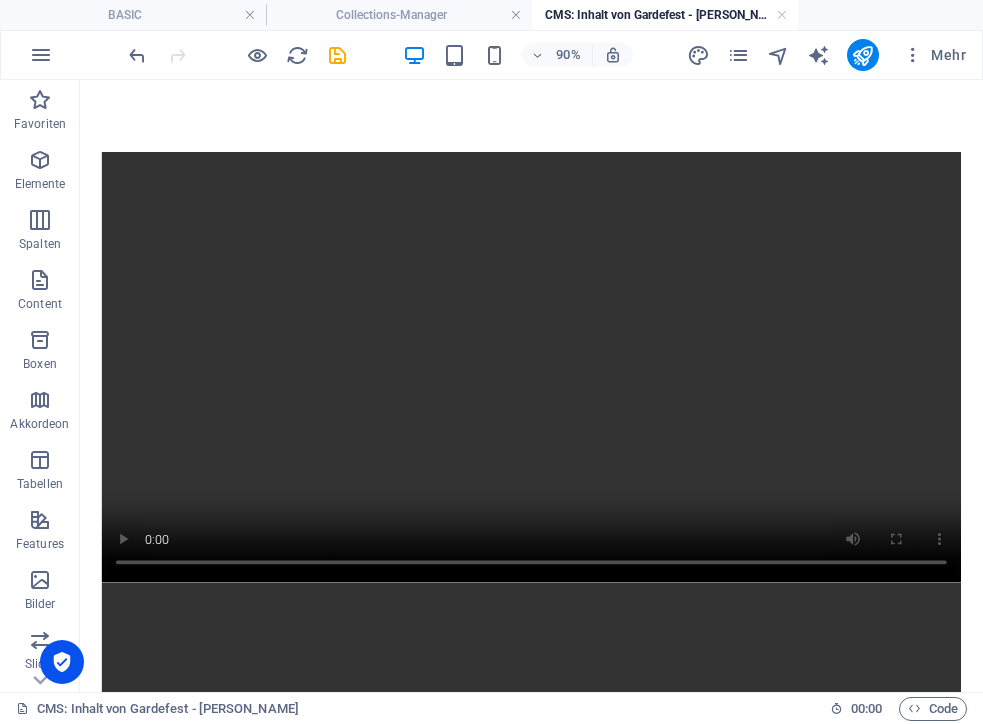 scroll, scrollTop: 0, scrollLeft: 0, axis: both 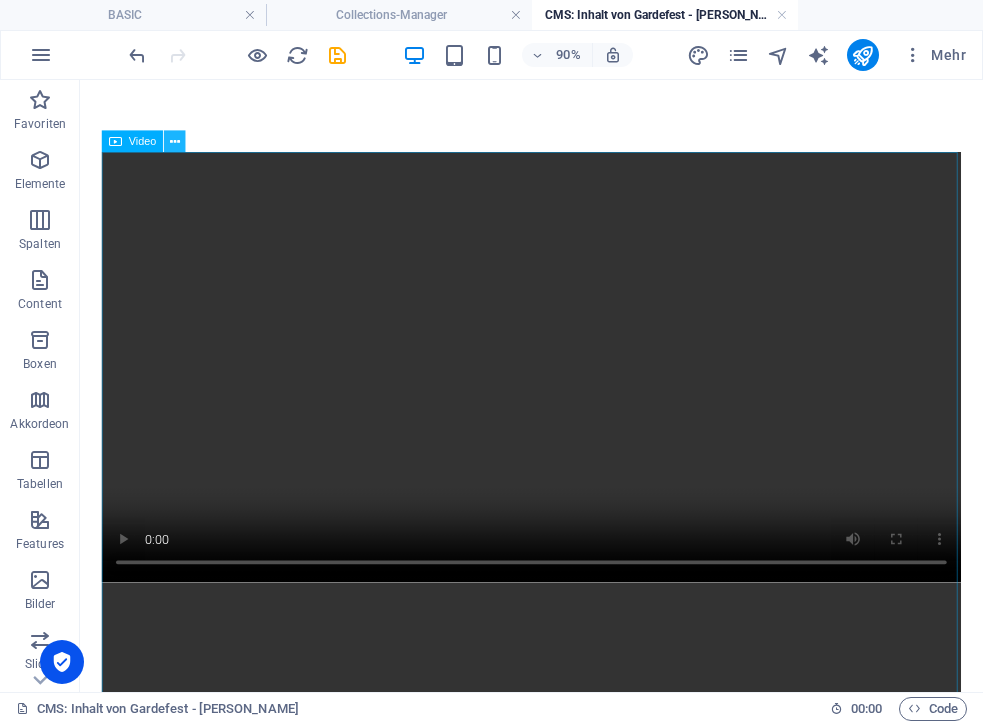click at bounding box center (175, 141) 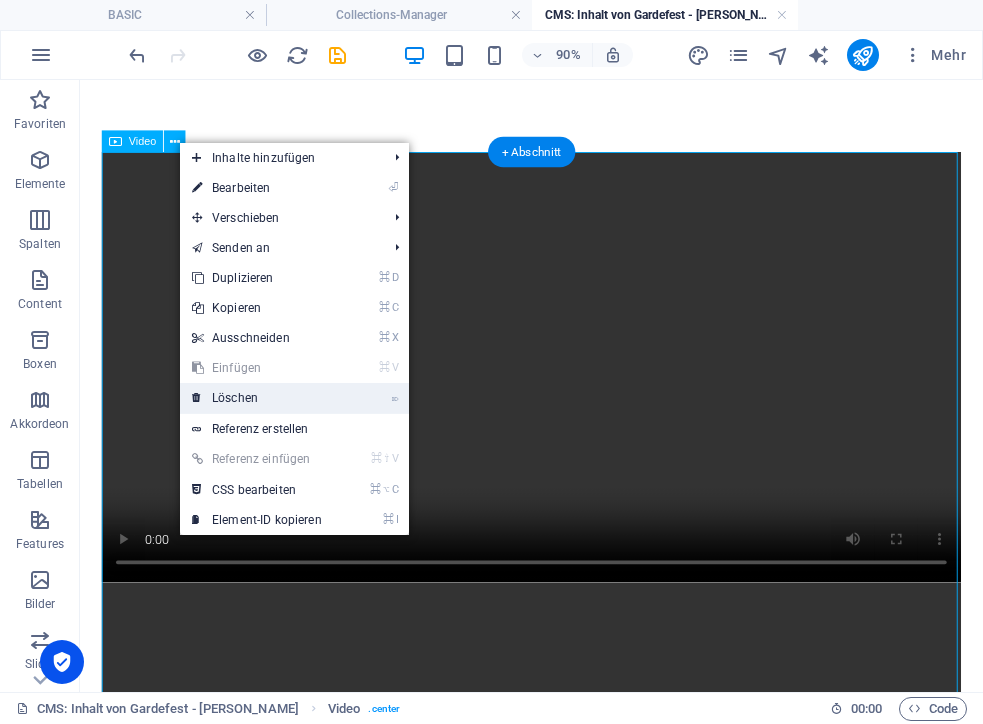click on "⌦  Löschen" at bounding box center (257, 398) 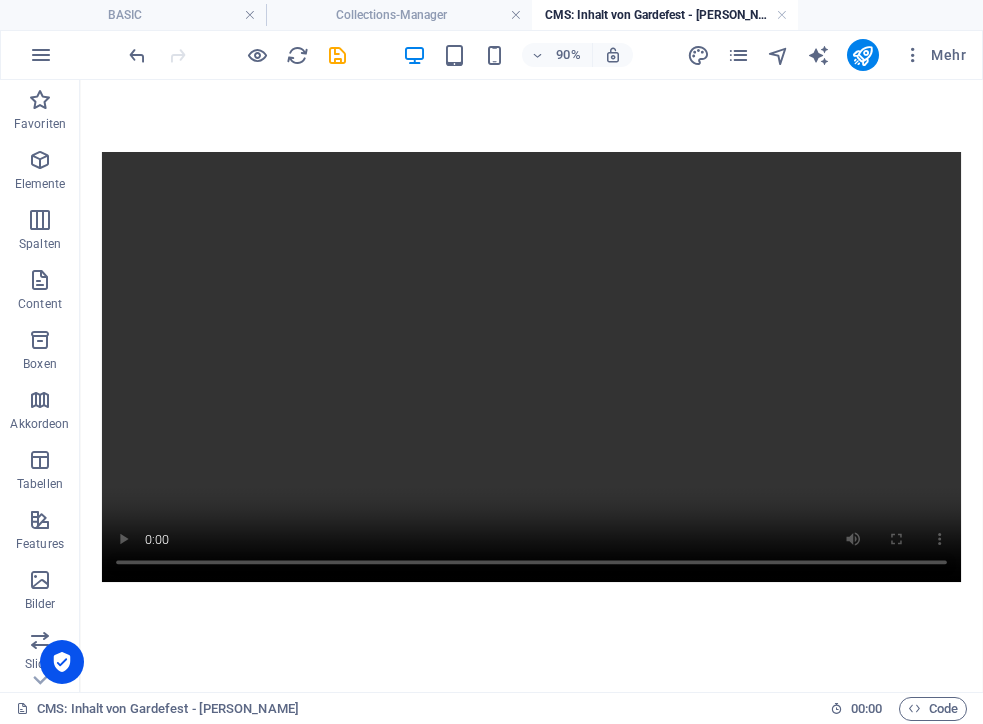 click at bounding box center (581, 399) 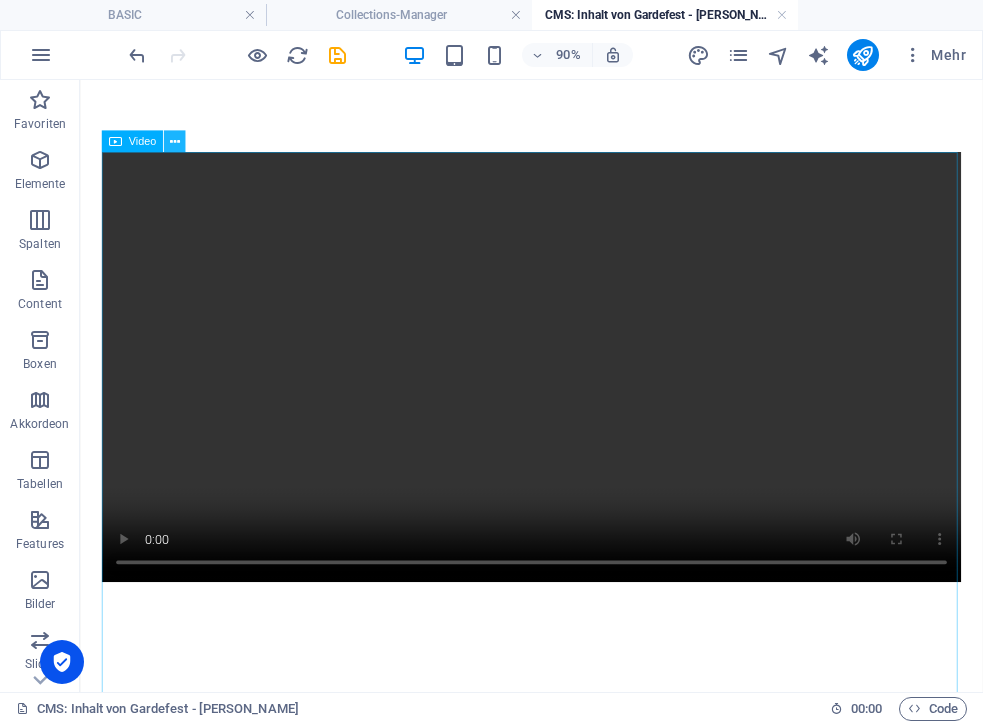 click at bounding box center [175, 141] 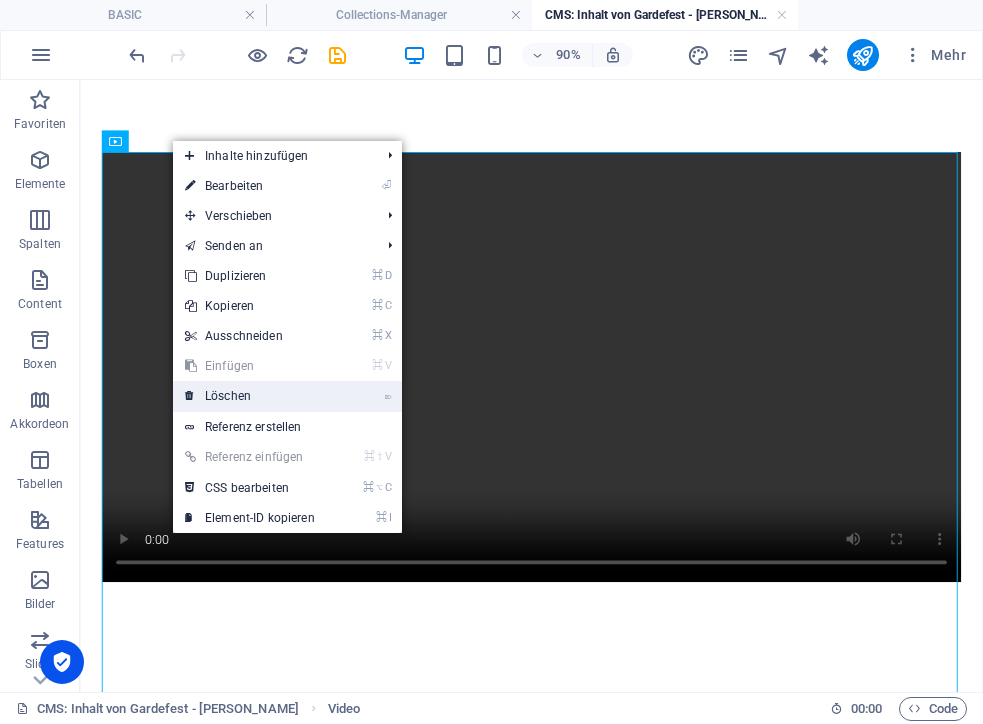 click on "⌦  Löschen" at bounding box center [250, 396] 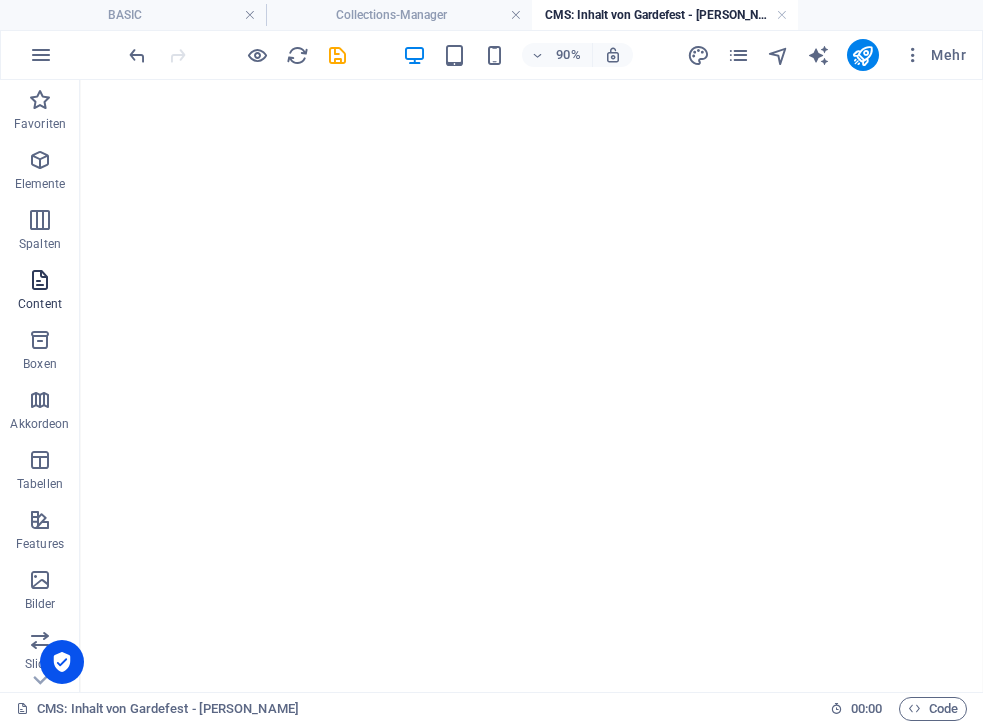 click on "Content" at bounding box center (40, 304) 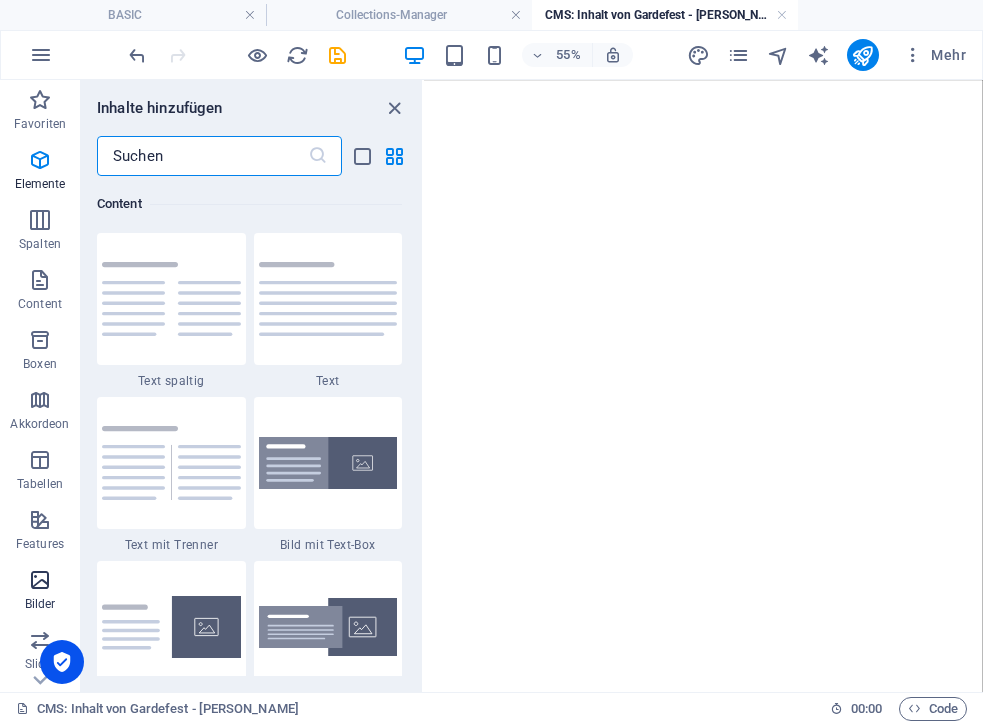 click at bounding box center (40, 580) 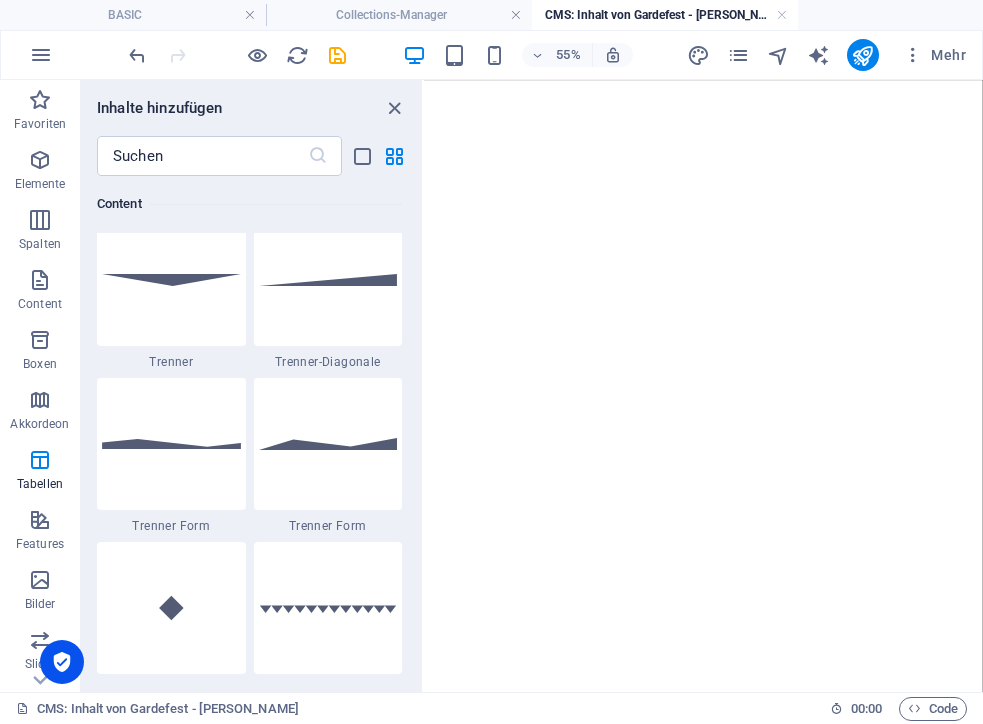 scroll, scrollTop: 4797, scrollLeft: 0, axis: vertical 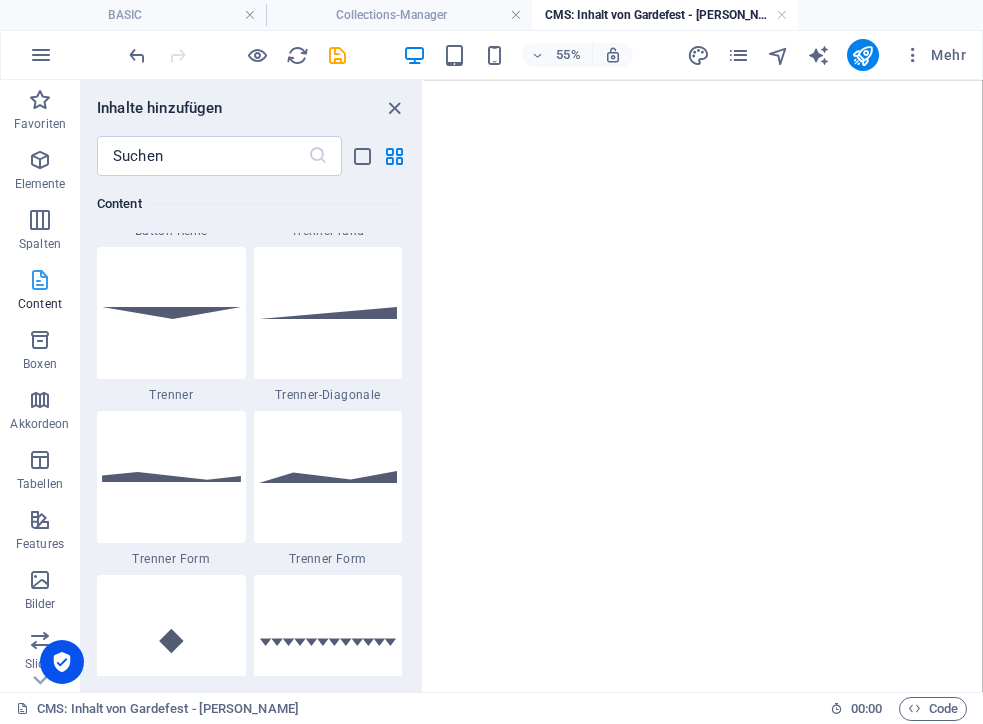 click on "Content" at bounding box center (40, 292) 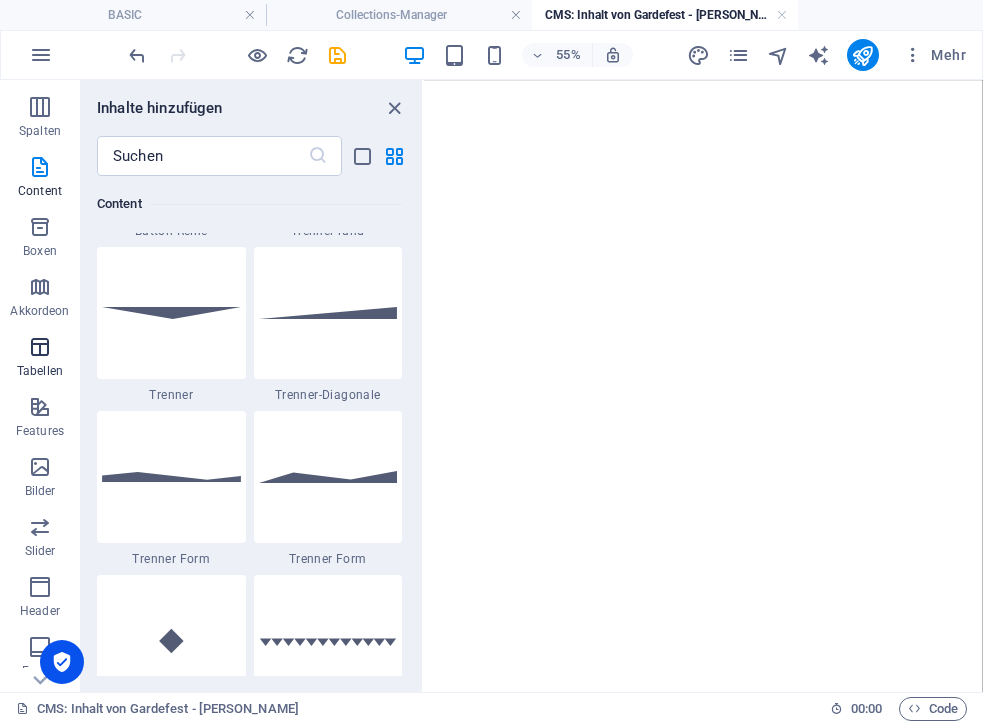 scroll, scrollTop: 193, scrollLeft: 0, axis: vertical 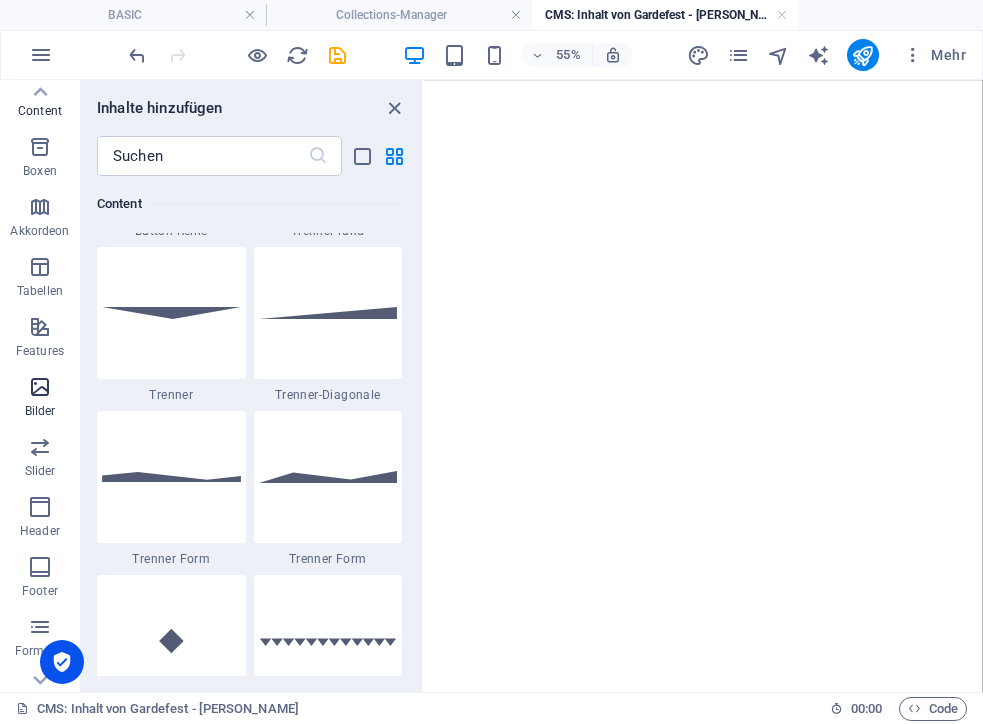 click on "Bilder" at bounding box center (40, 399) 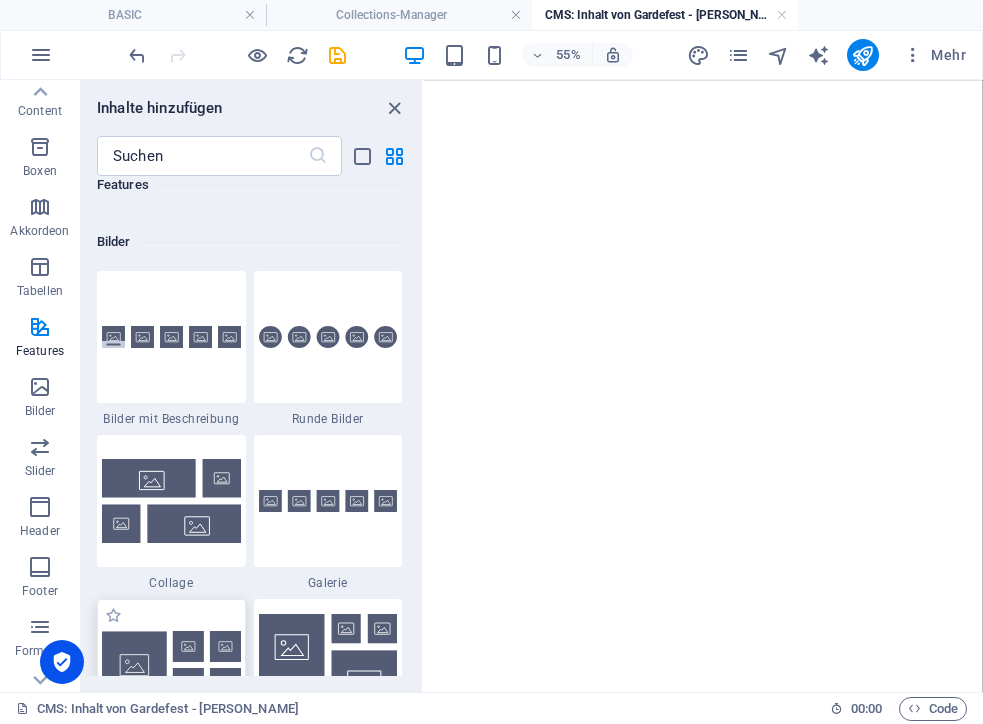 scroll, scrollTop: 9998, scrollLeft: 0, axis: vertical 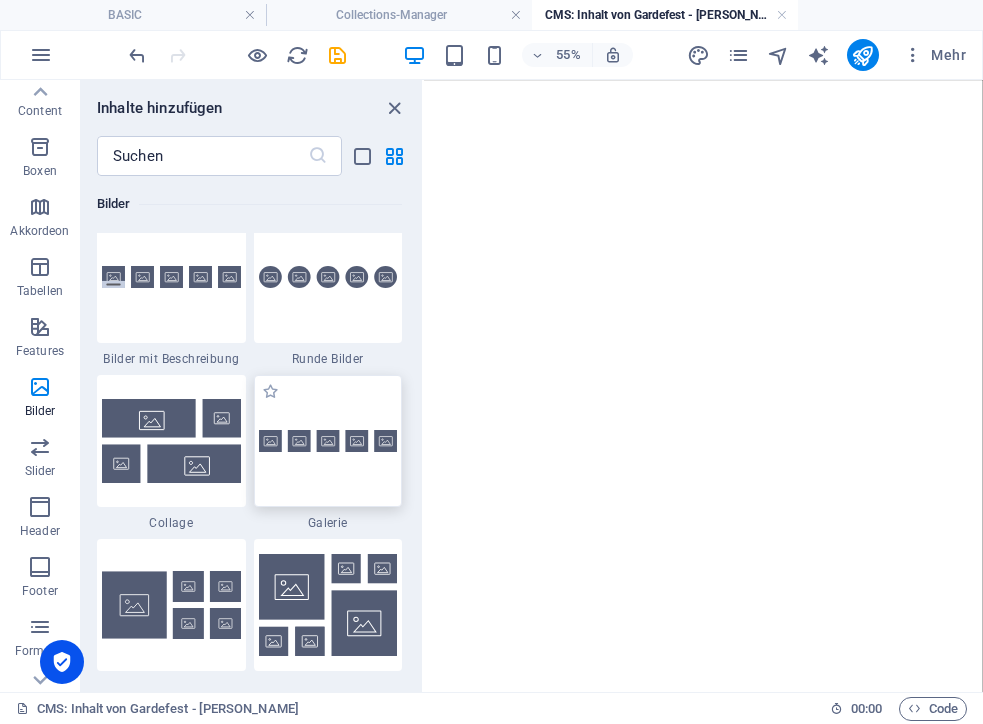 click at bounding box center (328, 441) 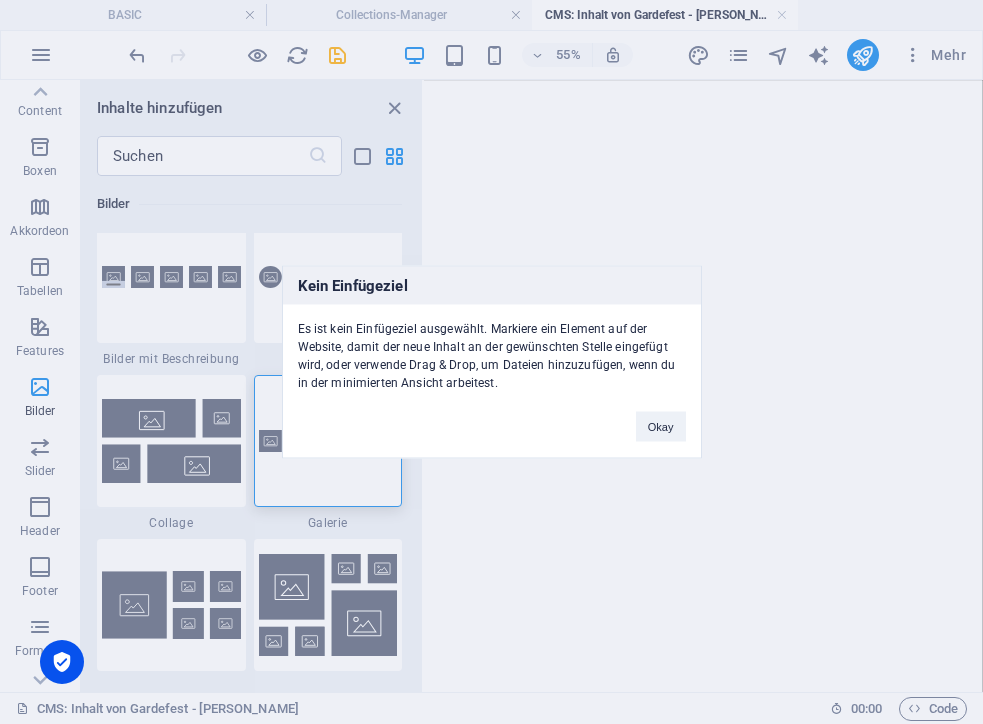click on "Kein Einfügeziel Es ist kein Einfügeziel ausgewählt. Markiere ein Element auf der Website, damit der neue Inhalt an der gewünschten Stelle eingefügt wird, oder verwende Drag & Drop, um Dateien hinzuzufügen, wenn du in der minimierten Ansicht arbeitest. Okay" at bounding box center (492, 362) 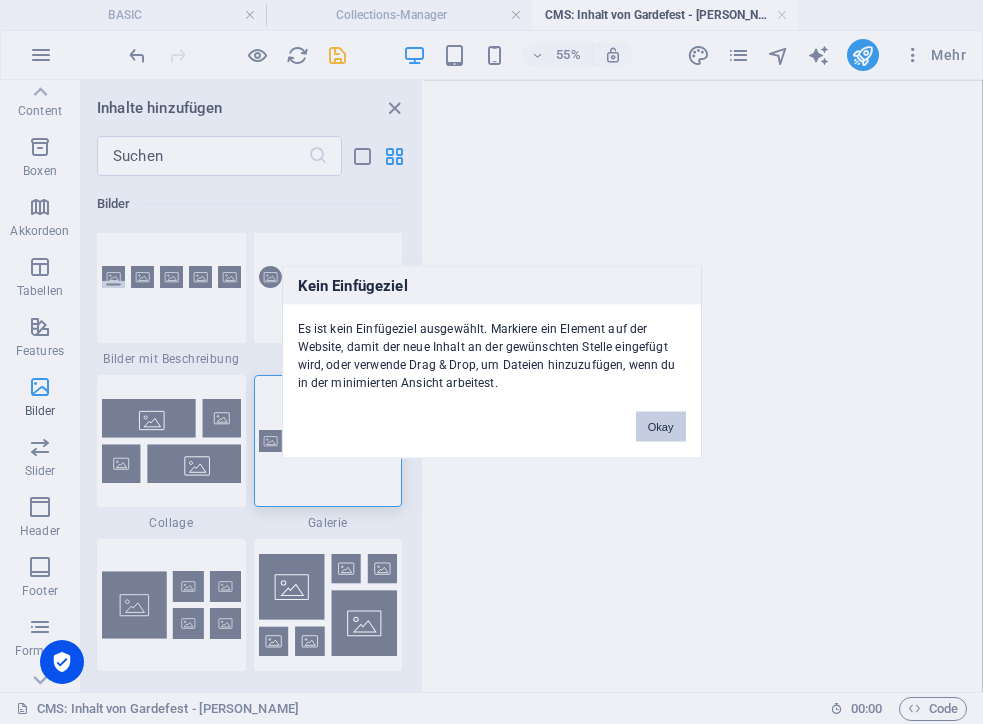click on "Okay" at bounding box center [661, 427] 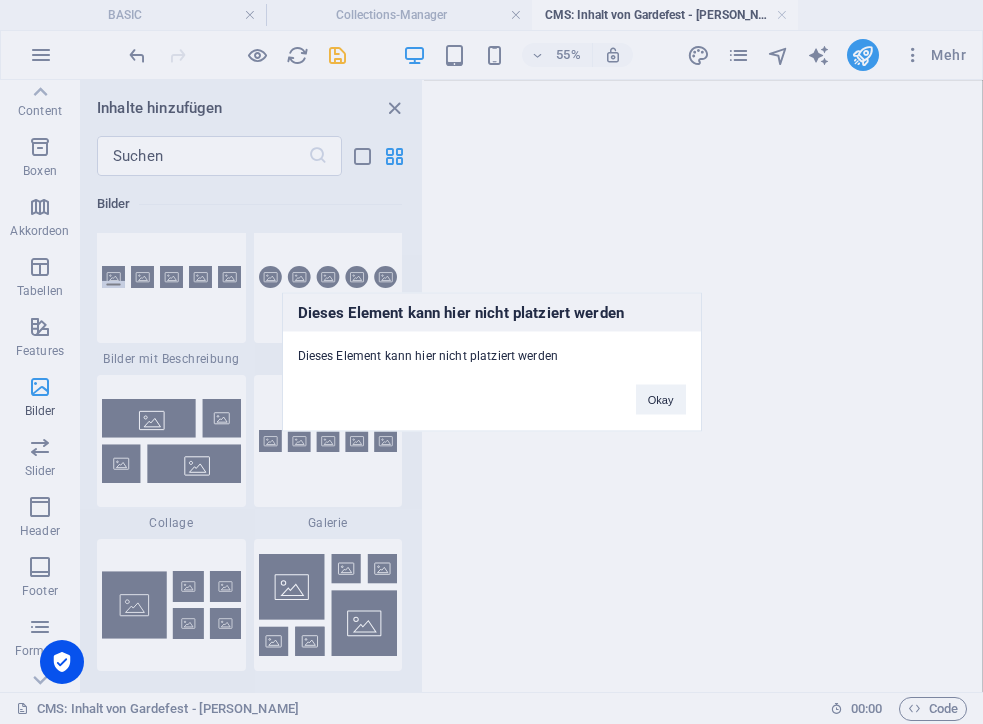 click on "Dieses Element kann hier nicht platziert werden Dieses Element kann hier nicht platziert werden Okay" at bounding box center (492, 362) 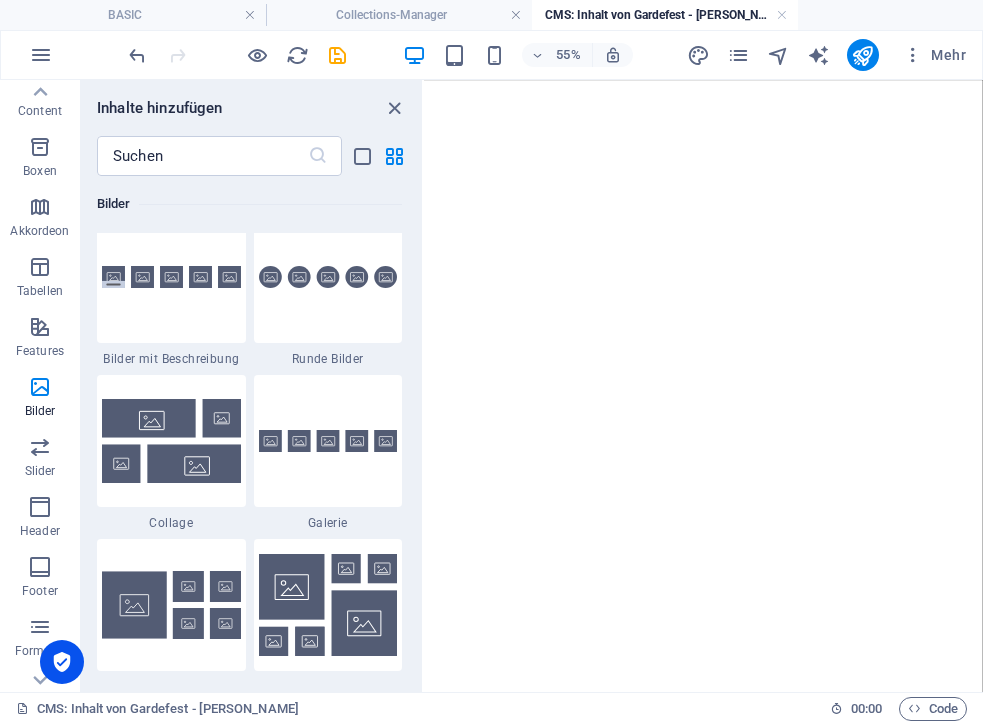 click on "Inhalte hinzufügen ​ Favoriten 1 Star Überschrift 1 Star Container Elemente 1 Star Überschrift 1 Star Text 1 Star Bild 1 Star Container 1 Star Abstand 1 Star Trenner 1 Star HTML 1 Star Icon 1 Star Button 1 Star Logo 1 Star SVG 1 Star Bild-Slider 1 Star Slider 1 Star Galerie 1 Star Menü 1 Star Karte 1 Star Facebook 1 Star Video 1 Star YouTube 1 Star Vimeo 1 Star Dokument 1 Star Audio 1 Star Iframe 1 Star Datenschutz 1 Star Sprachen Spalten 1 Star Container 1 Star 2 Spalten 1 Star 3 Spalten 1 Star 4 Spalten 1 Star 5 Spalten 1 Star 6 Spalten 1 Star 40-60 1 Star 20-80 1 Star 80-20 1 Star 30-70 1 Star 70-30 1 Star Ungleiche Spalten 1 Star 25-25-50 1 Star 25-50-25 1 Star 50-25-25 1 Star 20-60-20 1 Star [PHONE_NUMBER] 1 Star [PHONE_NUMBER] 1 Star Grid 2-1 1 Star Grid 1-2 1 Star Grid 3-1 1 Star Grid 1-3 1 Star Grid 4-1 1 Star Grid 1-4 1 Star Grid 1-2-1 1 Star Grid 1-1-2 1 Star Grid 2h-2v 1 Star Grid 2v-2h 1 Star Grid 2-1-2 1 Star Grid 3-4 Content 1 Star Text spaltig 1 Star Text 1 Star Text mit Trenner 1 Star 1 Star" at bounding box center [251, 386] 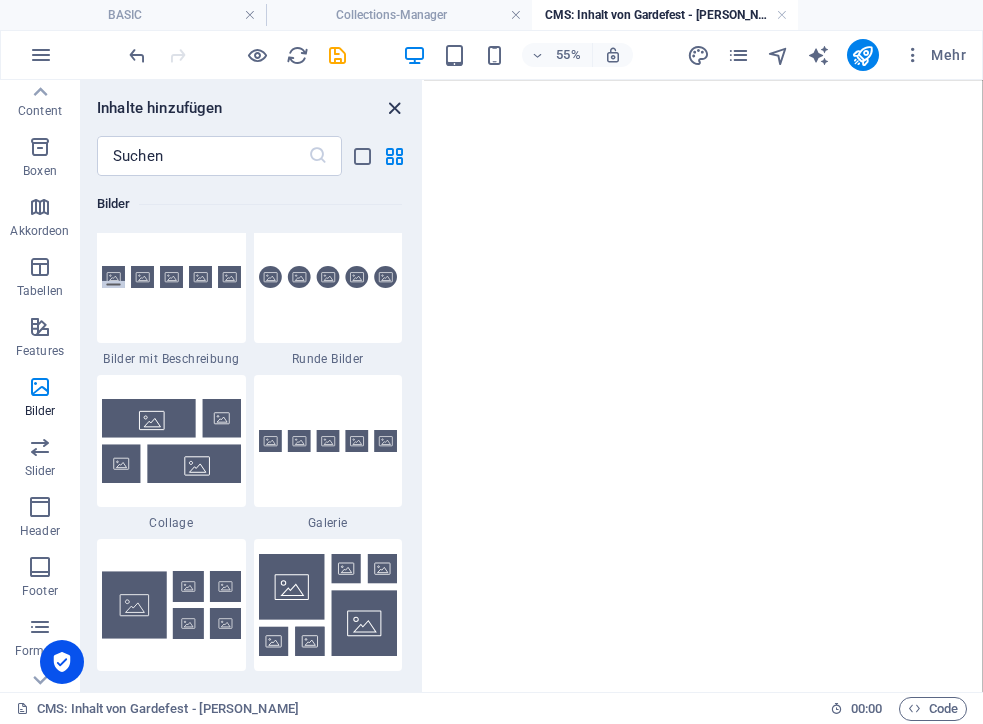 click at bounding box center [394, 108] 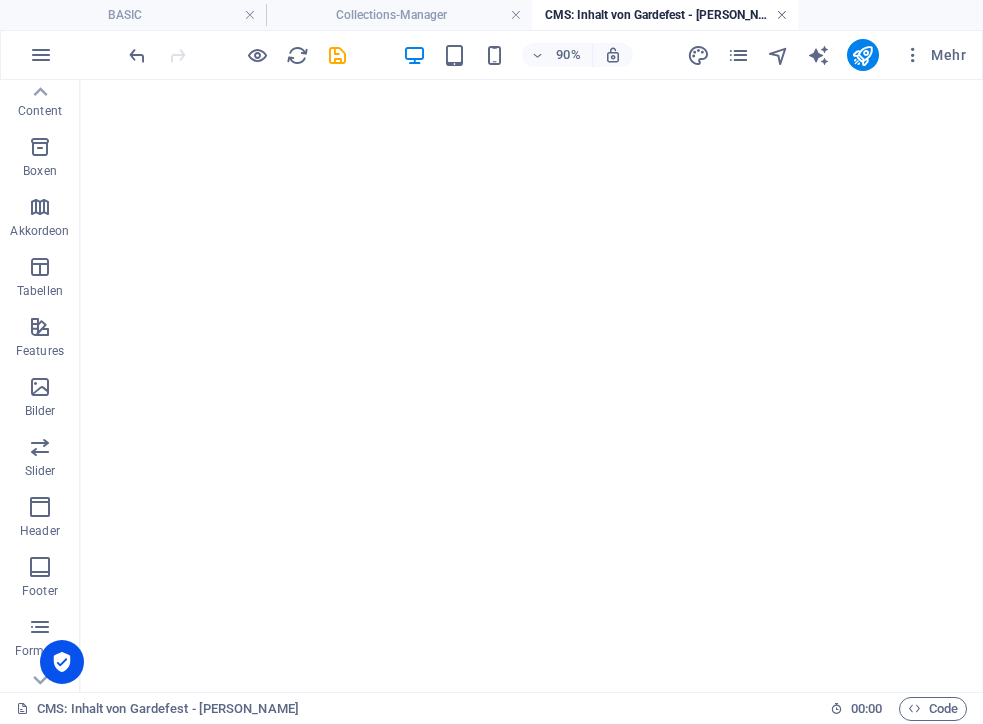 click at bounding box center [782, 15] 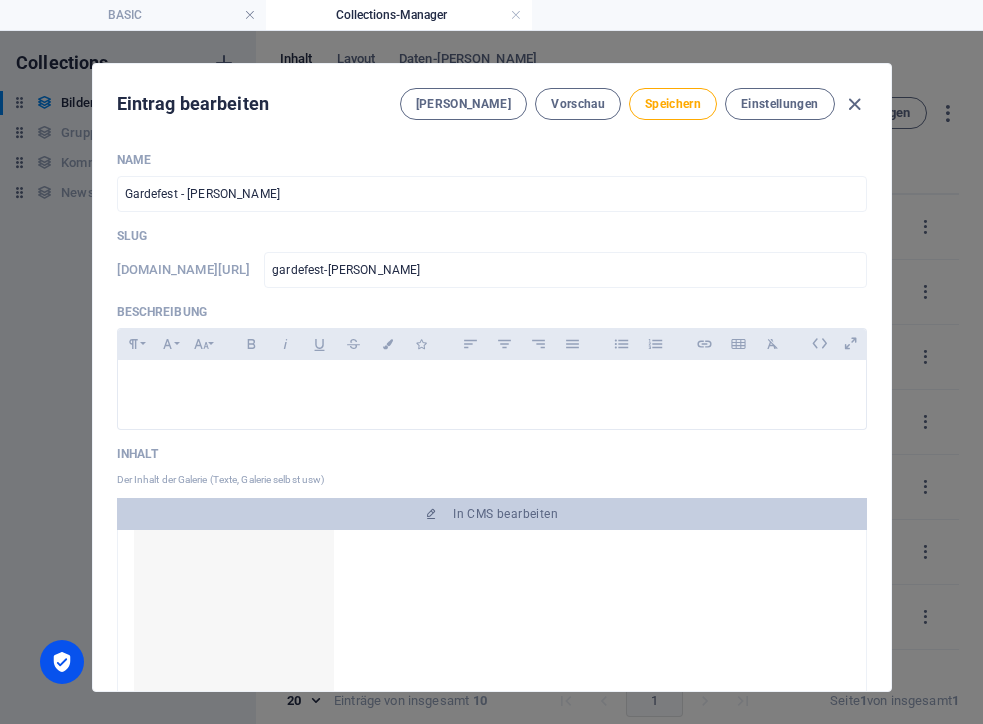 drag, startPoint x: 693, startPoint y: 83, endPoint x: 322, endPoint y: 90, distance: 371.06604 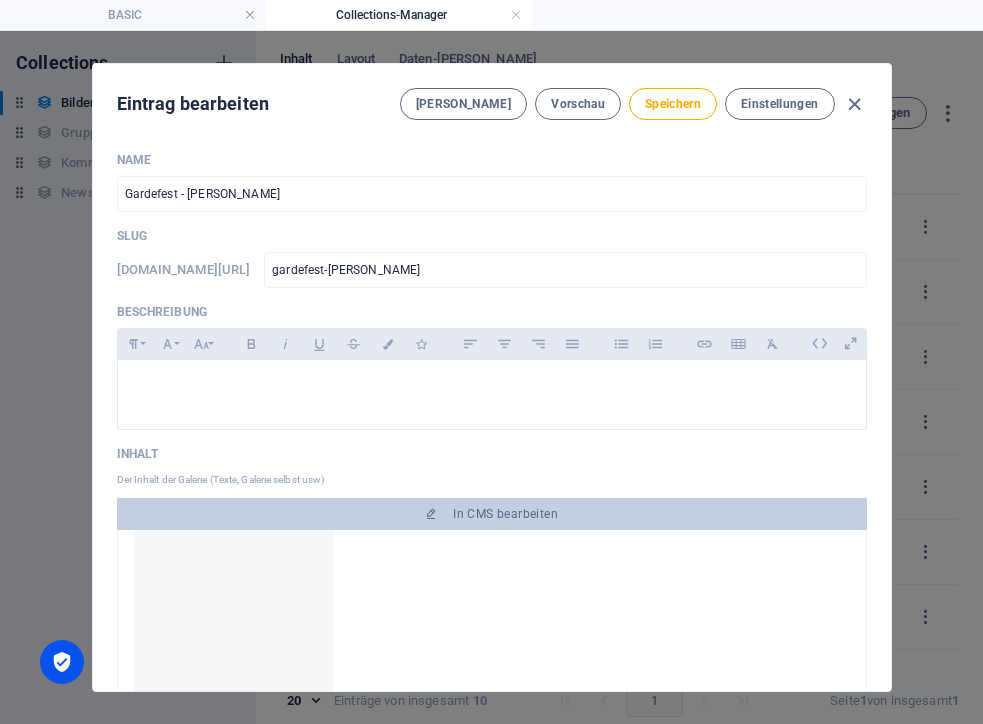 drag, startPoint x: 460, startPoint y: 70, endPoint x: 504, endPoint y: 439, distance: 371.61404 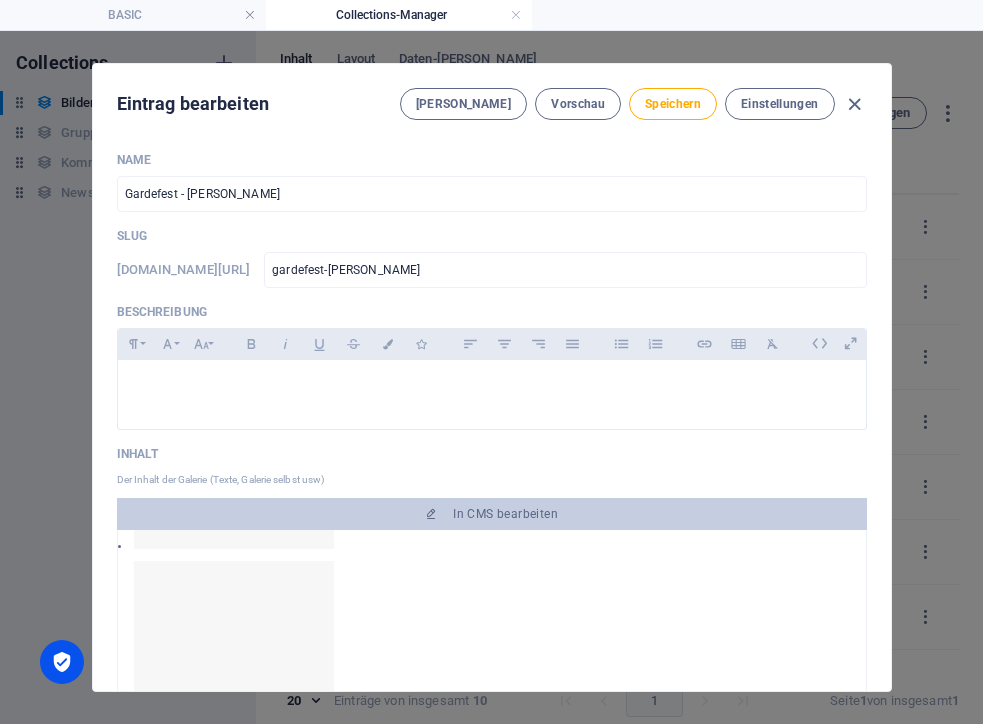 scroll, scrollTop: 0, scrollLeft: 0, axis: both 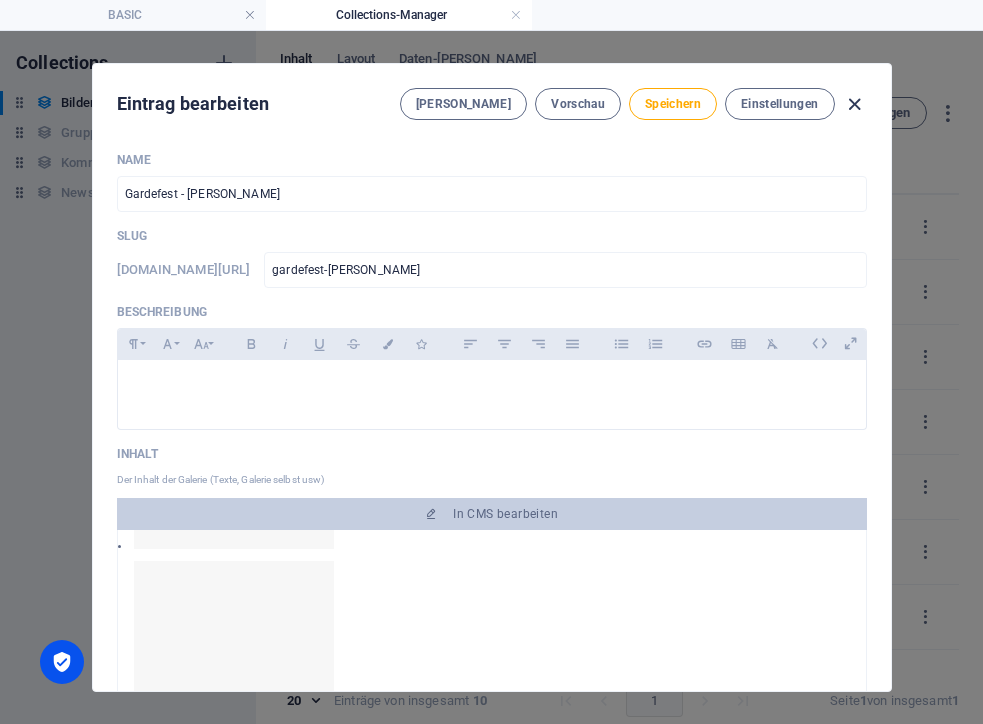 click at bounding box center [854, 104] 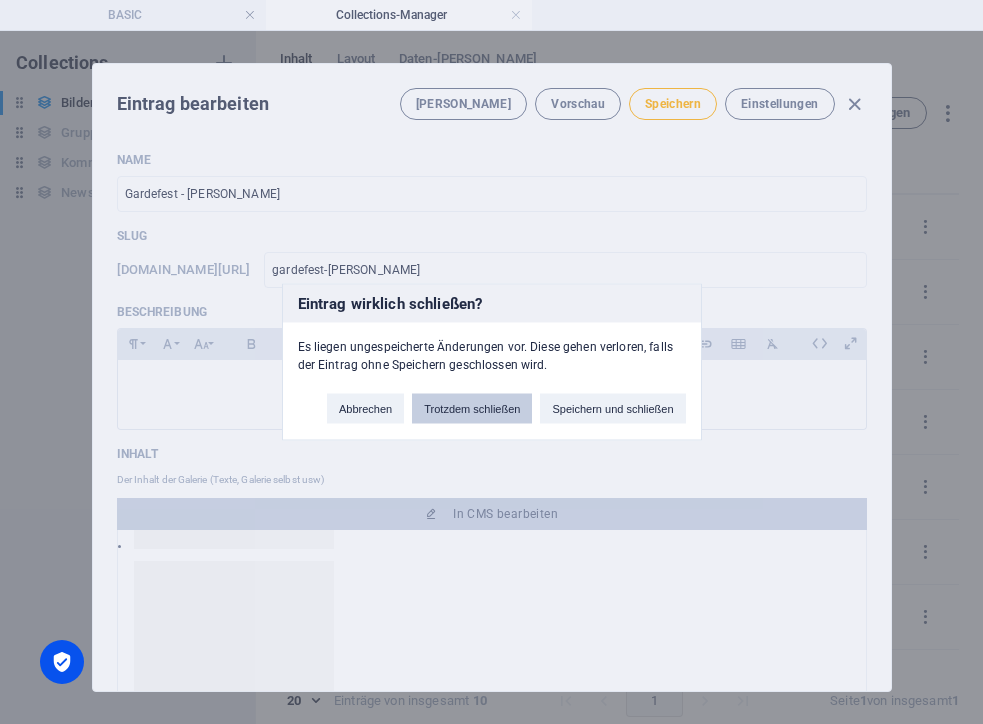 click on "Trotzdem schließen" at bounding box center [472, 409] 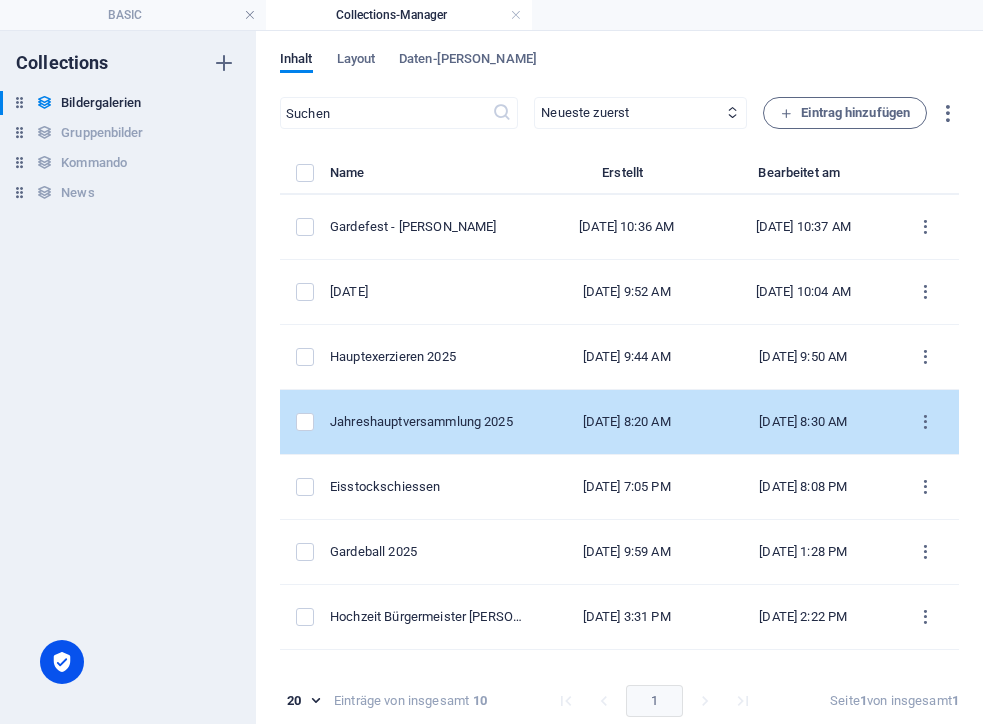 scroll, scrollTop: 0, scrollLeft: 0, axis: both 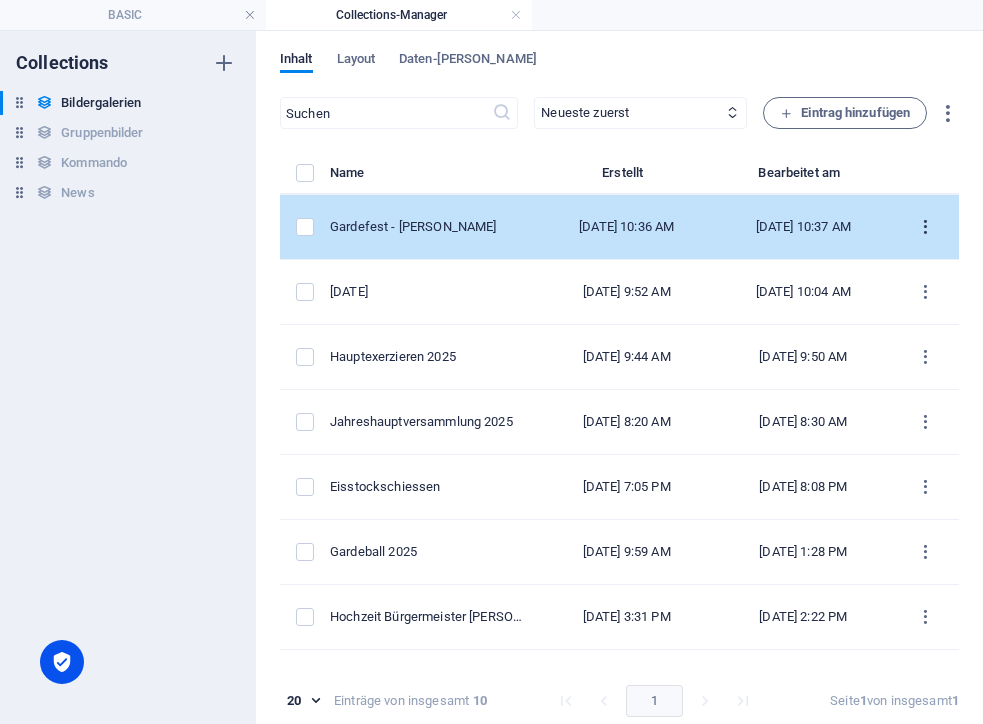 click at bounding box center [925, 227] 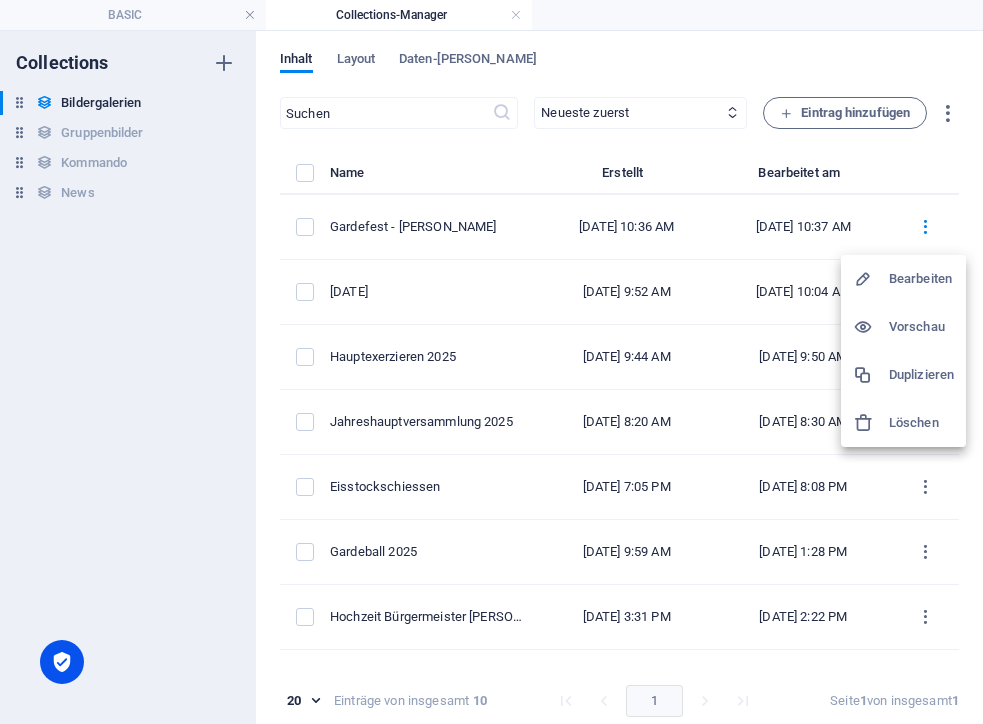 click on "Löschen" at bounding box center (903, 423) 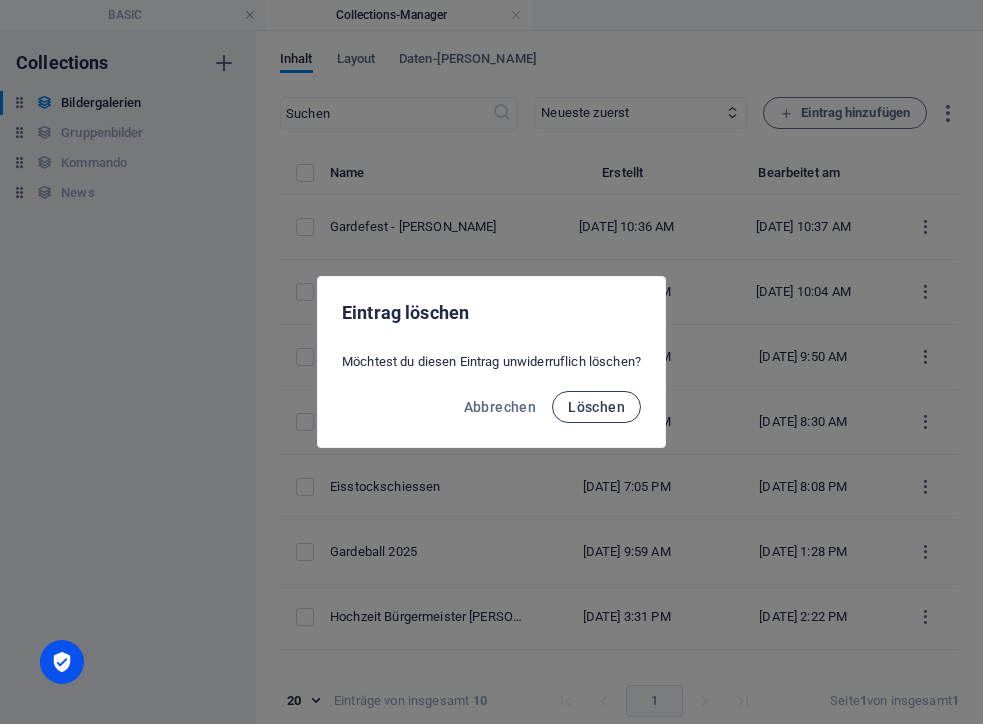 click on "Löschen" at bounding box center [596, 407] 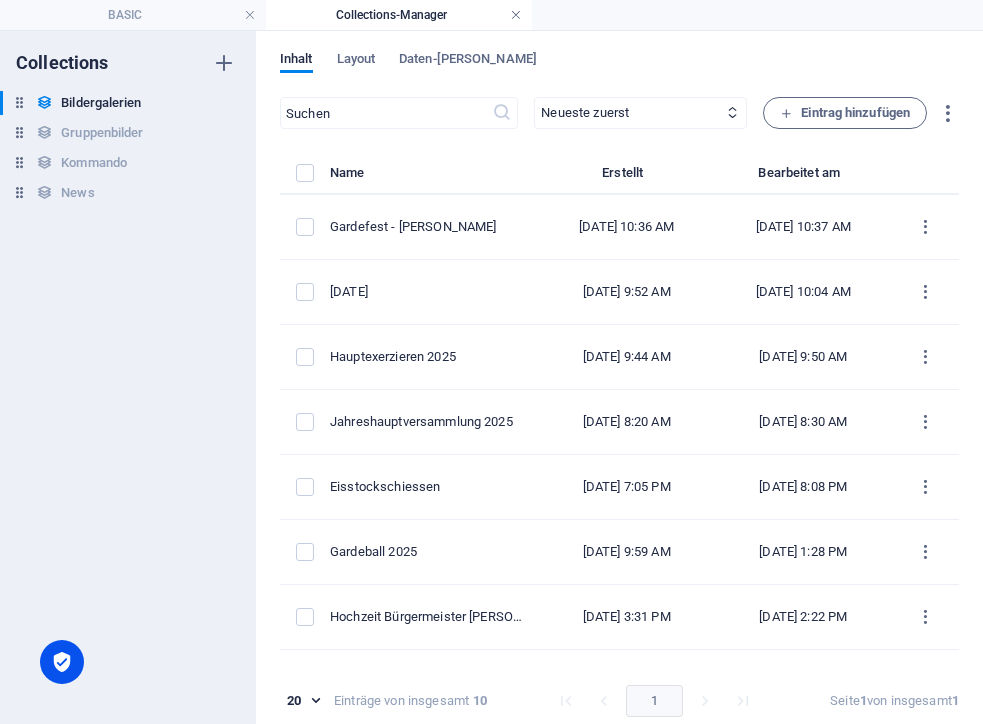 click at bounding box center (516, 15) 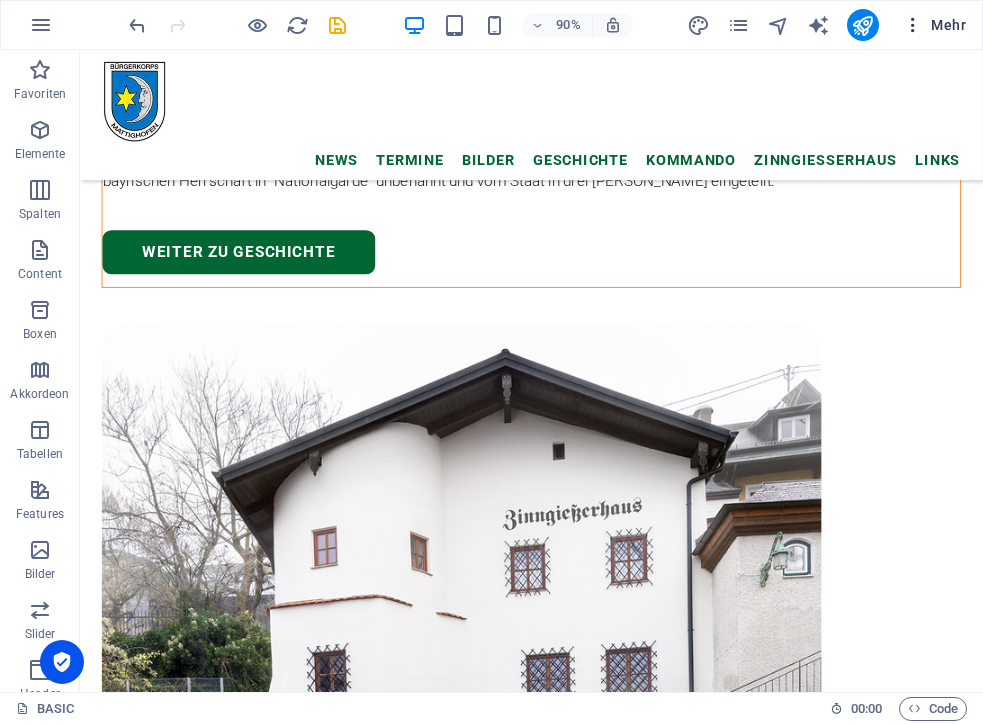 click on "Mehr" at bounding box center [934, 25] 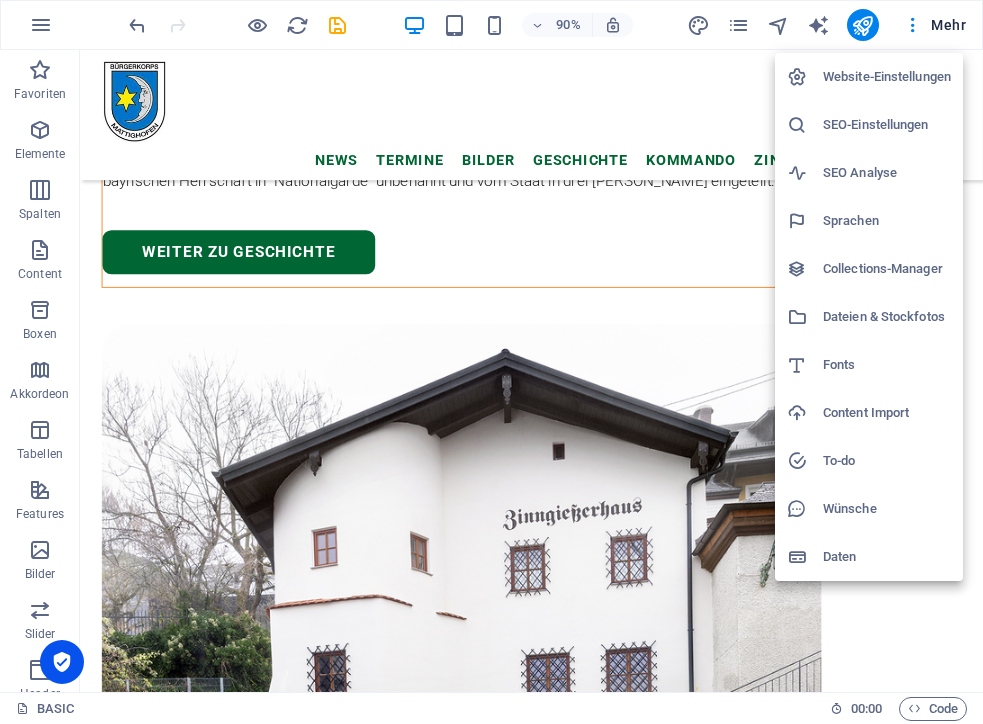 click on "Dateien & Stockfotos" at bounding box center [887, 317] 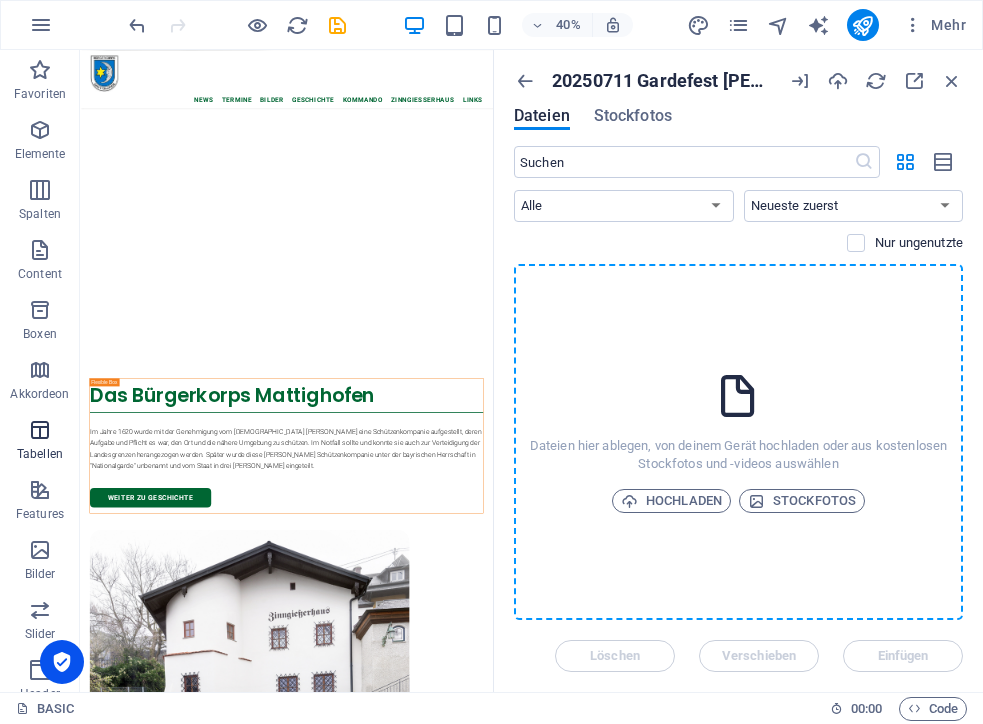 scroll, scrollTop: 938, scrollLeft: 0, axis: vertical 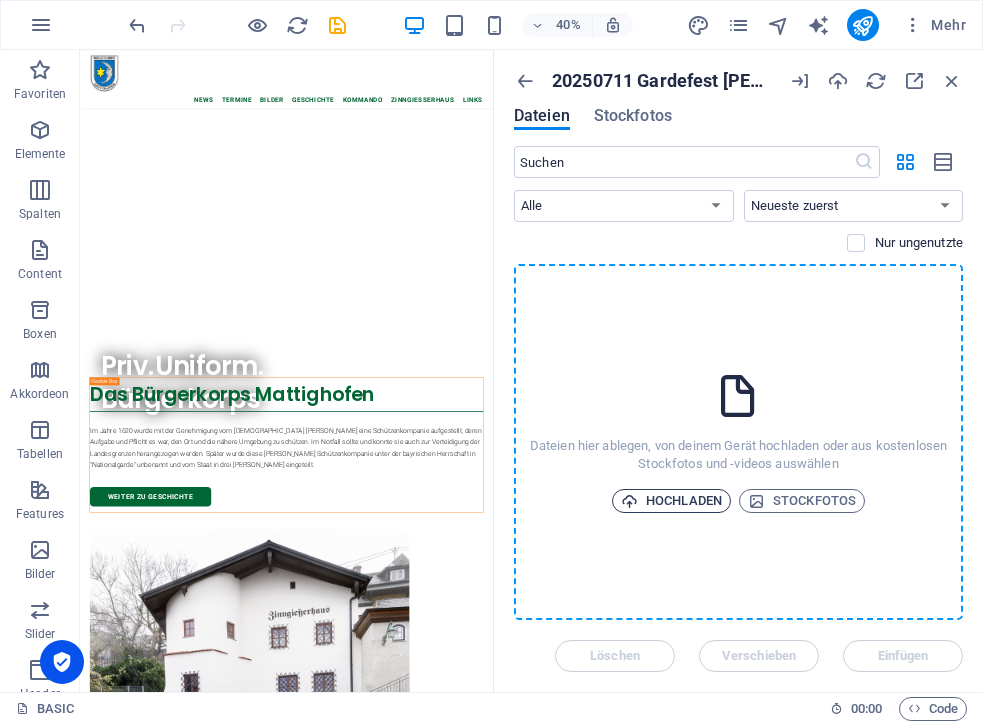 click on "Hochladen" at bounding box center [671, 501] 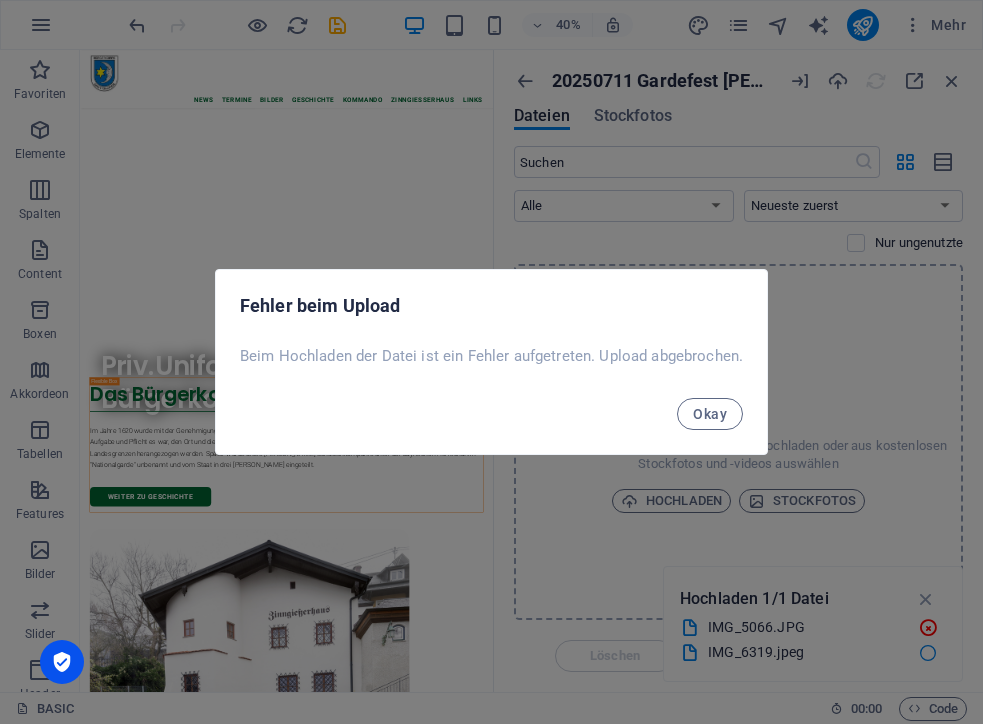 click on "Okay" at bounding box center (491, 420) 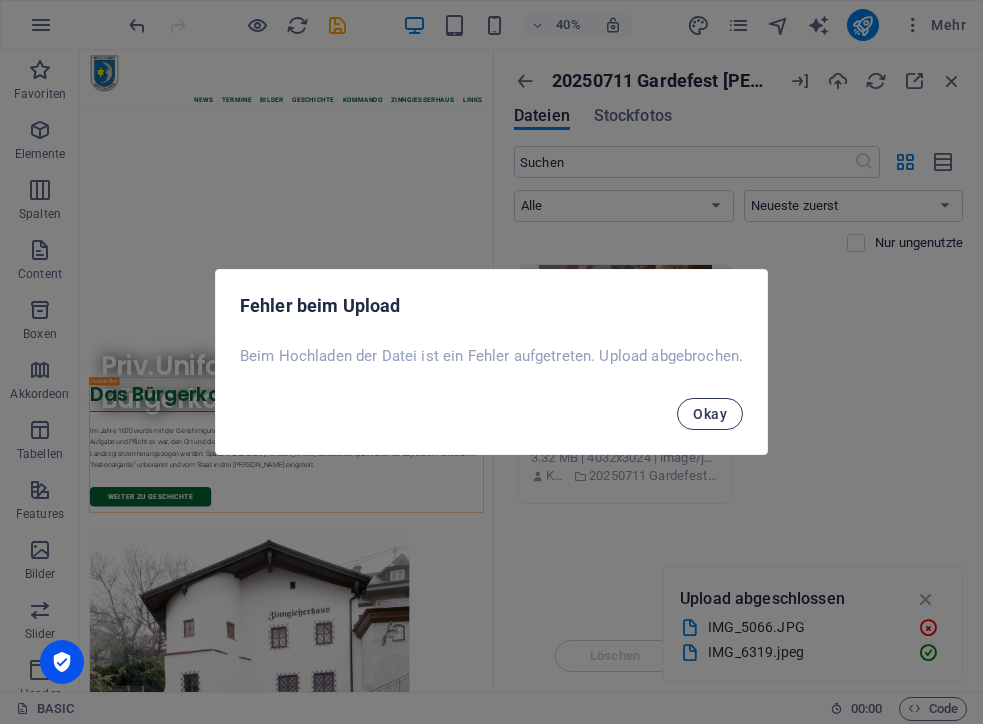 click on "Okay" at bounding box center (710, 414) 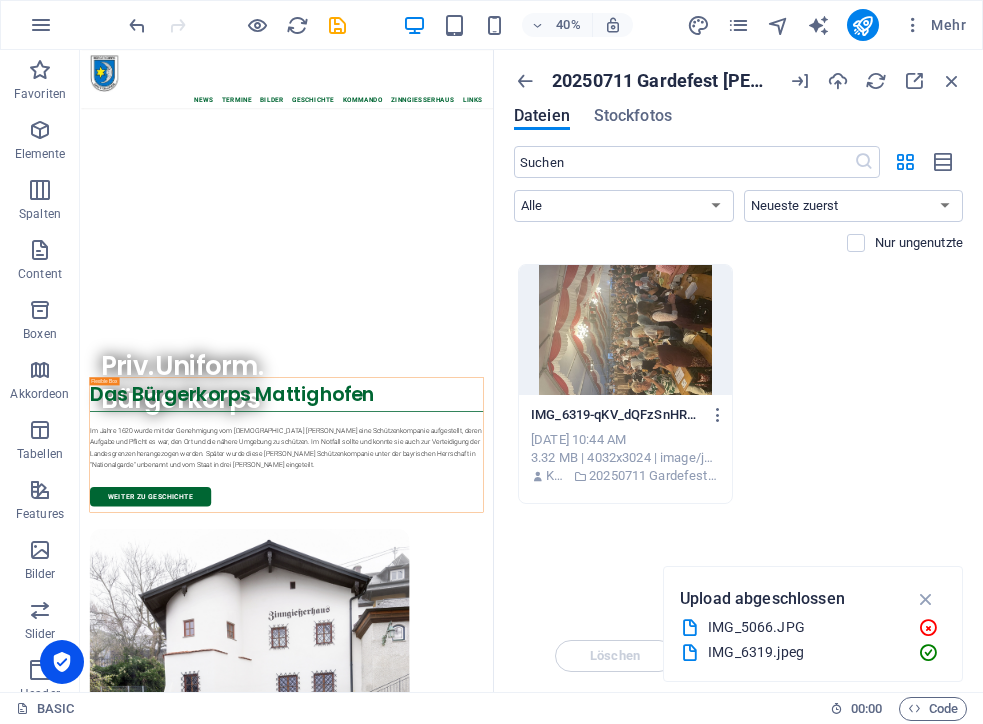 click on "IMG_6319-qKV_dQFzSnHRkh4g0aeniQ.jpeg IMG_6319-qKV_dQFzSnHRkh4g0aeniQ.jpeg [DATE] 10:44 AM 3.32 MB | 4032x3024 | image/jpeg [PERSON_NAME] 20250711 Gardefest [PERSON_NAME]" at bounding box center [738, 384] 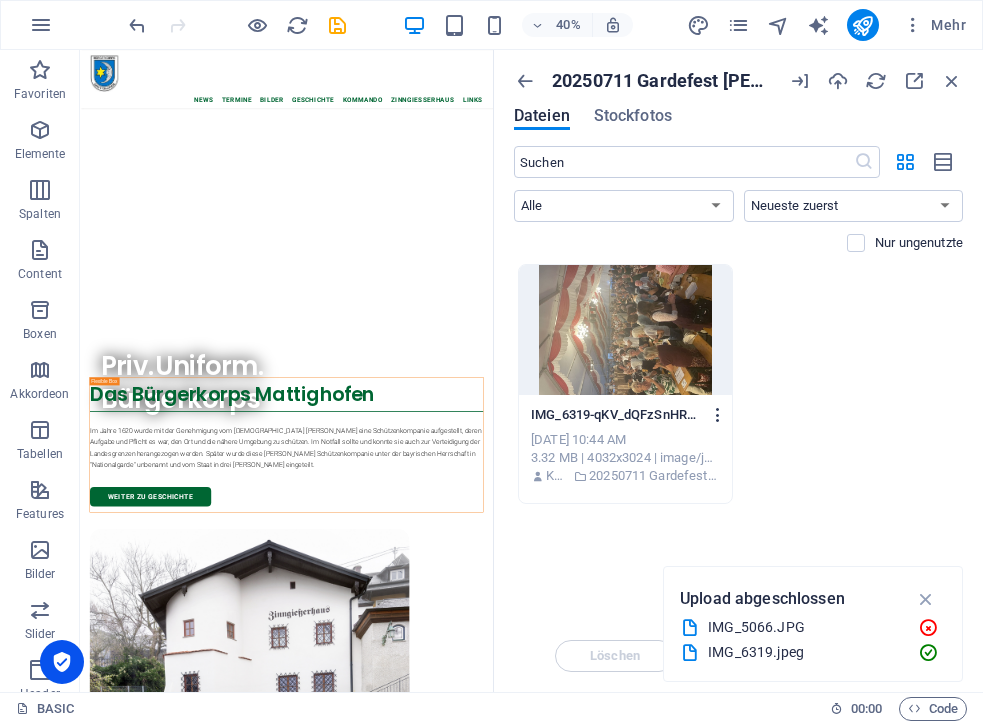 click at bounding box center [718, 415] 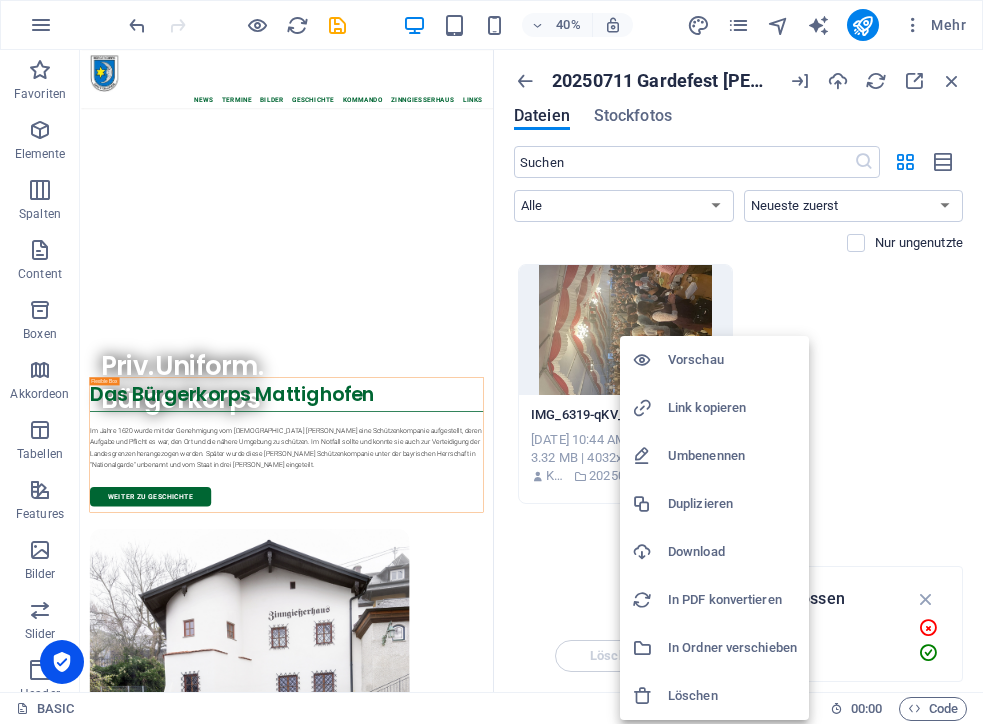 click on "Löschen" at bounding box center [714, 696] 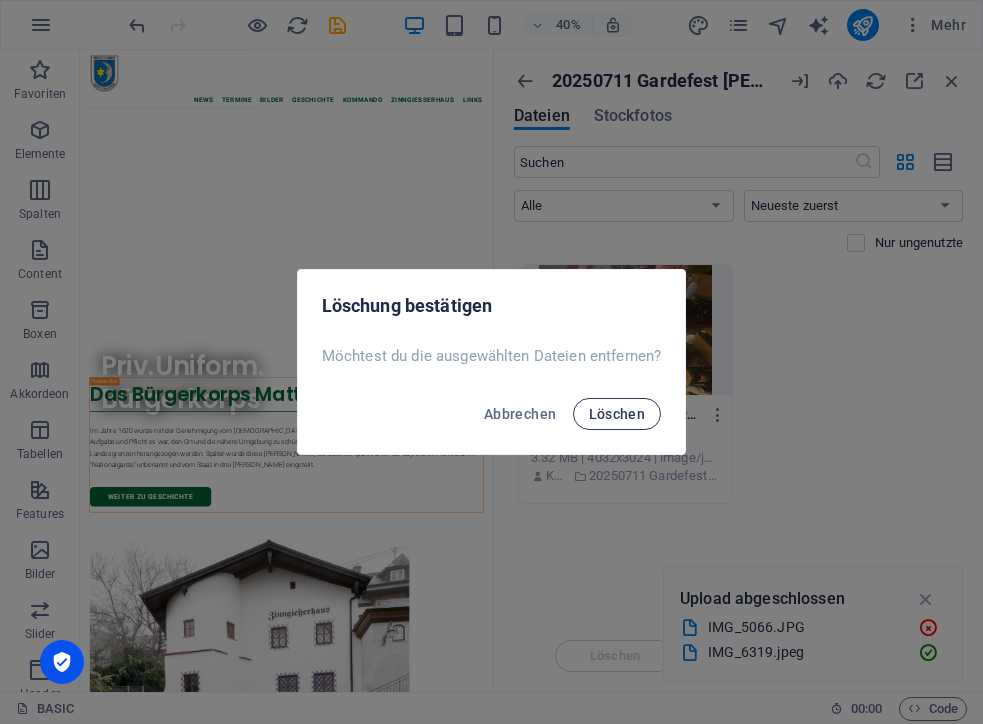 click on "Löschen" at bounding box center (617, 414) 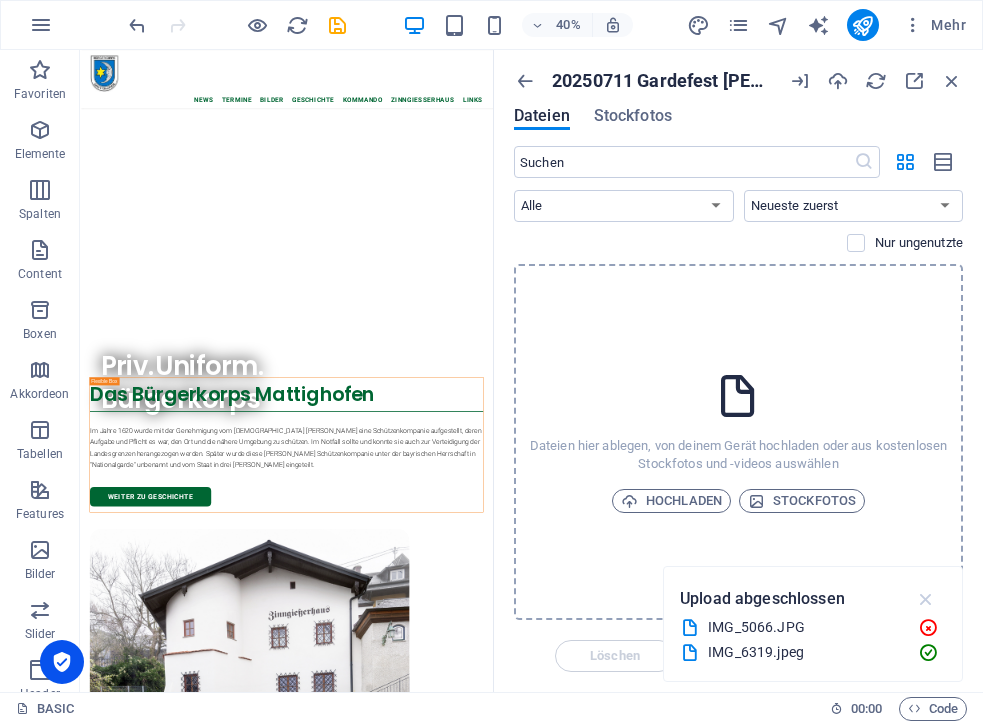 click at bounding box center (926, 599) 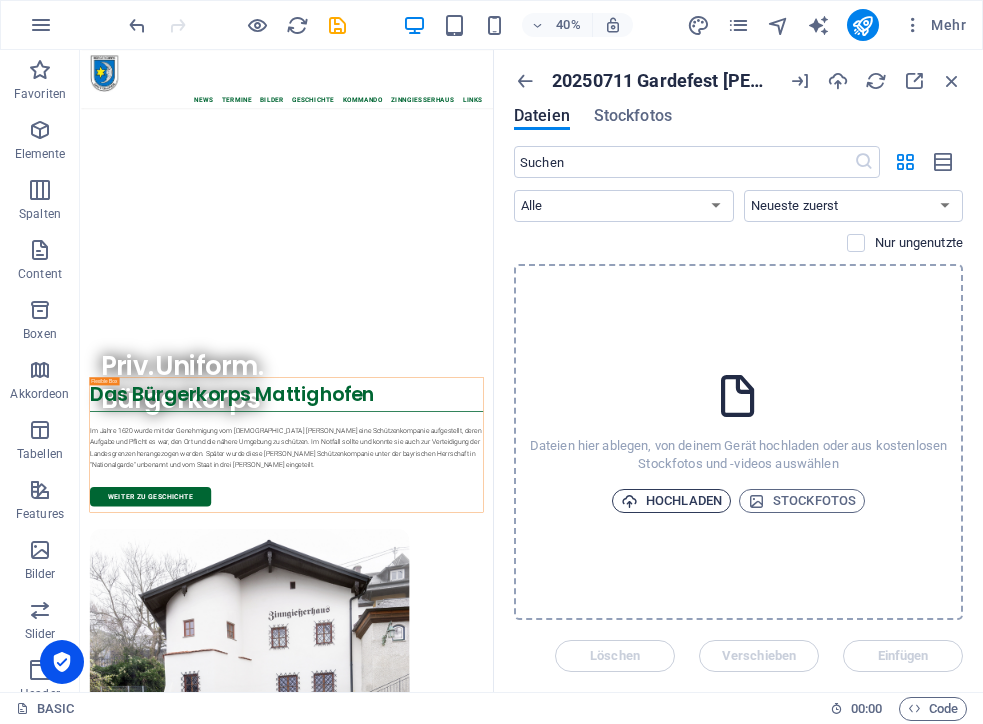 click on "Hochladen" at bounding box center [671, 501] 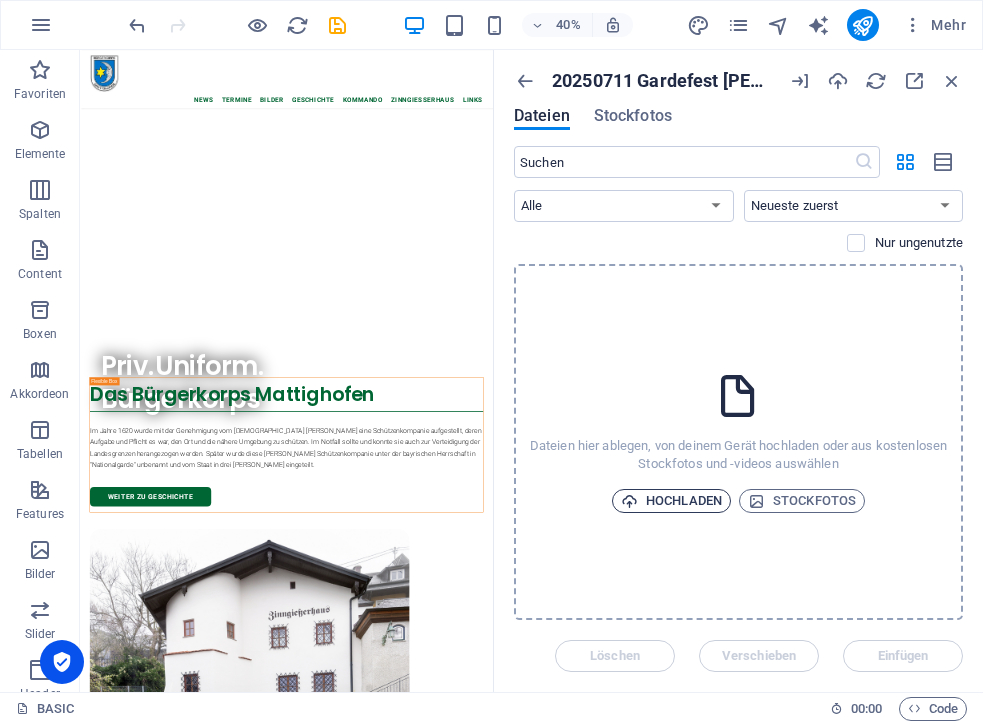 click on "Hochladen" at bounding box center (671, 501) 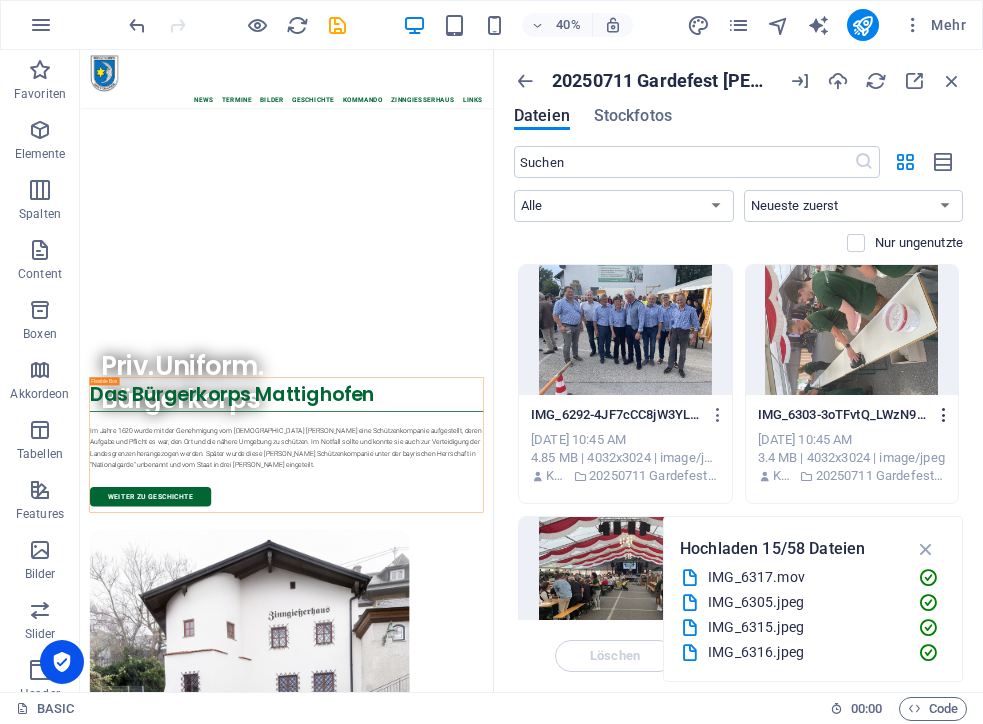 click at bounding box center [944, 415] 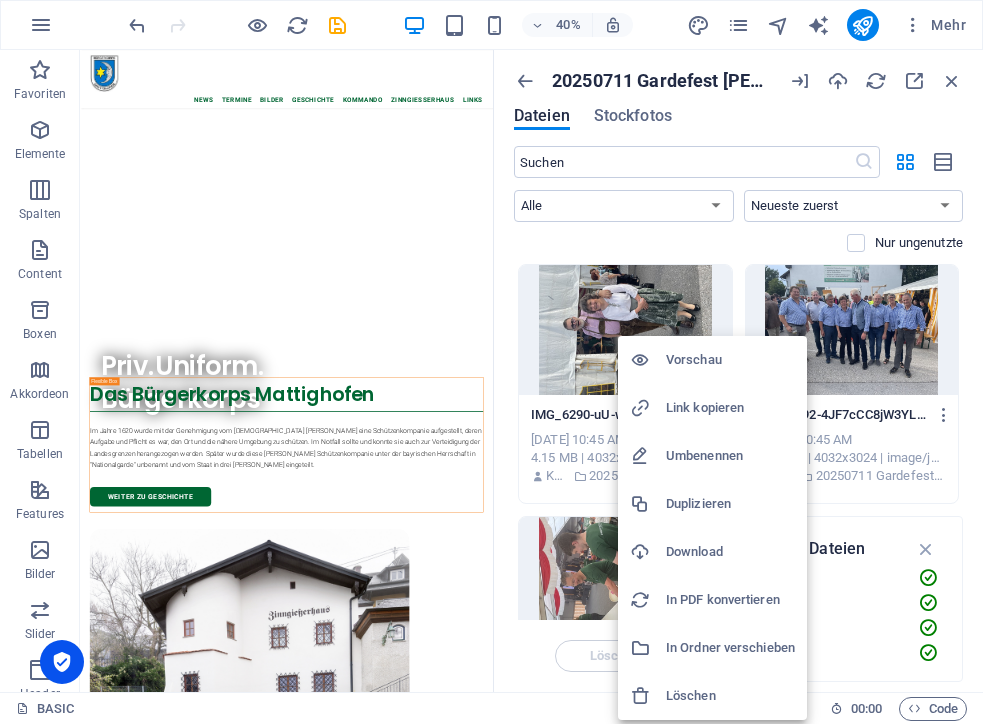 click at bounding box center [491, 362] 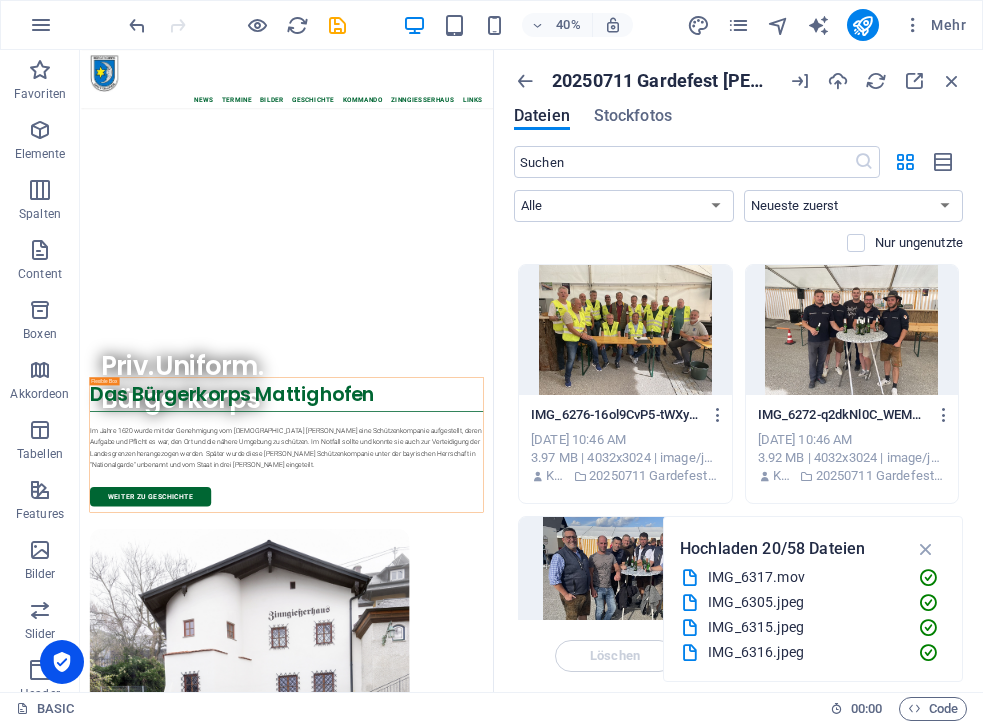 scroll, scrollTop: 0, scrollLeft: 0, axis: both 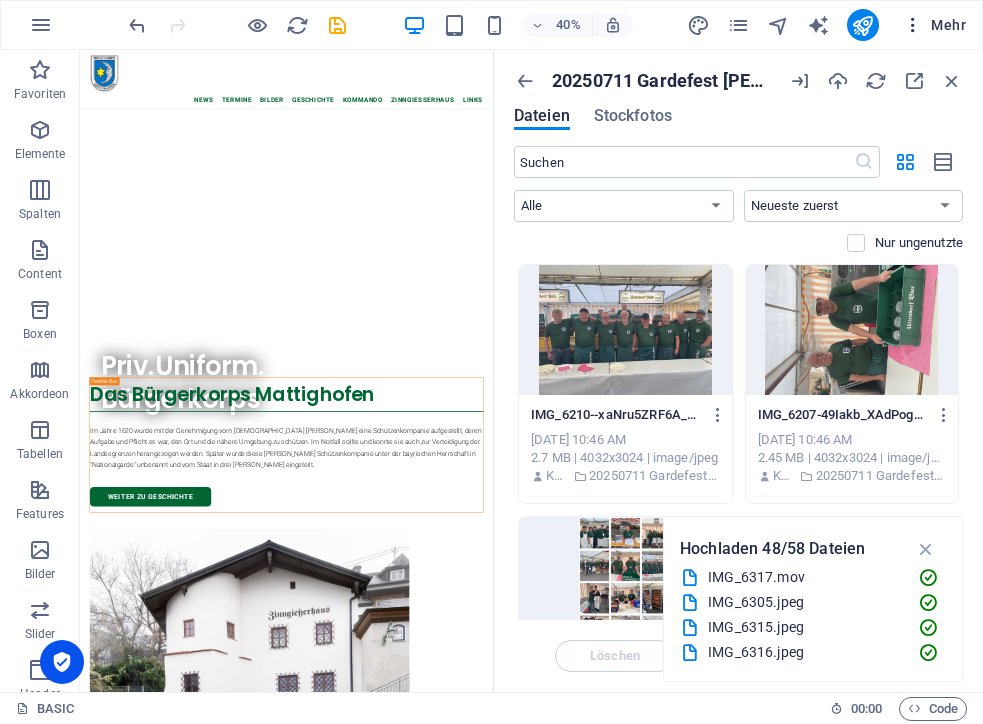 click on "Mehr" at bounding box center (934, 25) 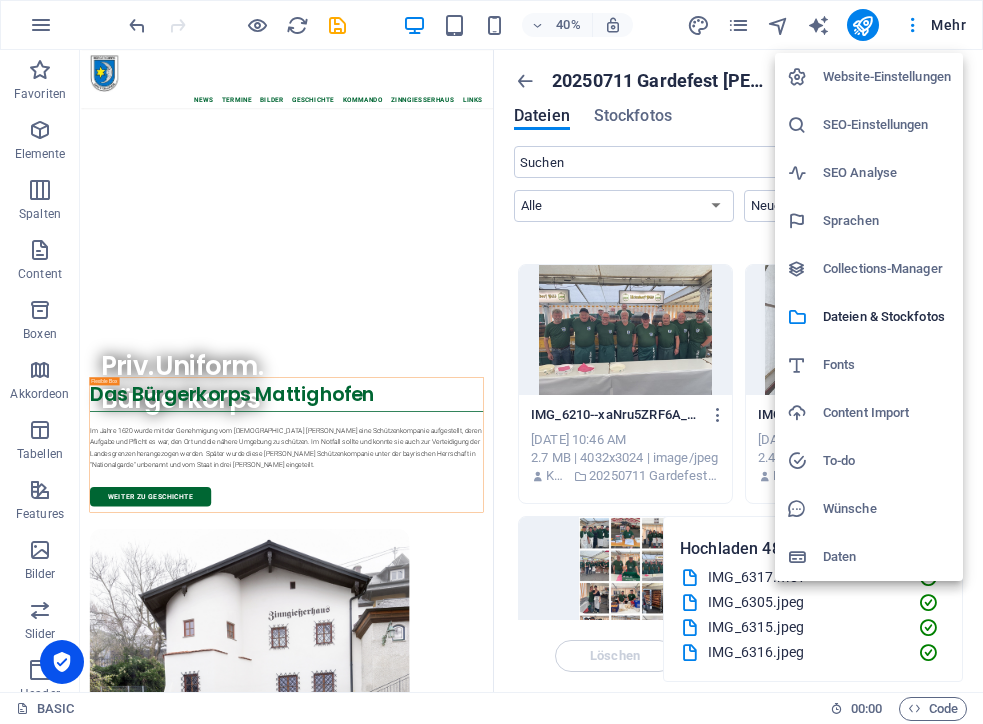 click on "Collections-Manager" at bounding box center (887, 269) 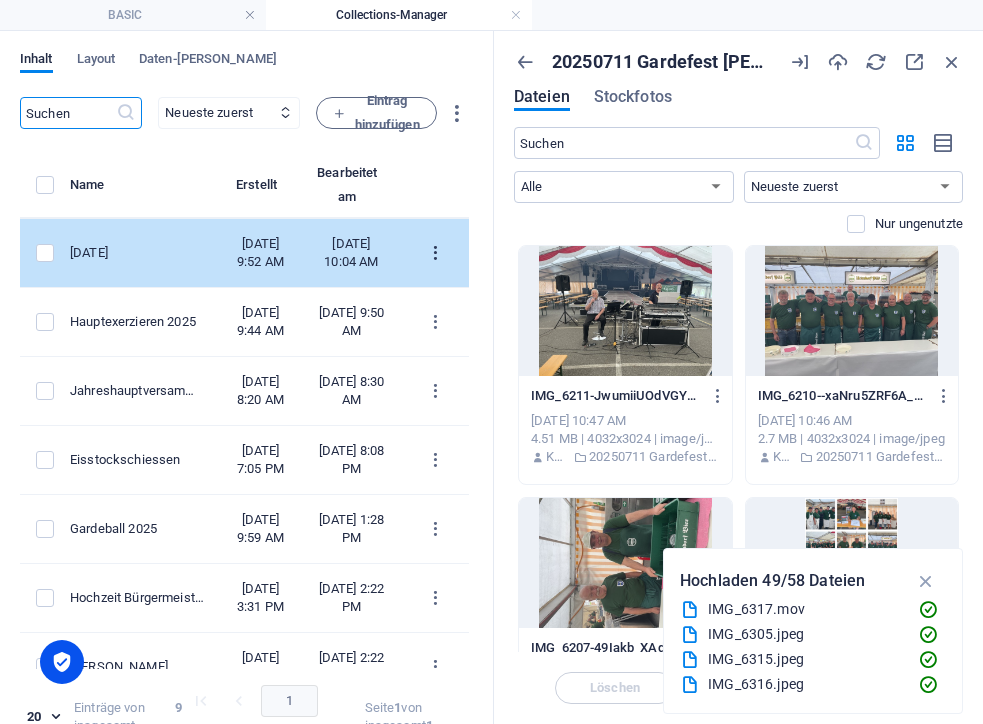 scroll, scrollTop: 0, scrollLeft: 269, axis: horizontal 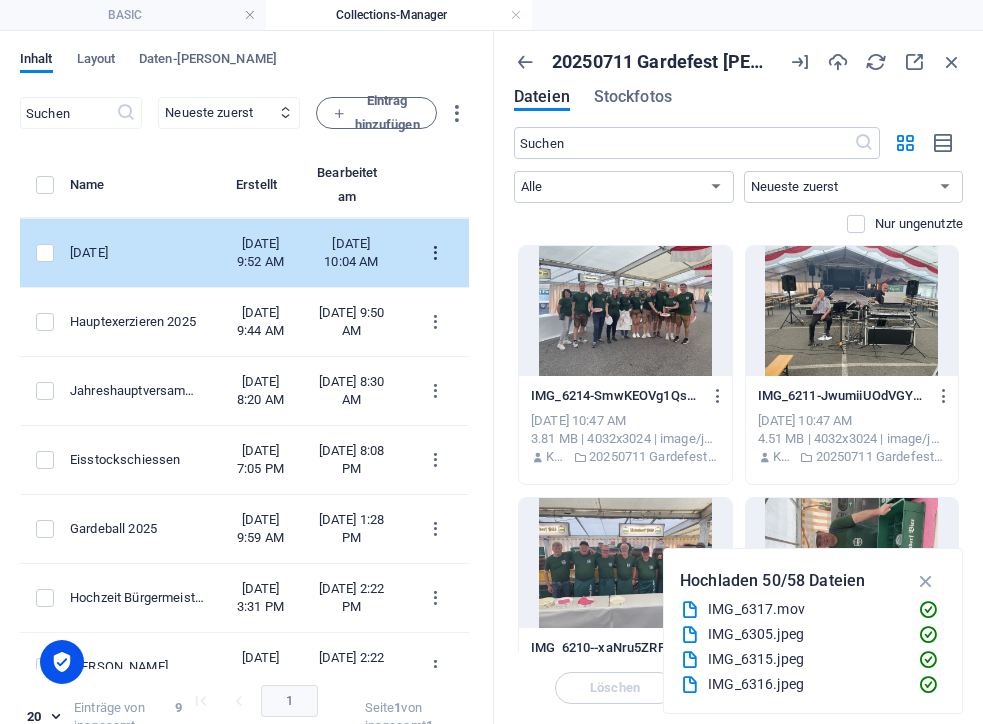 click at bounding box center (435, 253) 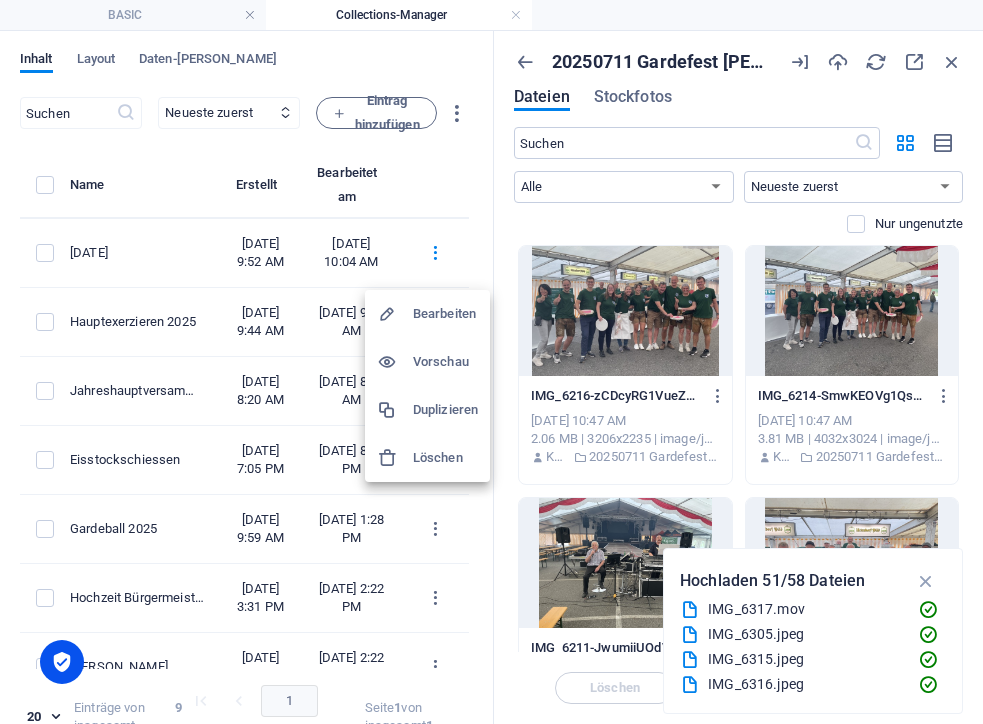 click on "Duplizieren" at bounding box center (427, 410) 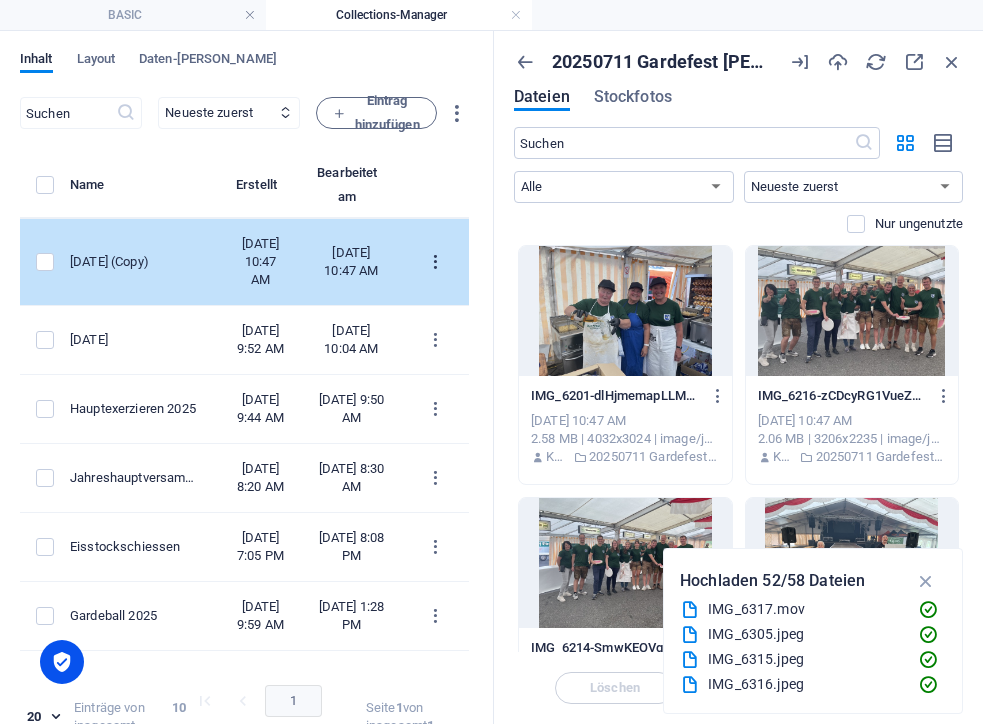 click at bounding box center (435, 262) 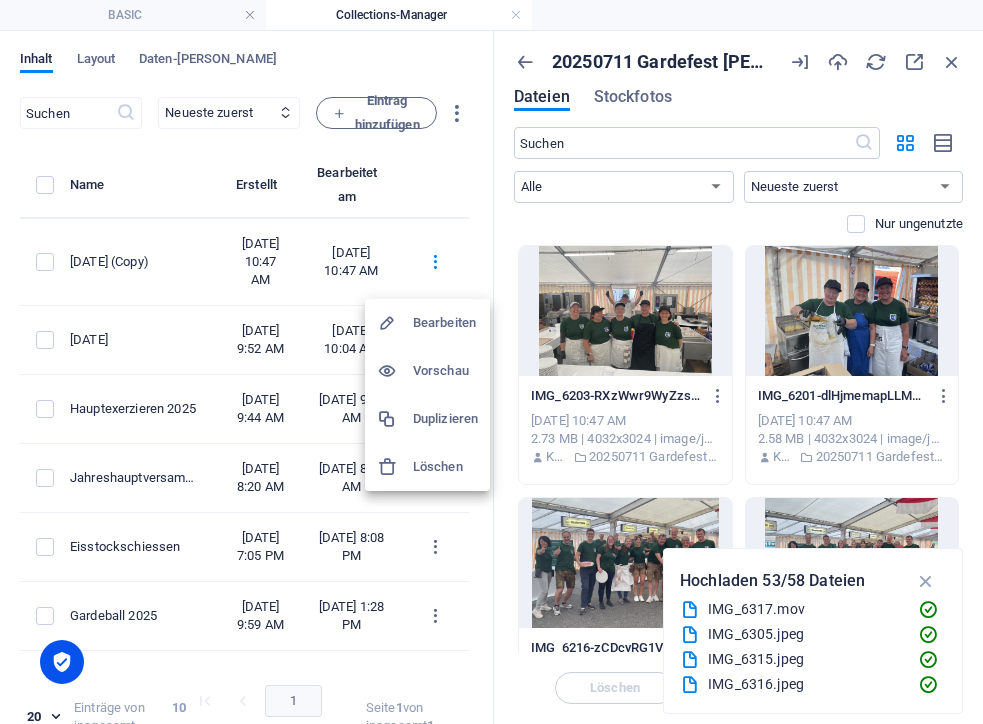 click on "Bearbeiten" at bounding box center (445, 323) 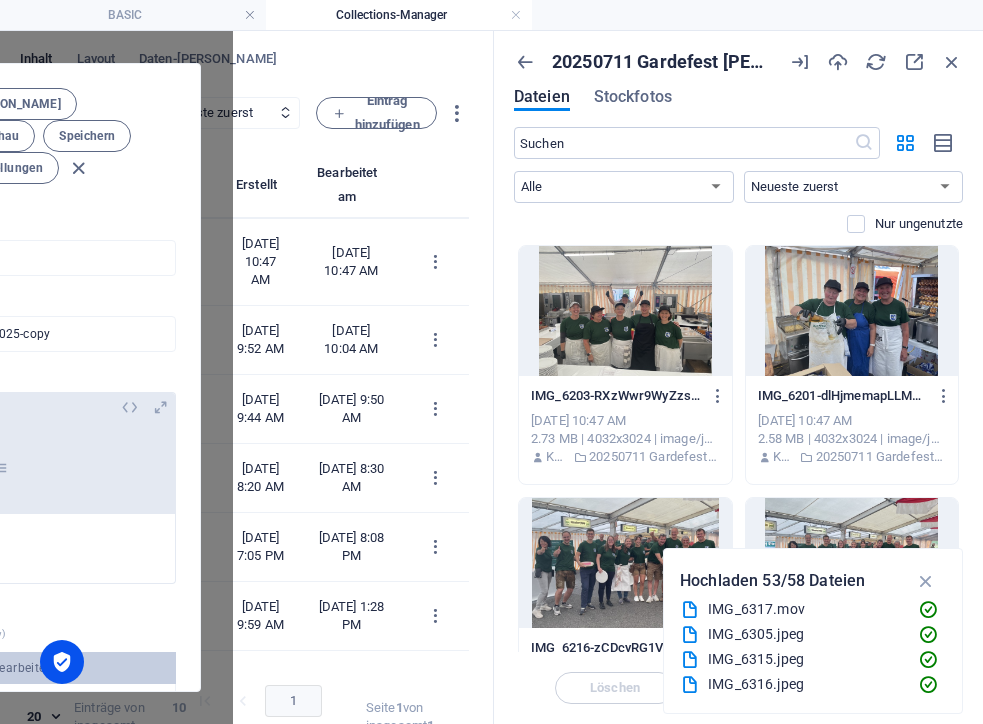scroll, scrollTop: 0, scrollLeft: 3, axis: horizontal 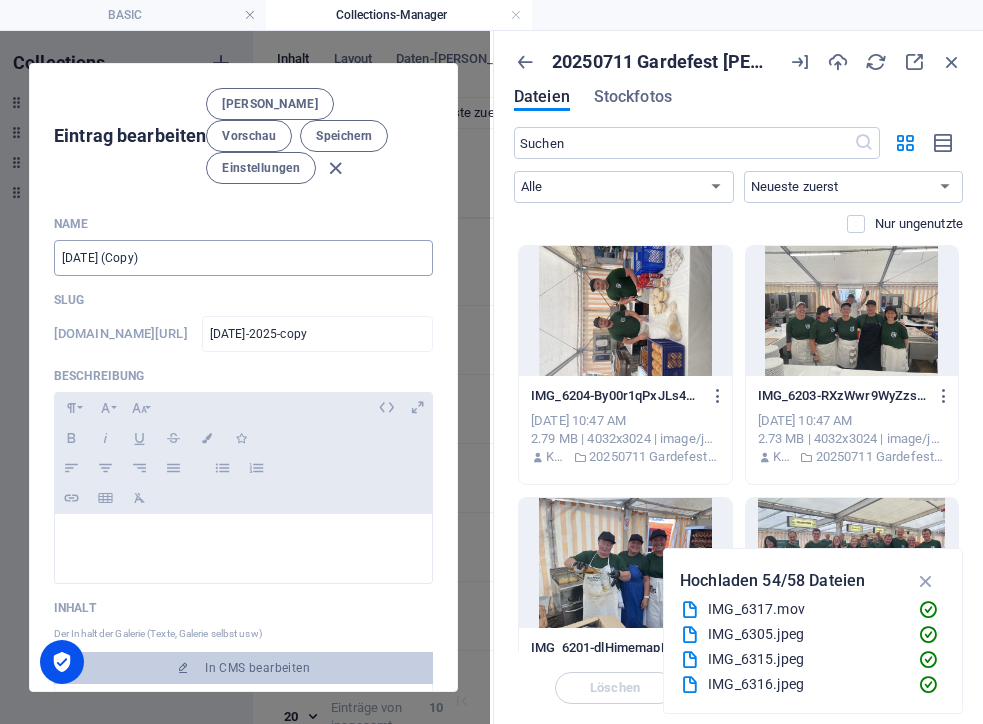 click on "[DATE] (Copy)" at bounding box center [243, 258] 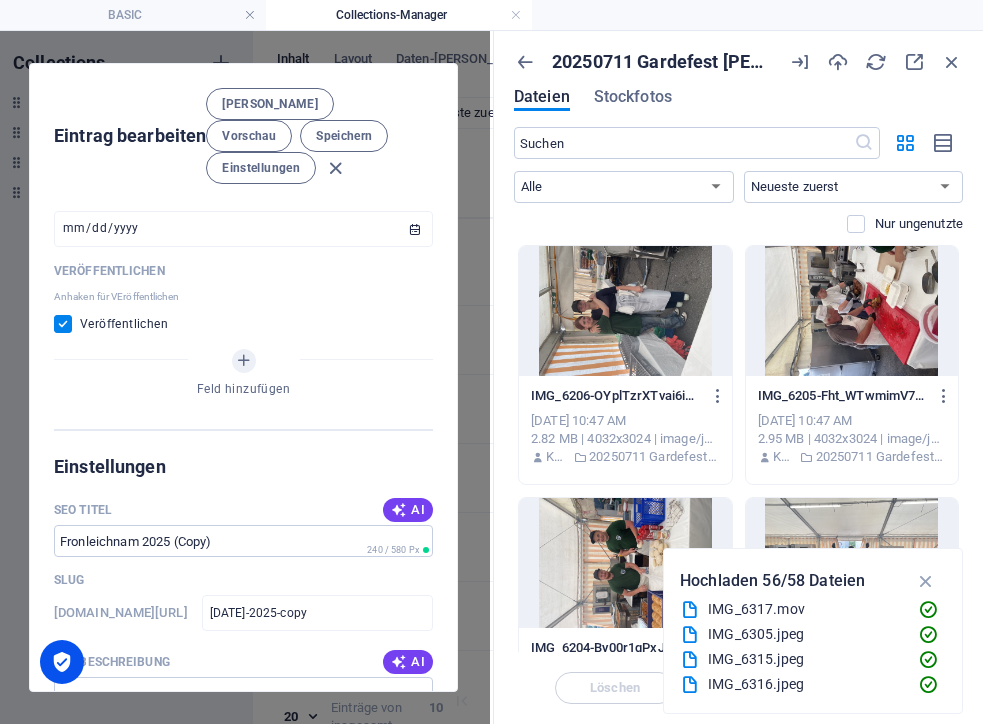 scroll, scrollTop: 1078, scrollLeft: 0, axis: vertical 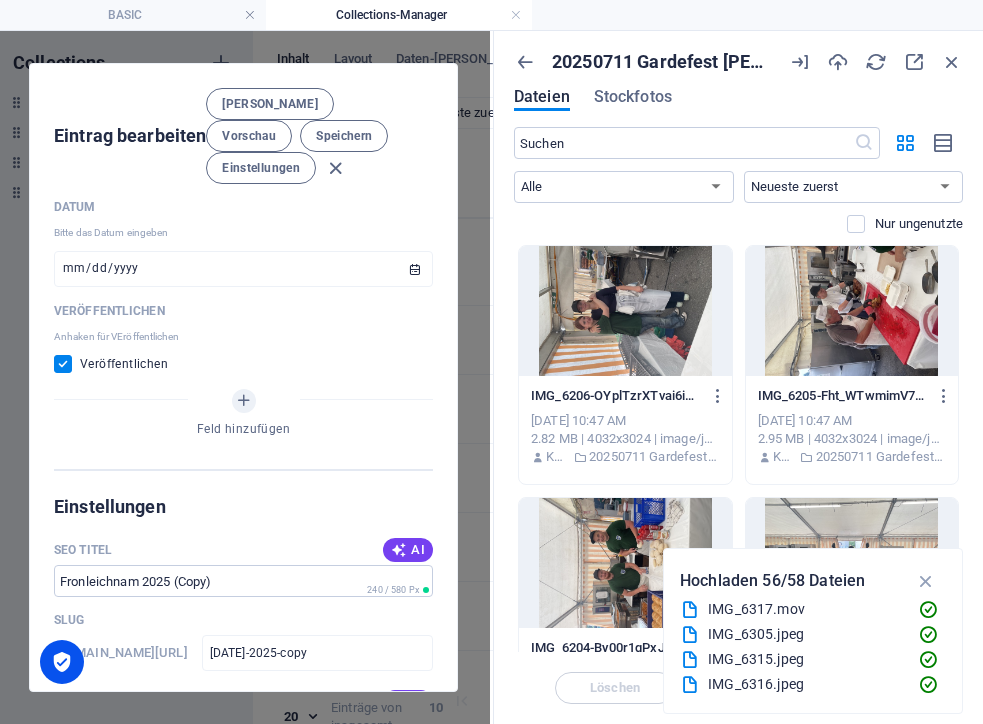 click on "Veröffentlichen" at bounding box center [124, 364] 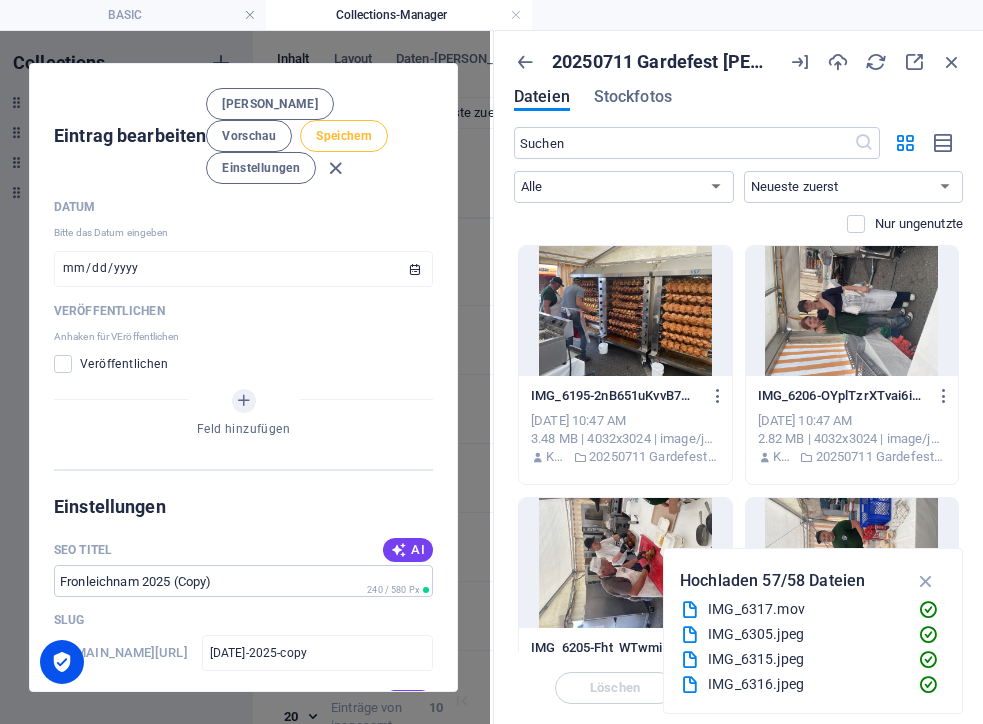 click on "Speichern" at bounding box center (344, 136) 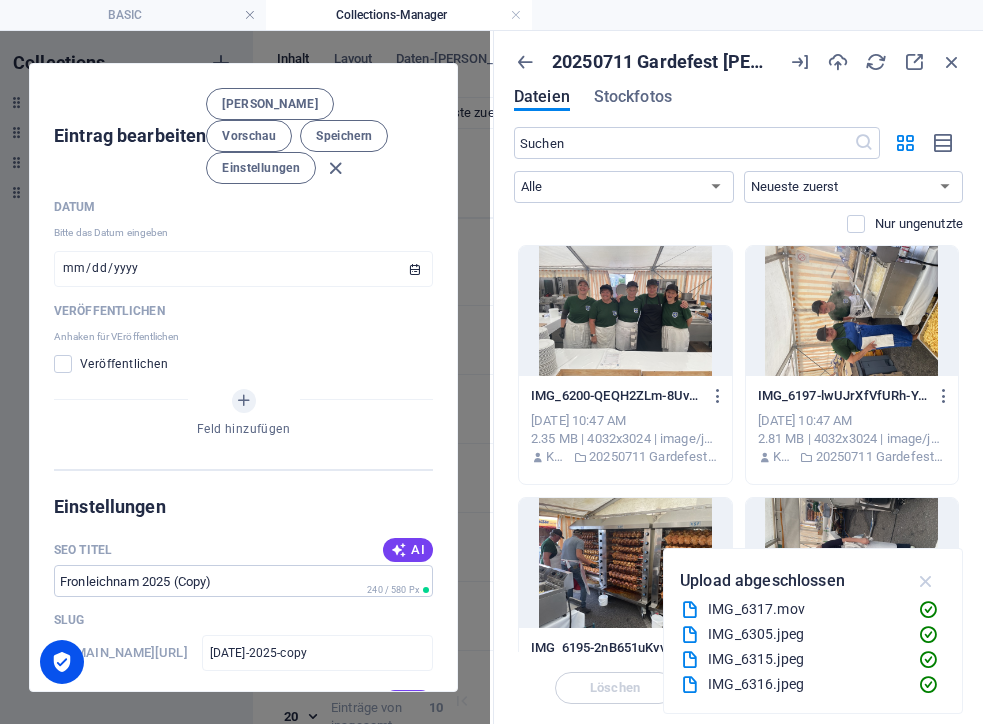 click at bounding box center (926, 581) 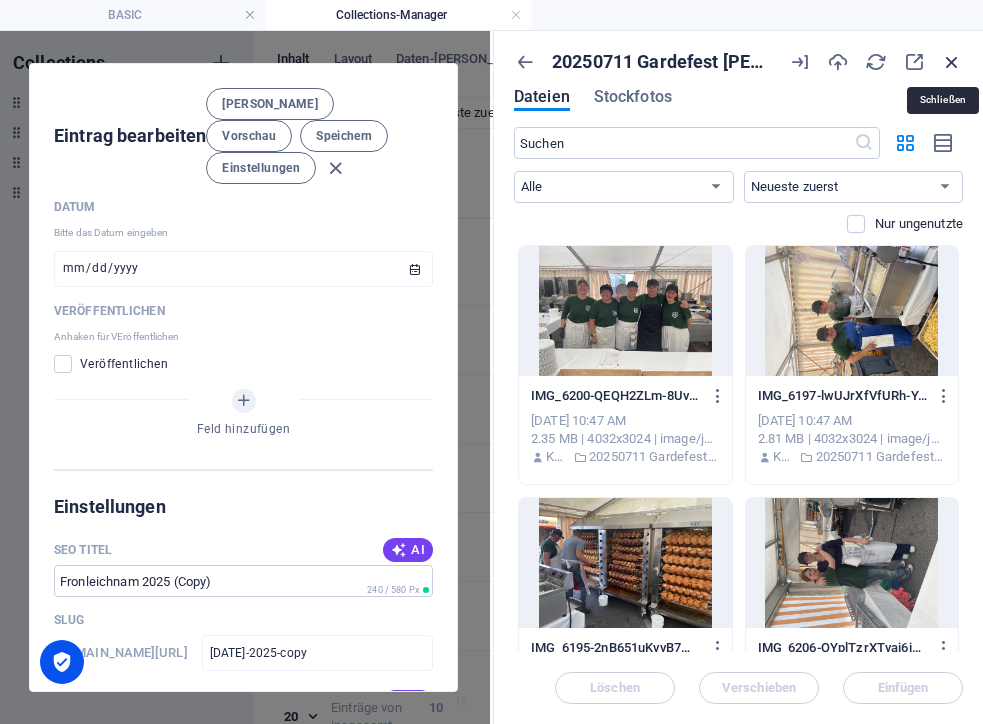 click at bounding box center (952, 62) 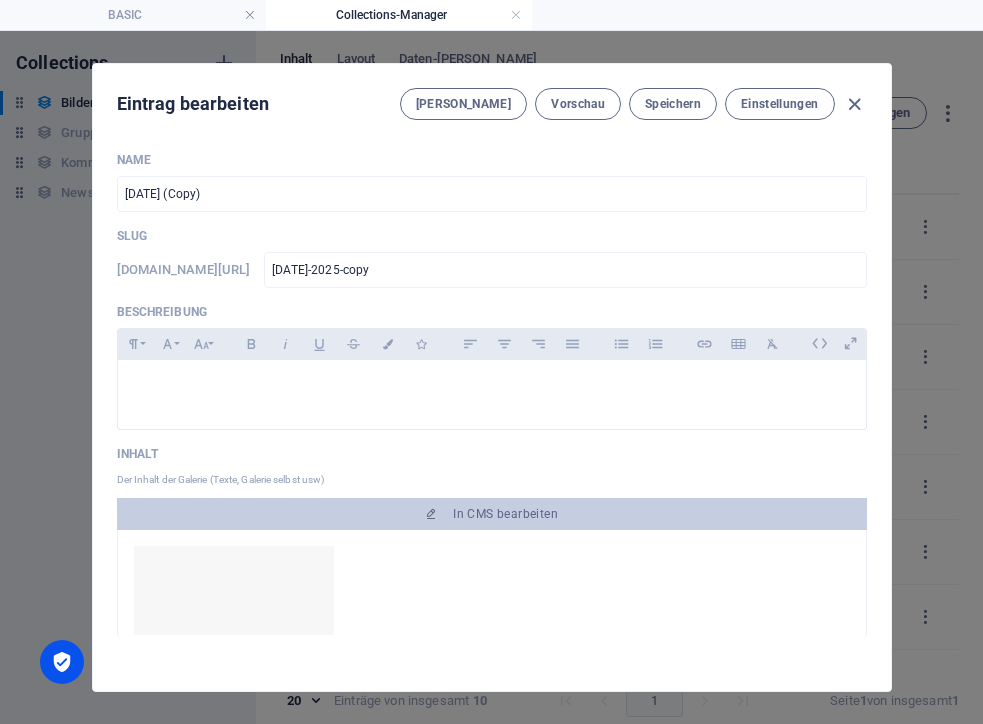 scroll, scrollTop: 0, scrollLeft: 0, axis: both 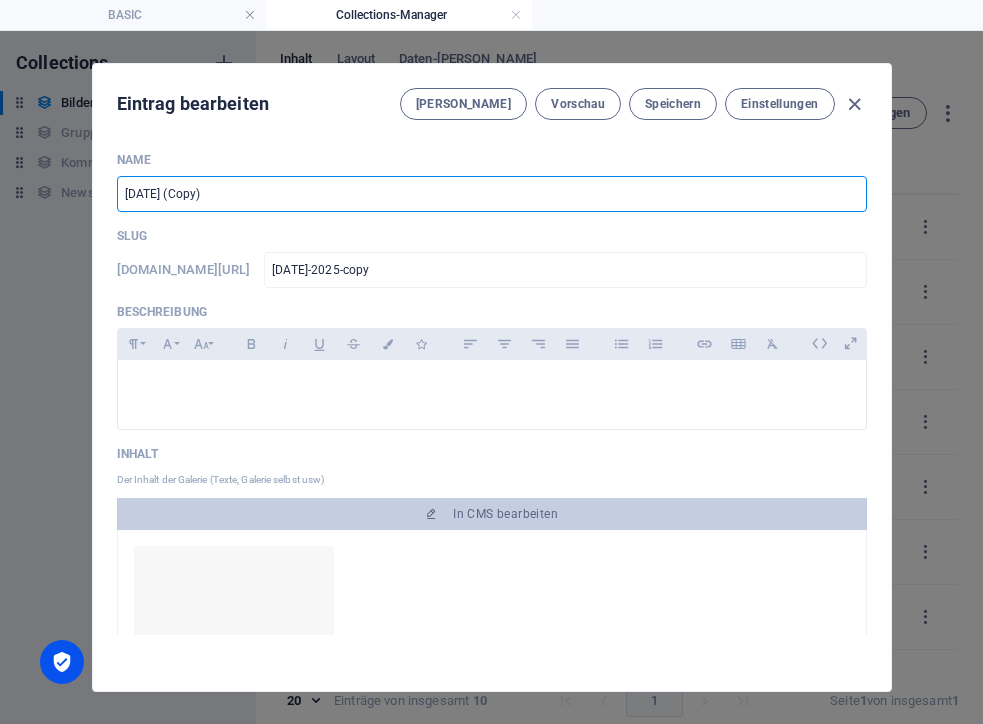 drag, startPoint x: 355, startPoint y: 198, endPoint x: 87, endPoint y: 197, distance: 268.00186 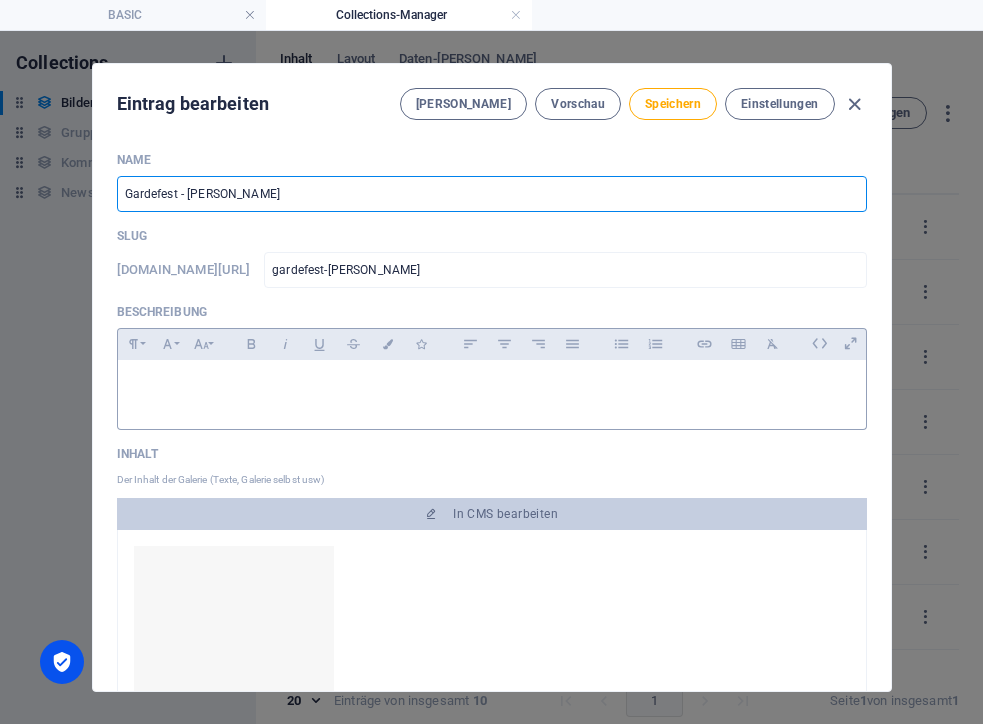 click at bounding box center [492, 390] 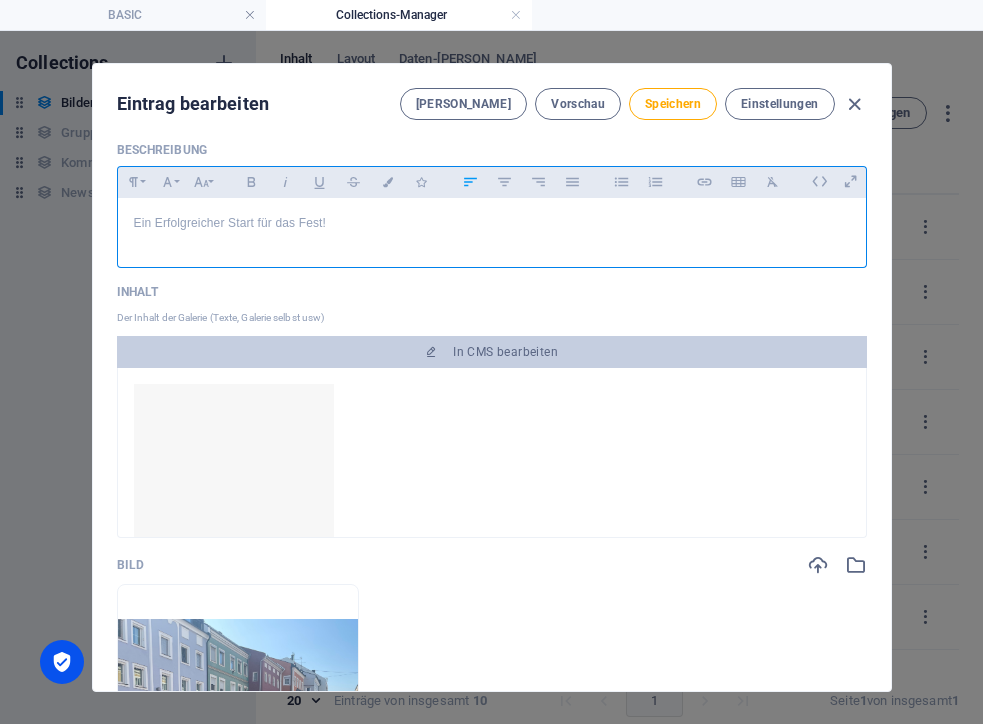 scroll, scrollTop: 196, scrollLeft: 0, axis: vertical 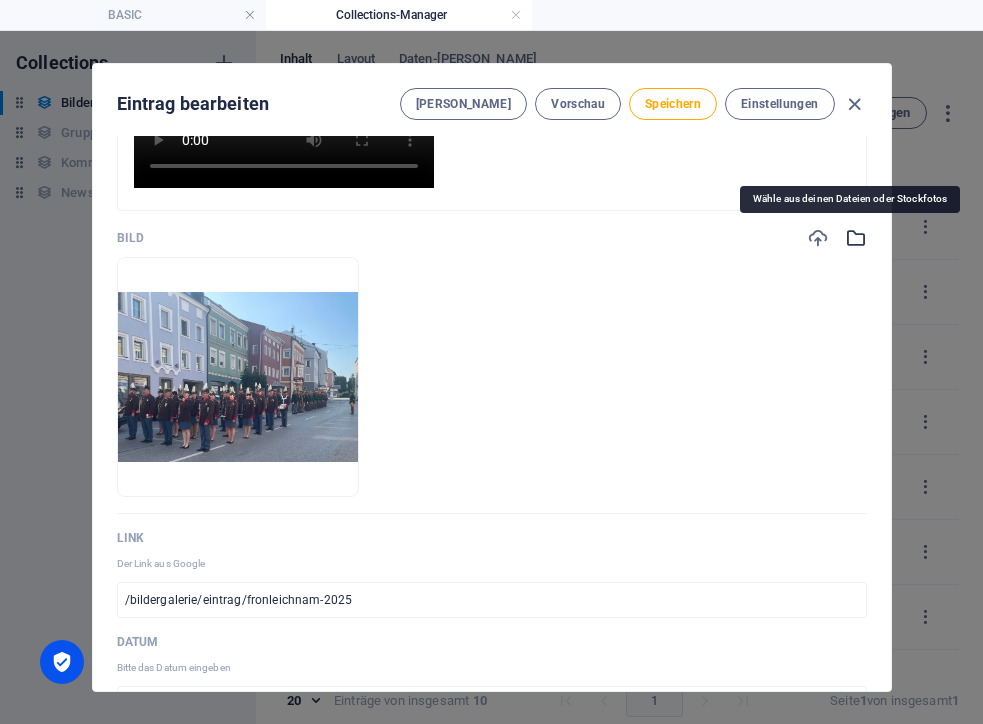 click at bounding box center (856, 238) 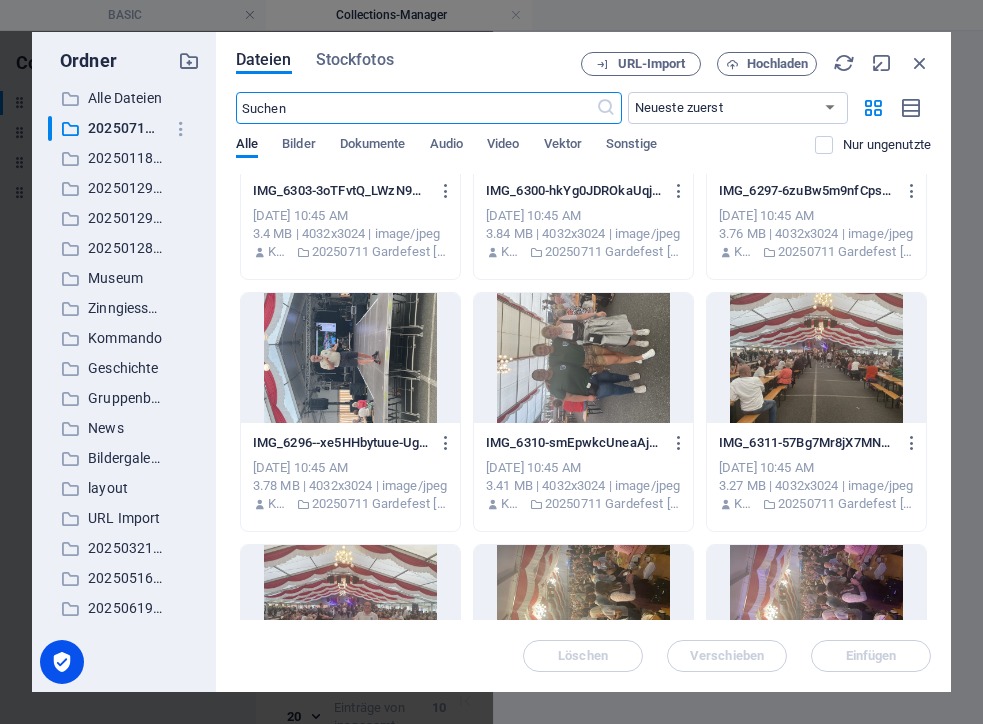 scroll, scrollTop: 3904, scrollLeft: 0, axis: vertical 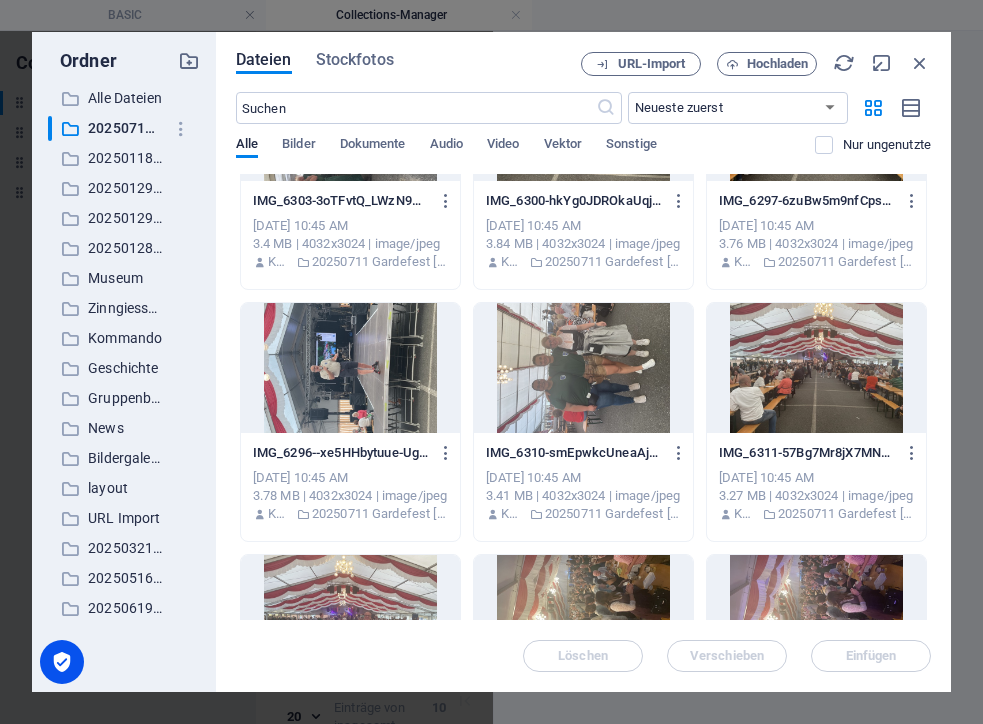 click at bounding box center (816, 368) 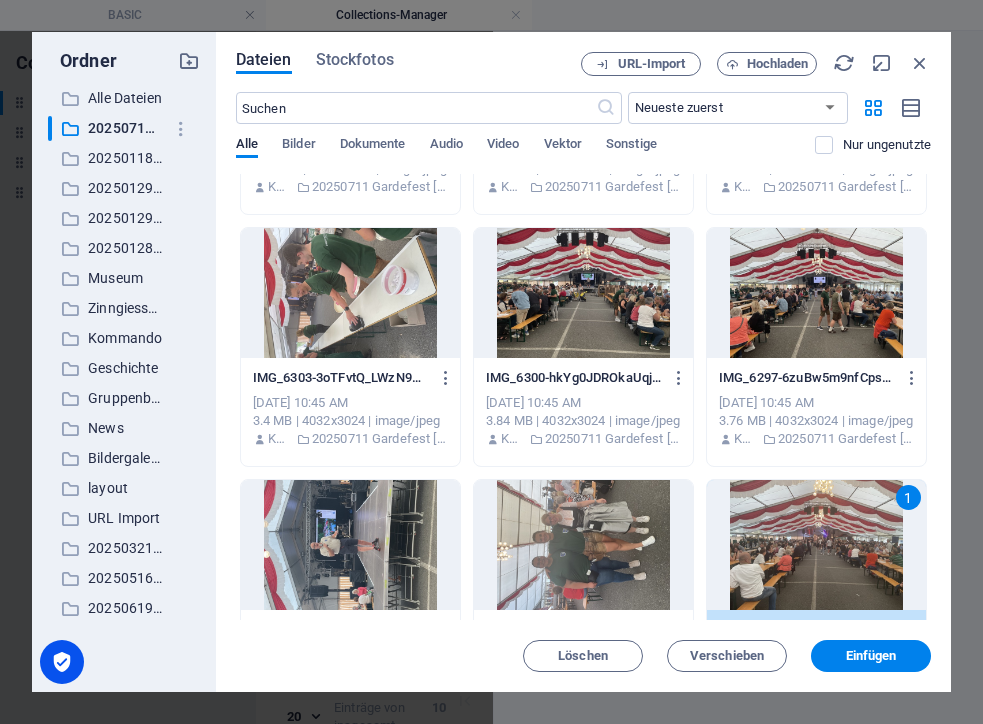 scroll, scrollTop: 3709, scrollLeft: 0, axis: vertical 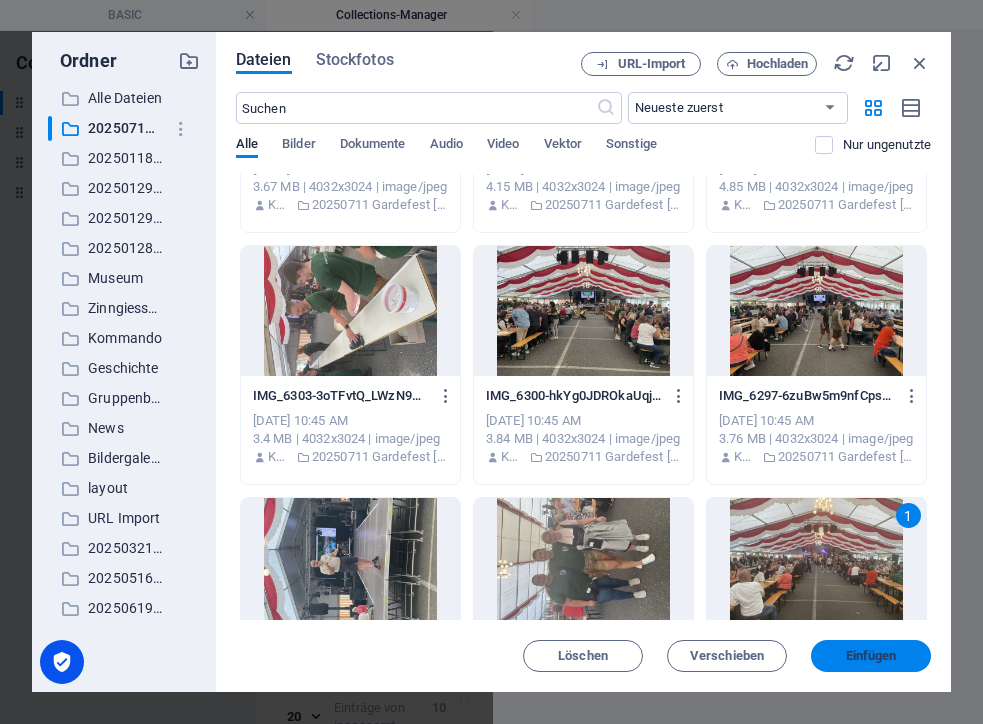 click on "Einfügen" at bounding box center (871, 656) 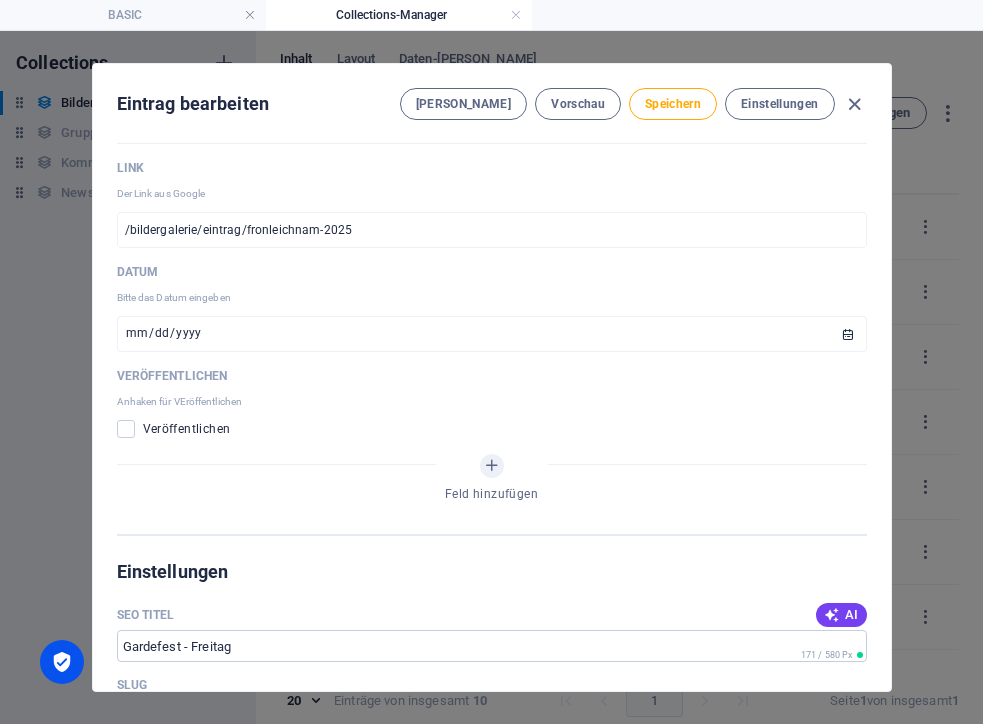 scroll, scrollTop: 858, scrollLeft: 0, axis: vertical 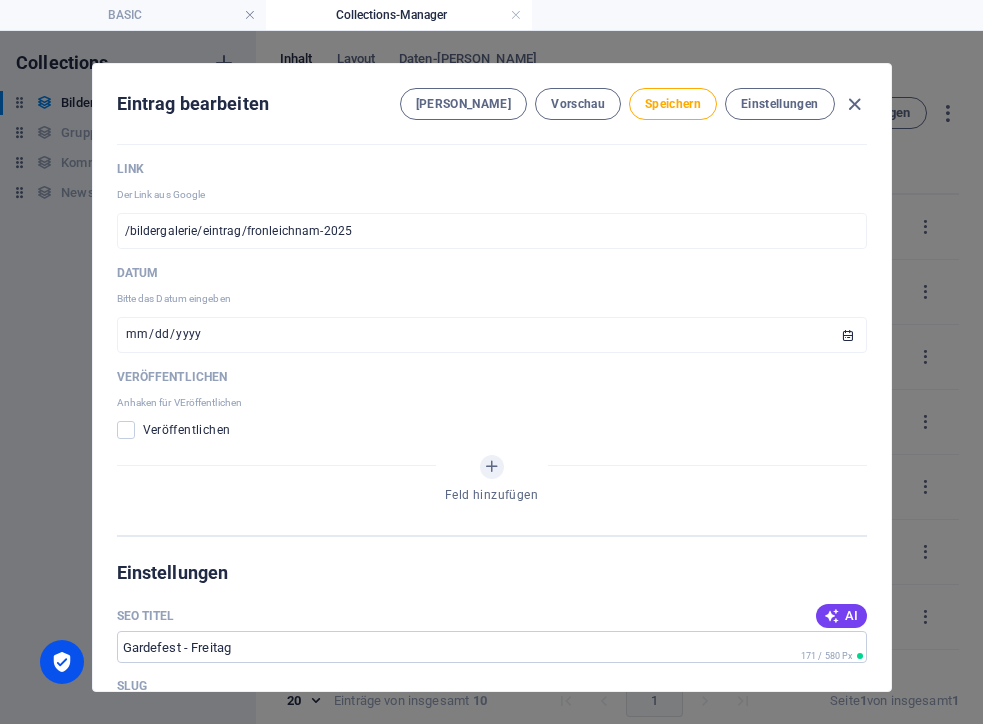 click on "Name Gardefest - [PERSON_NAME] ​ Slug [DOMAIN_NAME][URL] gardefest-[PERSON_NAME] ​ Beschreibung Formatierung Normal Überschrift 1 Überschrift 2 Überschrift 3 Überschrift 4 Heading 5 Heading 6 Quelltext Schriftart Arial [US_STATE] Impact Tahoma Times New Roman Verdana Schriftgröße 8 9 10 11 12 14 18 24 30 36 48 60 72 96 Fett Kursiv Unterstrichen Durchgestrichen Farben Icons Linksbündig ausrichten Zentriert ausrichten Rechtsbündig ausrichten Blocksatz Unnummerierte Liste Nummerierte Liste Link einfügen Tabelle einfügen Formatierung löschen Ein Erfolgreicher Start für das Fest! <p>Ein Erfolgreicher Start für das Fest!</p> Inhalt Der Inhalt der Galerie (Texte, Galerie selbst usw) In CMS bearbeiten Bild Lege Dateien hier ab, um sie sofort hochzuladen Link Der Link aus Google /bildergalerie/eintrag/fronleichnam-2025 ​ Datum Bitte das Datum eingeben [DATE] ​ Veröffentlichen Anhaken für VEröffentlichen Veröffentlichen [PERSON_NAME] hinzufügen" at bounding box center [492, -86] 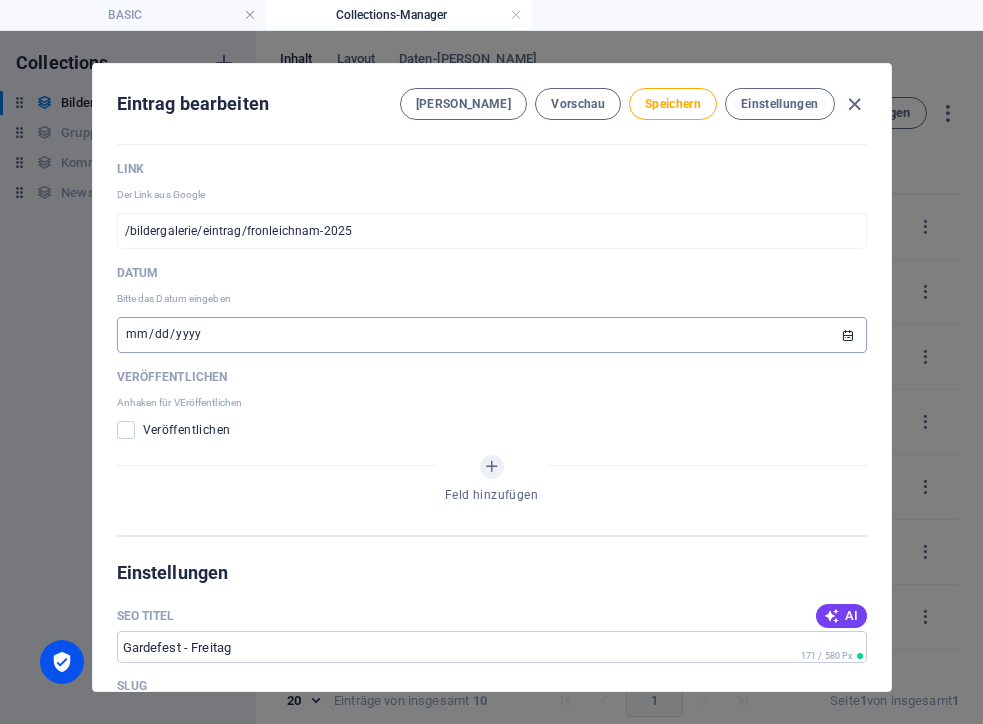 click on "[DATE]" at bounding box center (492, 335) 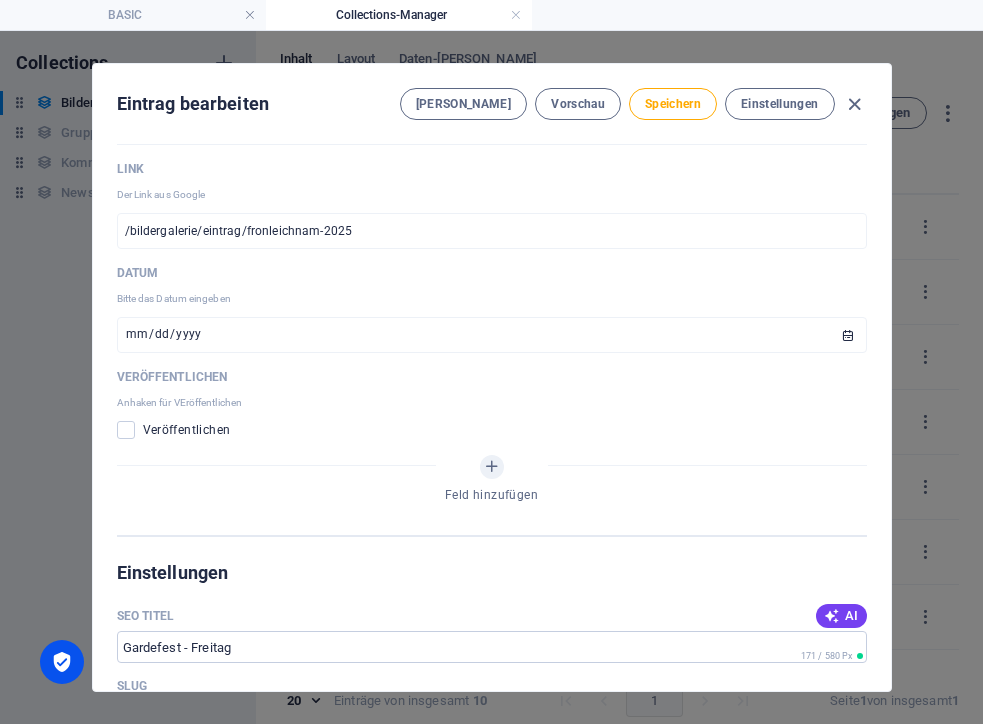 click on "Anhaken für VEröffentlichen" at bounding box center [492, 403] 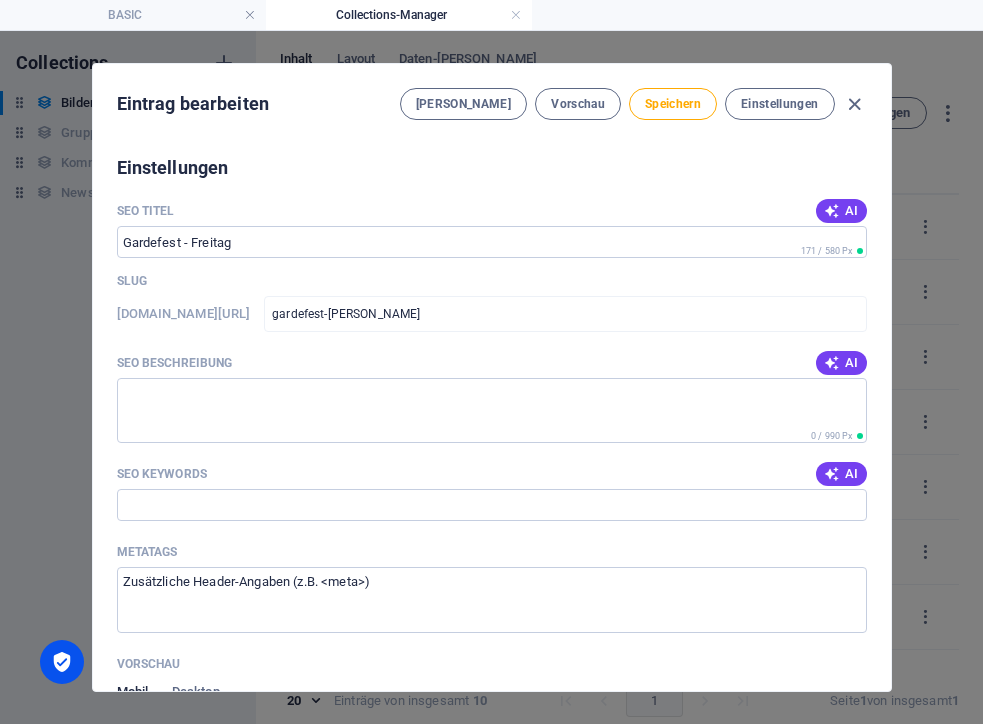 scroll, scrollTop: 1274, scrollLeft: 0, axis: vertical 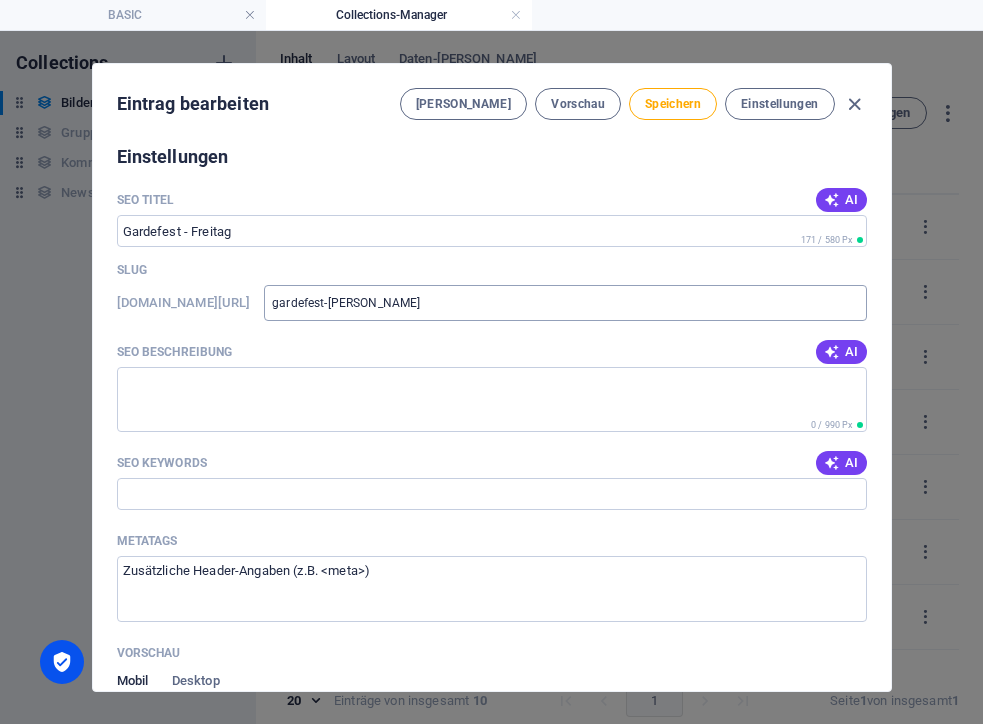 click on "gardefest-[PERSON_NAME]" at bounding box center (565, 303) 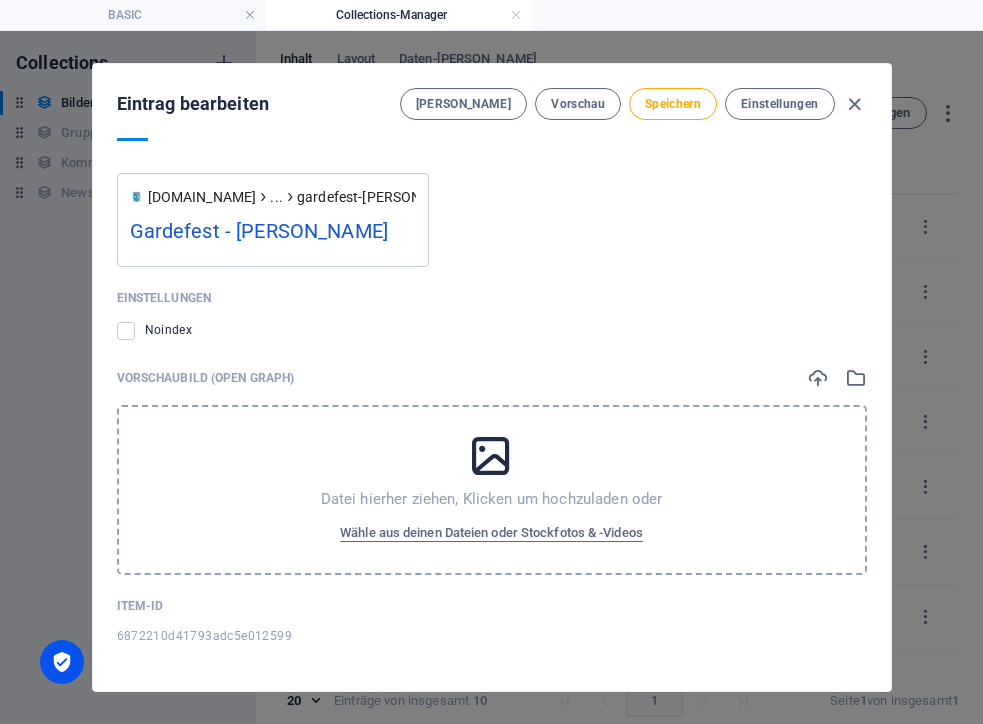 scroll, scrollTop: 1832, scrollLeft: 0, axis: vertical 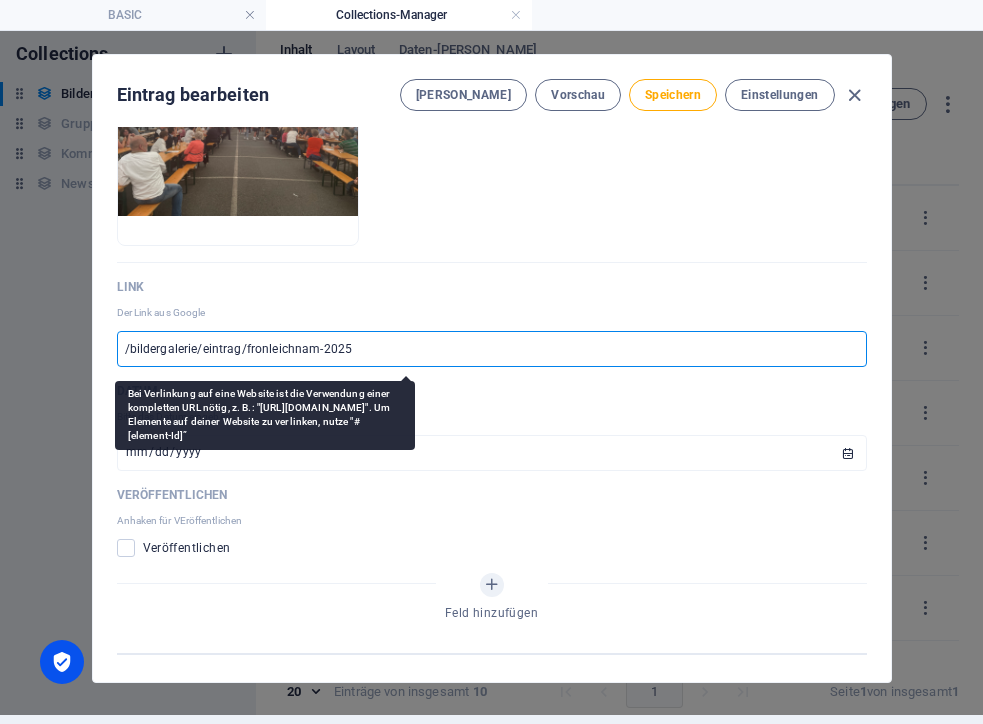 drag, startPoint x: 403, startPoint y: 349, endPoint x: 247, endPoint y: 351, distance: 156.01282 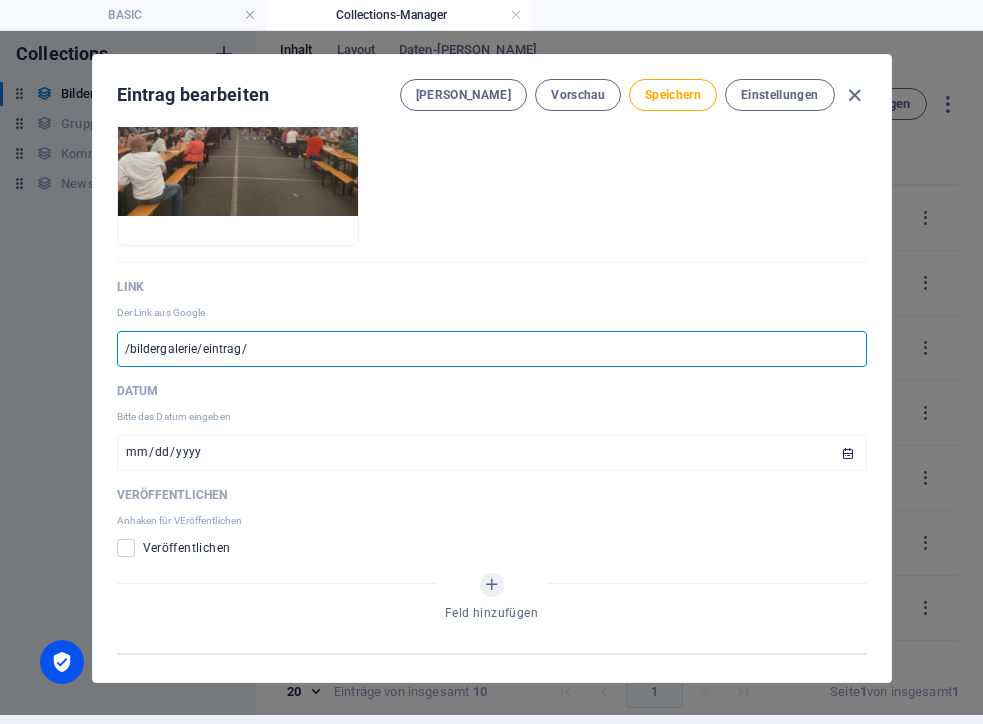 paste on "gardefest-[PERSON_NAME]" 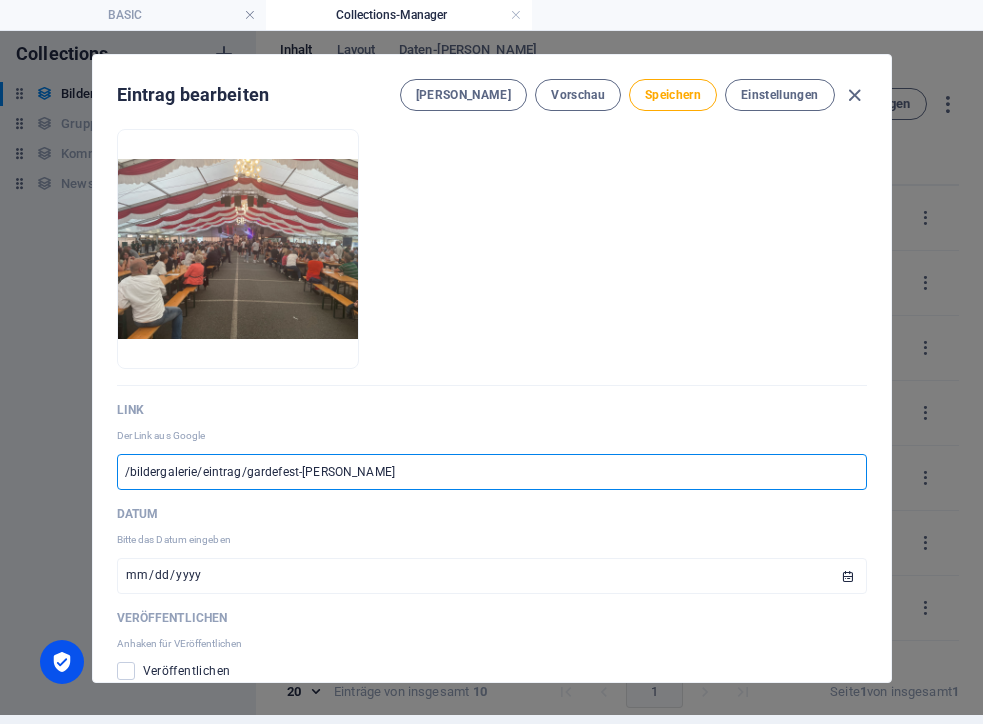 scroll, scrollTop: 324, scrollLeft: 0, axis: vertical 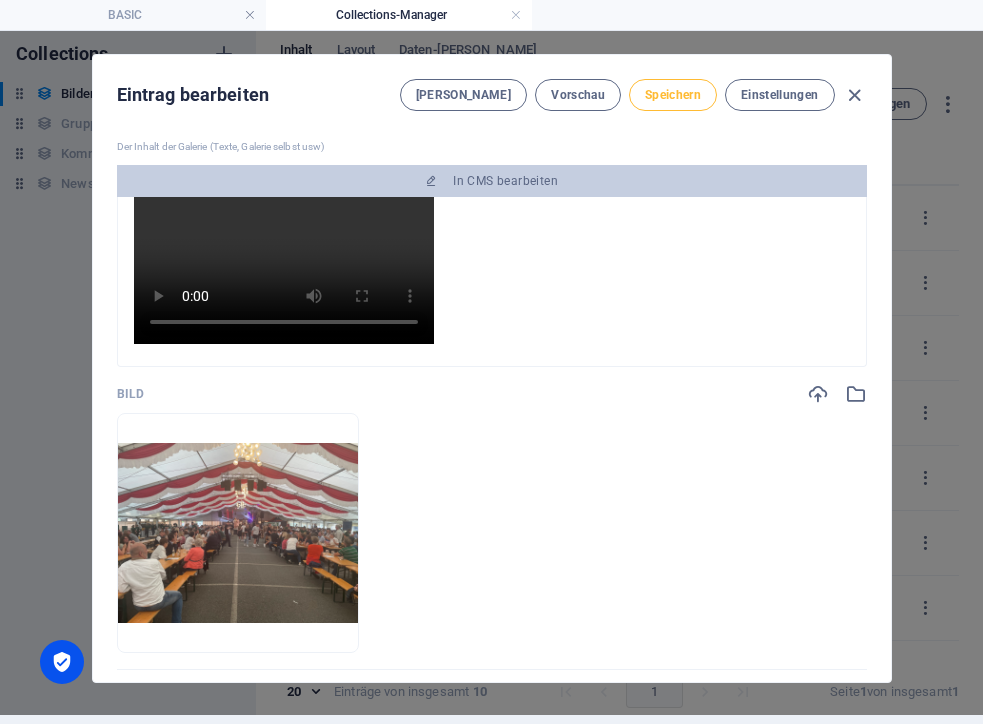 click on "Speichern" at bounding box center (673, 95) 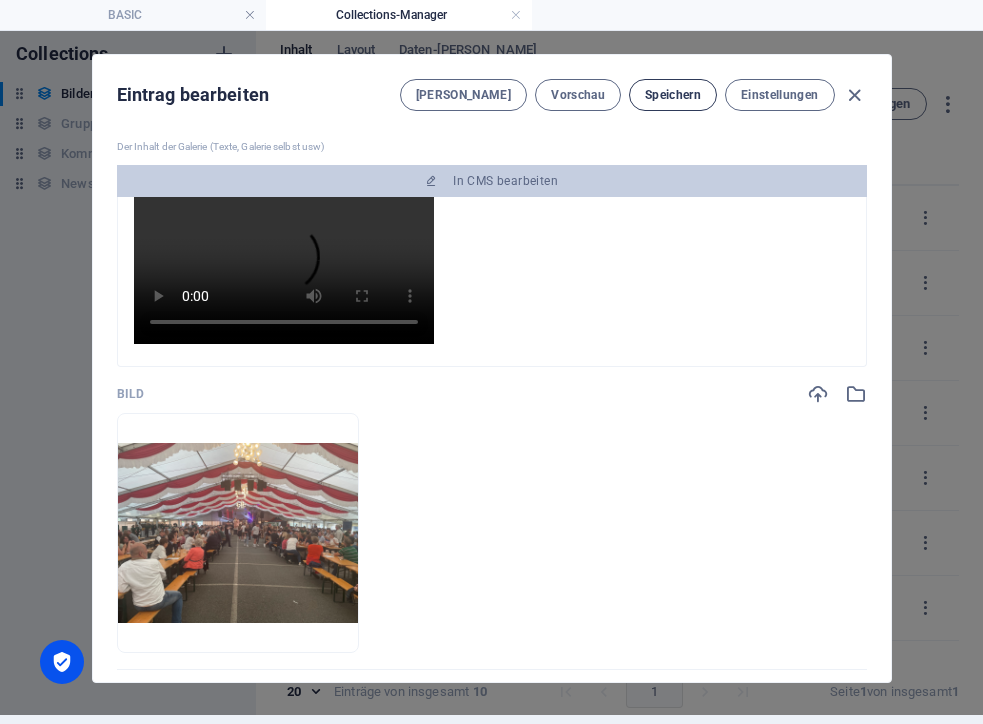 scroll, scrollTop: 649, scrollLeft: 0, axis: vertical 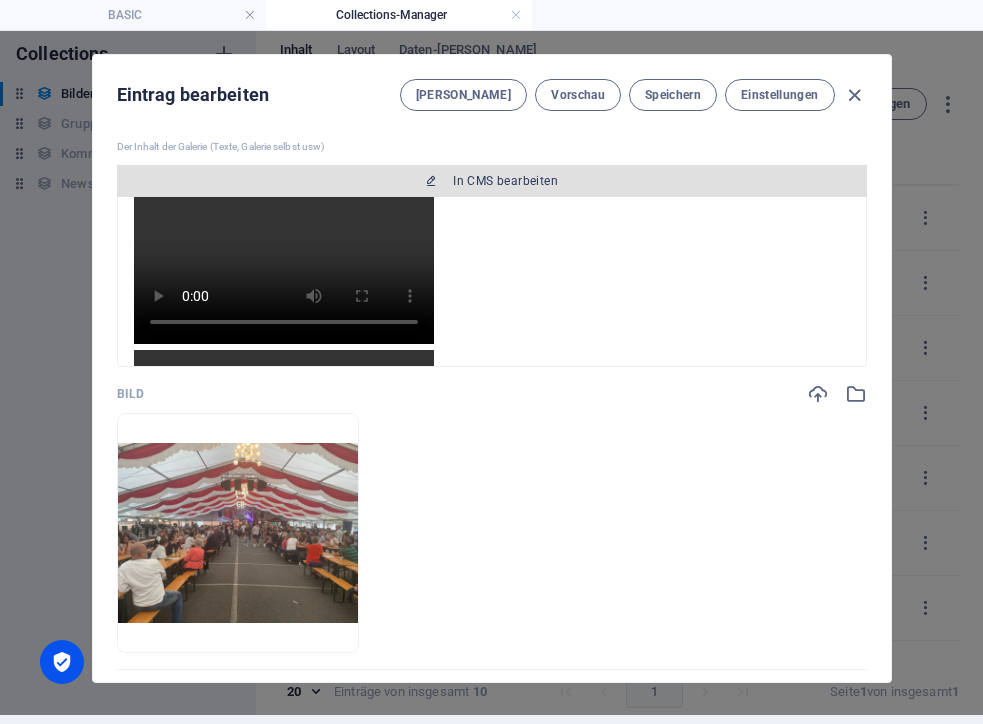 click on "In CMS bearbeiten" at bounding box center [505, 181] 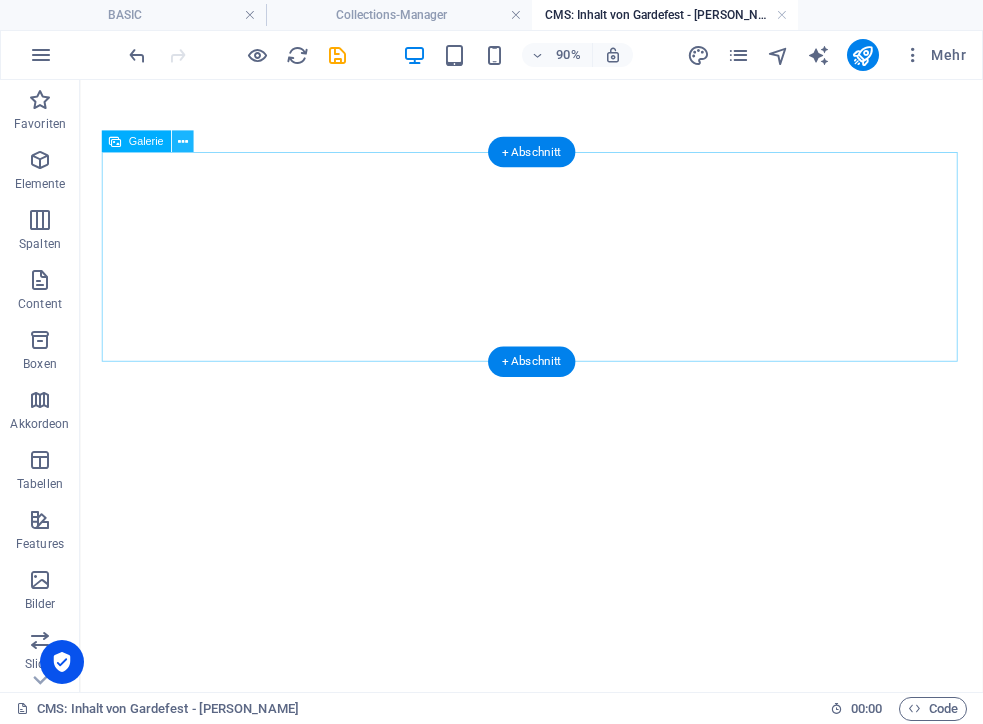 click at bounding box center [182, 141] 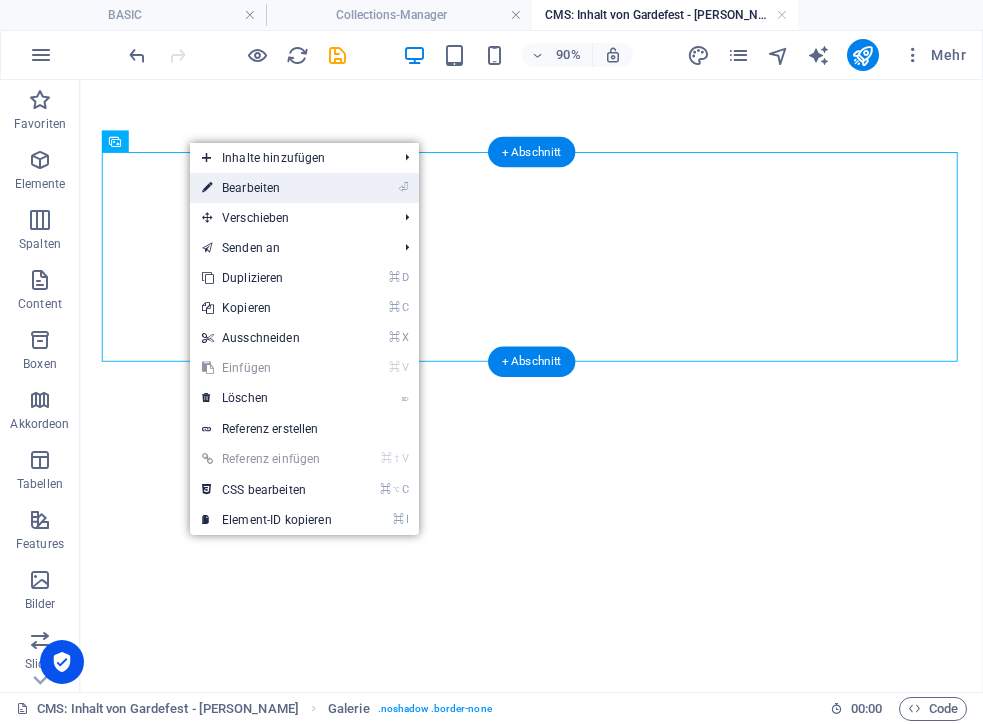 click on "⏎  Bearbeiten" at bounding box center (267, 188) 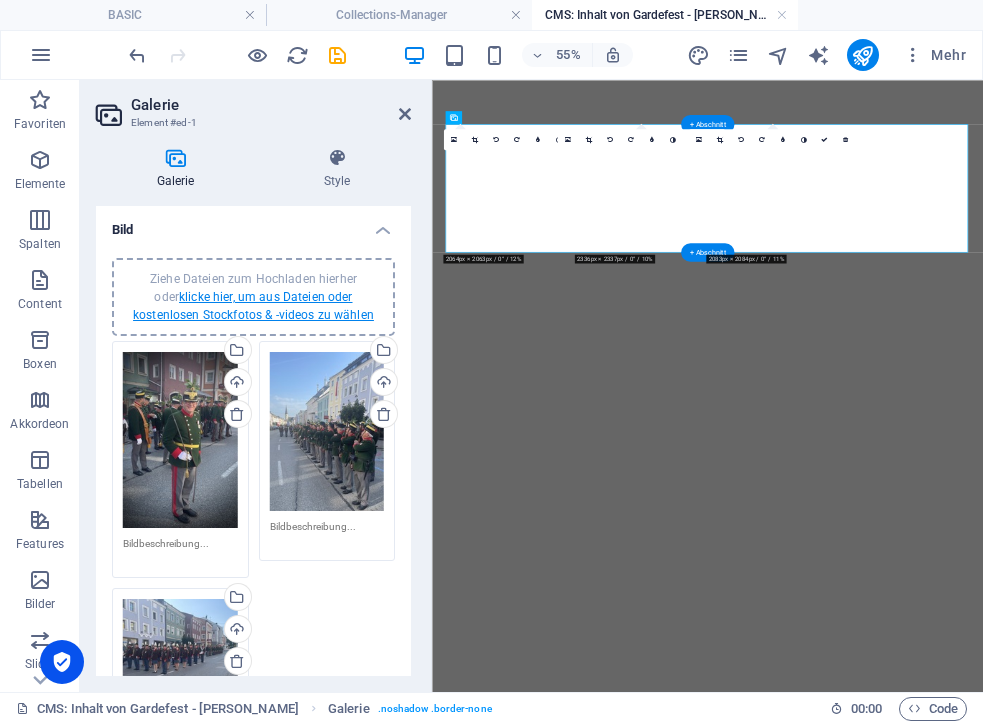 click on "klicke hier, um aus Dateien oder kostenlosen Stockfotos & -videos zu wählen" at bounding box center [253, 306] 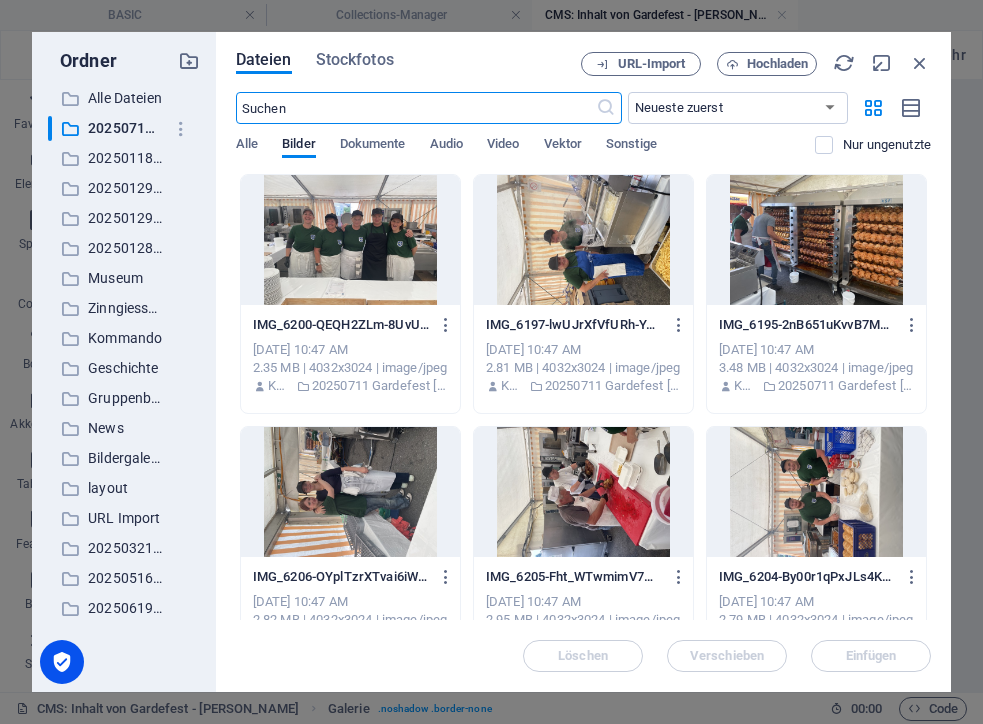 scroll, scrollTop: 0, scrollLeft: 0, axis: both 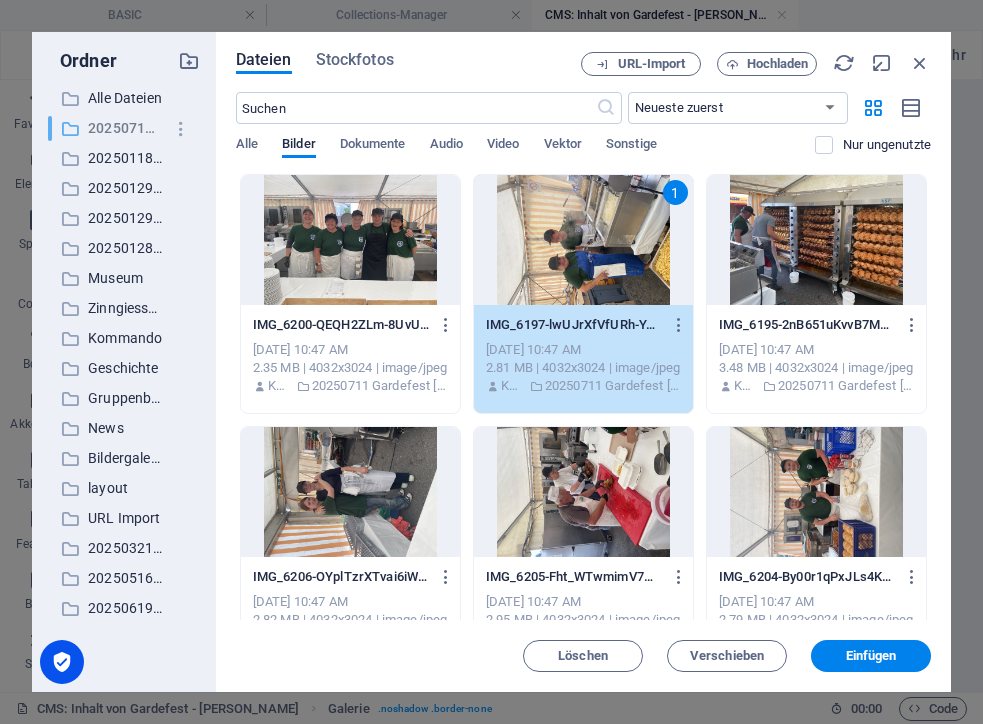 click on "20250711 Gardefest [PERSON_NAME]" at bounding box center [125, 128] 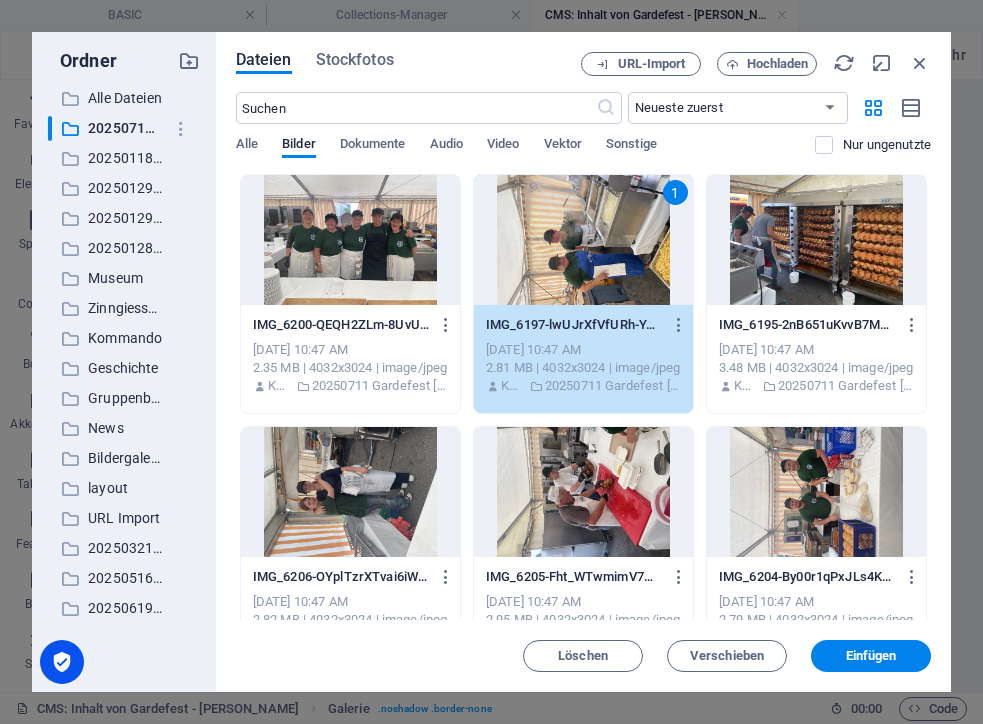 click on "1" at bounding box center [583, 240] 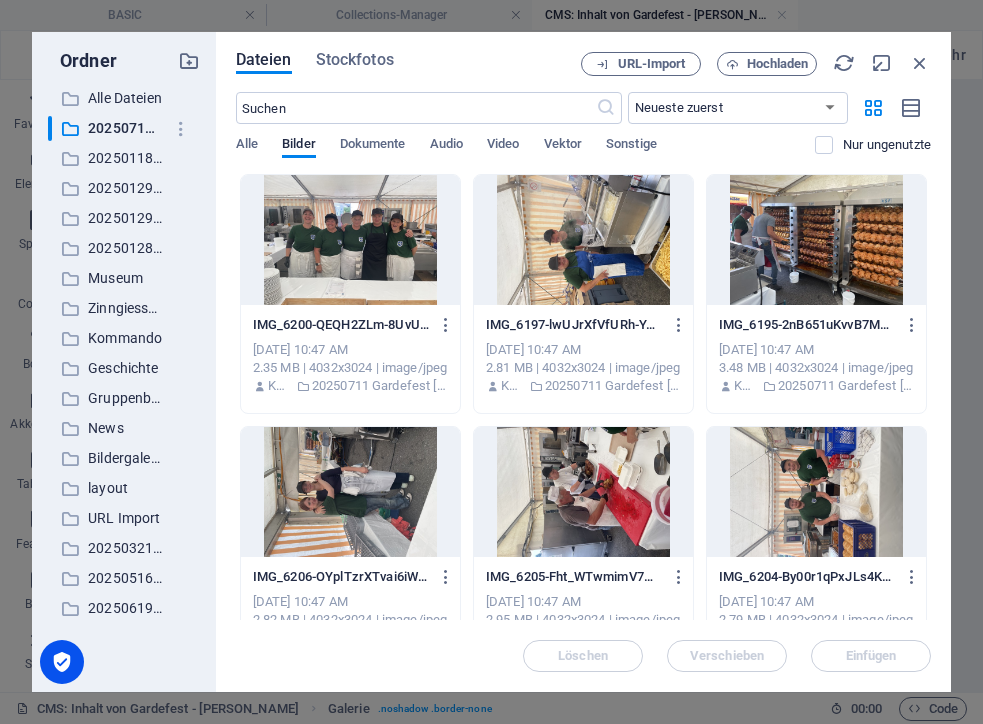 click at bounding box center [583, 240] 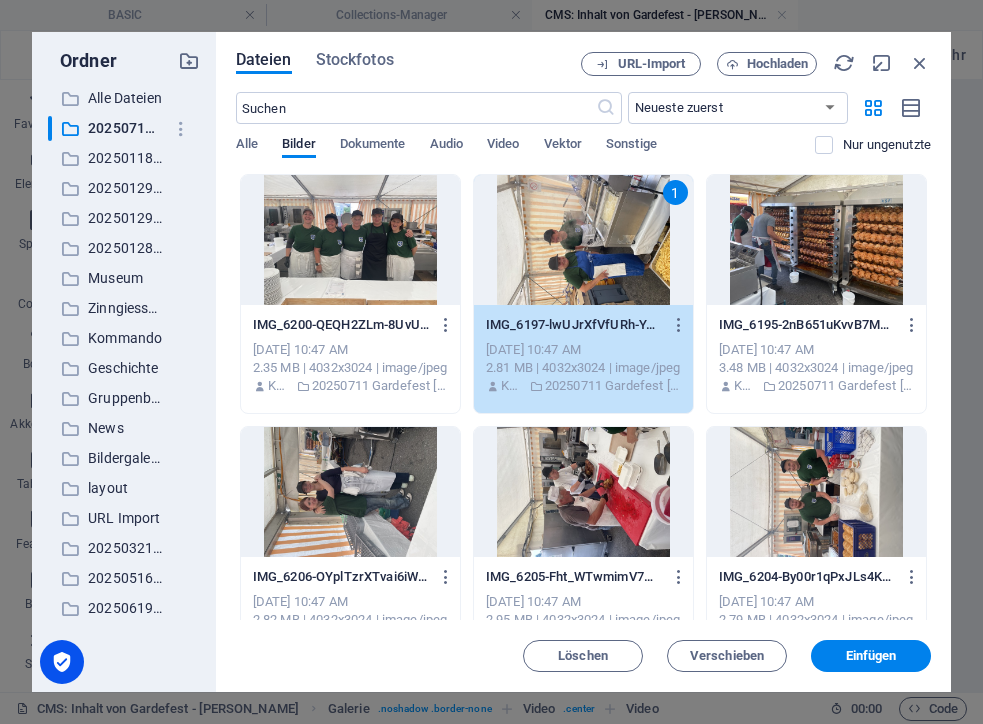 click at bounding box center (350, 240) 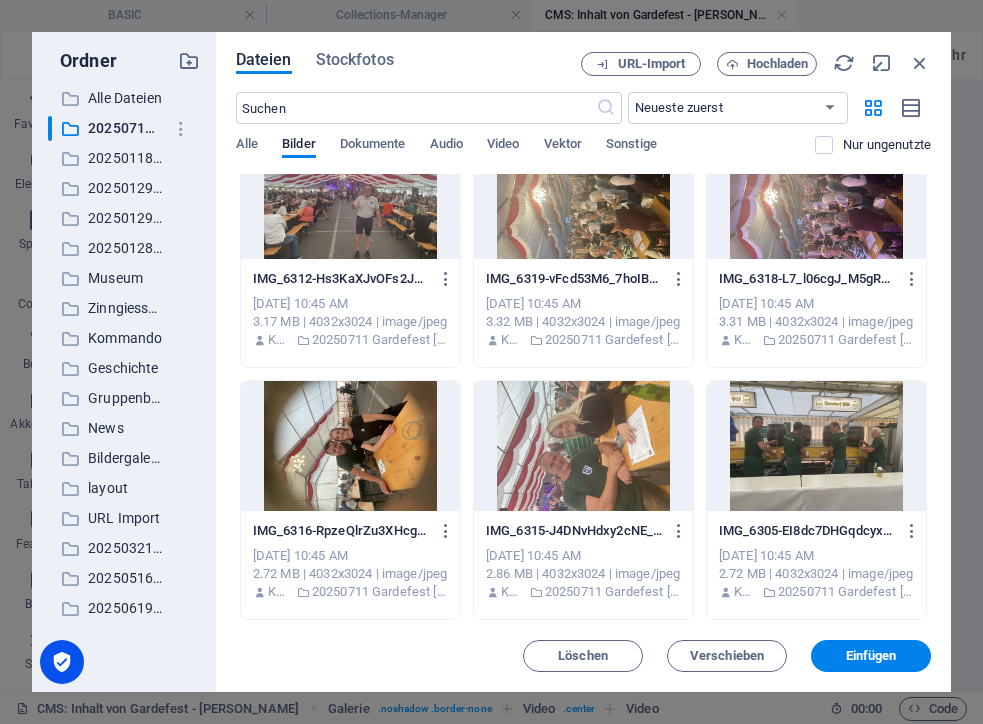 scroll, scrollTop: 4330, scrollLeft: 0, axis: vertical 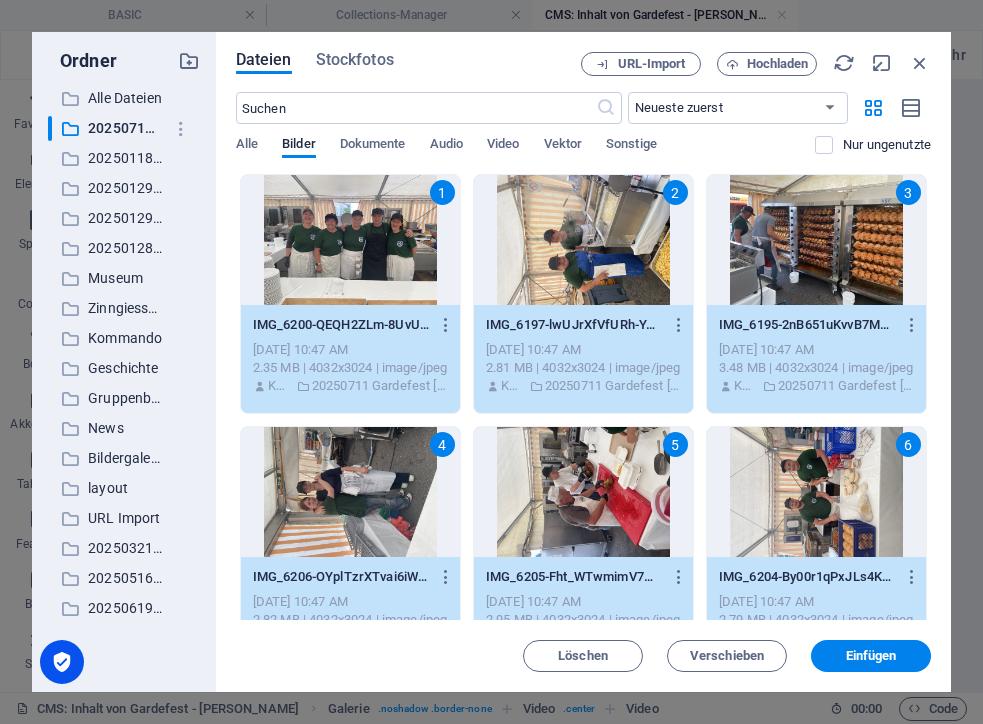 click on "Dateien Stockfotos URL-Import Hochladen ​ Neueste zuerst Älteste zuerst Name (A-Z) Name (Z-A) Größe (0-9) Größe (9-0) Auflösung (0-9) Auflösung (9-0) Alle Bilder Dokumente Audio Video Vektor Sonstige Nur ungenutzte Lege Dateien hier ab, um sie sofort hochzuladen 1 IMG_6200-QEQH2ZLm-8UvUeRqFzyz7w.jpeg IMG_6200-QEQH2ZLm-8UvUeRqFzyz7w.jpeg [DATE] 10:47 AM 2.35 MB | 4032x3024 | image/jpeg [PERSON_NAME] 20250711 Gardefest [PERSON_NAME] 2 IMG_6197-lwUJrXfVfURh-YAAvJOEIg.jpeg IMG_6197-lwUJrXfVfURh-YAAvJOEIg.jpeg [DATE] 10:47 AM 2.81 MB | 4032x3024 | image/jpeg [PERSON_NAME] 20250711 Gardefest [PERSON_NAME] 3 IMG_6195-2nB651uKvvB7MWffZ-PSTw.jpeg IMG_6195-2nB651uKvvB7MWffZ-PSTw.jpeg [DATE] 10:47 AM 3.48 MB | 4032x3024 | image/jpeg [PERSON_NAME] 20250711 Gardefest [PERSON_NAME] 4 IMG_6206-OYplTzrXTvai6iWQ3lRjkQ.jpeg IMG_6206-OYplTzrXTvai6iWQ3lRjkQ.jpeg [DATE] 10:47 AM 2.82 MB | 4032x3024 | image/jpeg [PERSON_NAME] 20250711 Gardefest [PERSON_NAME] 5 IMG_6205-Fht_WTwmimV7wPuQtA8__g.jpeg IMG_6205-Fht_WTwmimV7wPuQtA8__g.jpeg [PERSON_NAME] 6 [PERSON_NAME] 7 8 9" at bounding box center (583, 362) 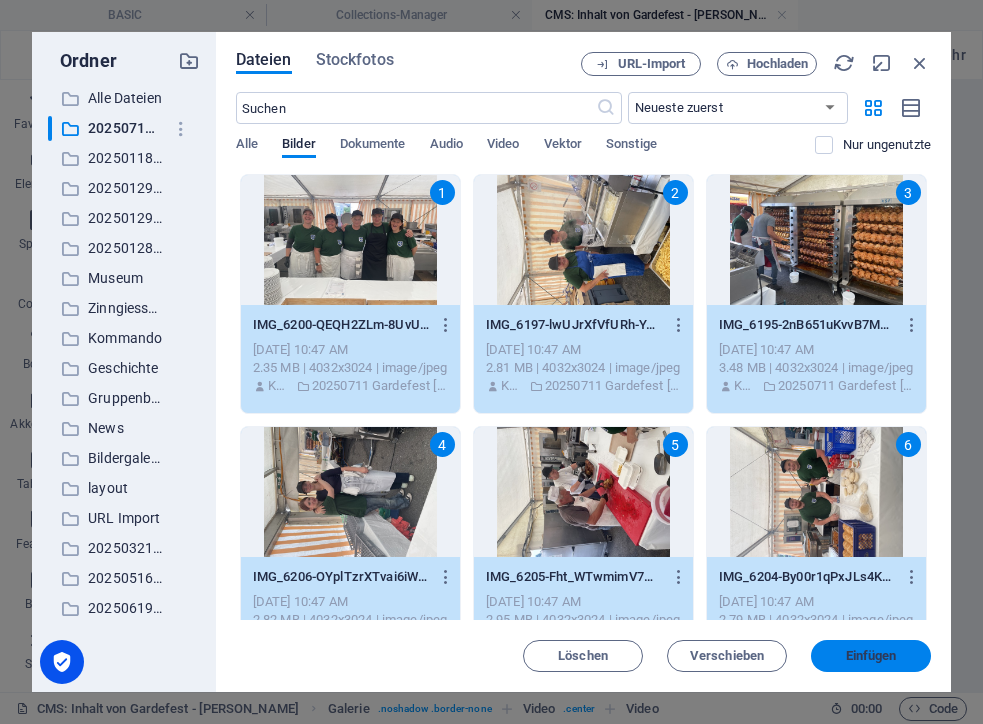 click on "Einfügen" at bounding box center (871, 656) 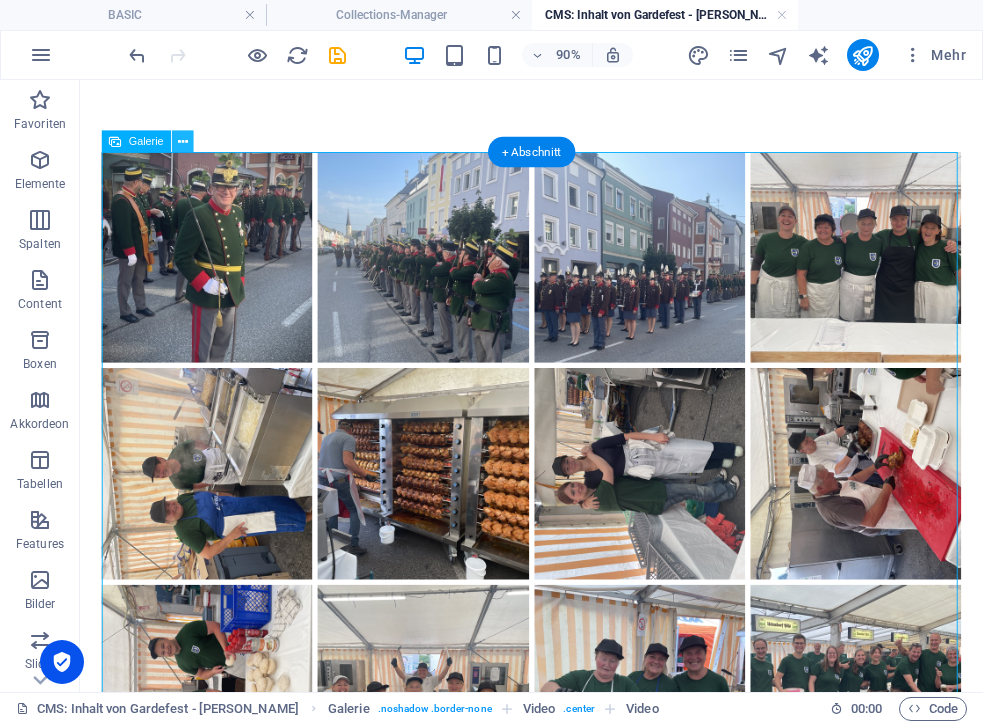 click at bounding box center [182, 141] 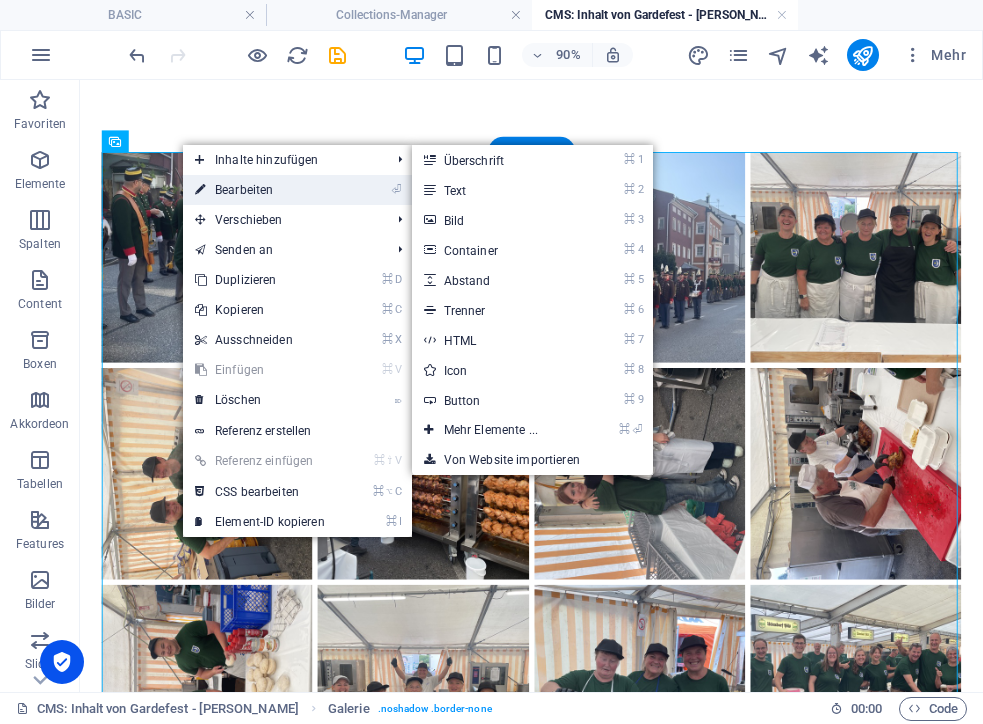 click on "⏎  Bearbeiten" at bounding box center (260, 190) 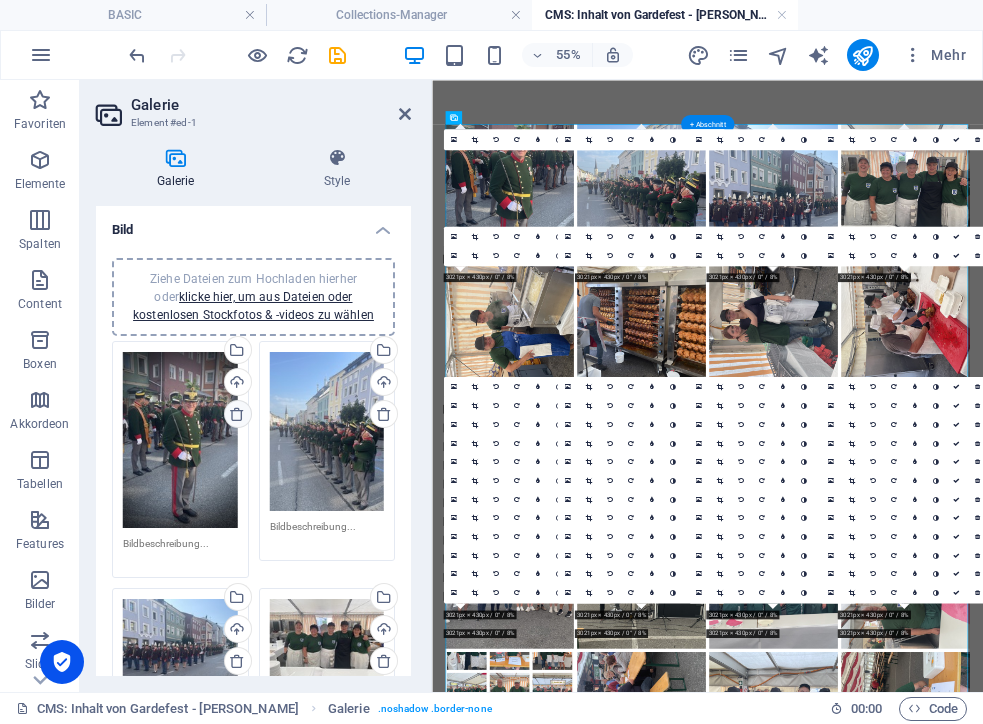click at bounding box center [237, 414] 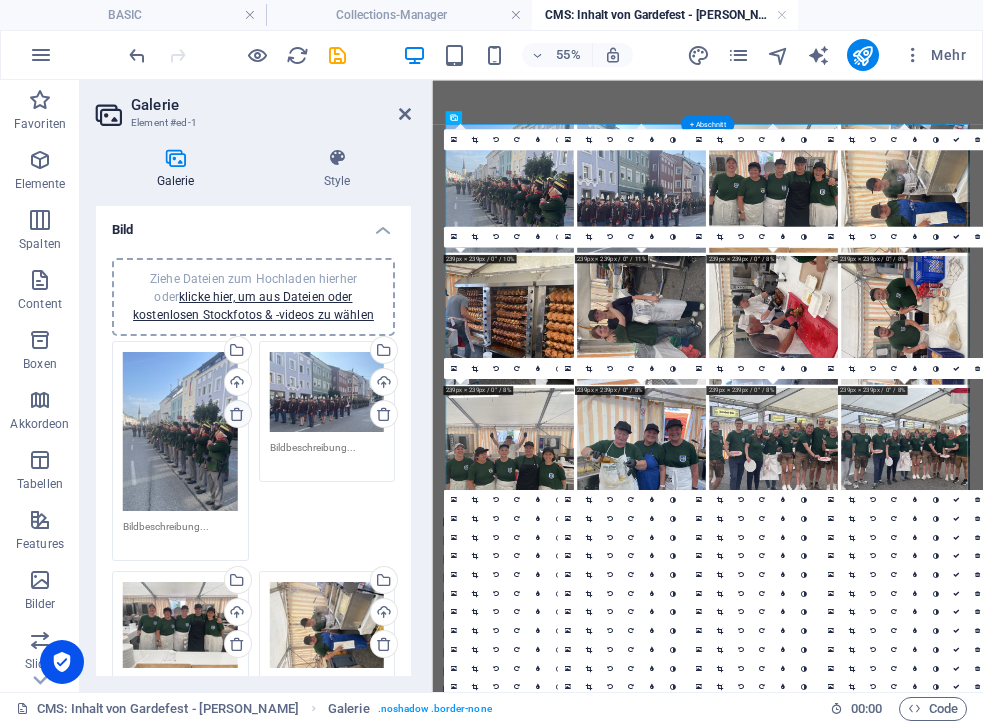 click at bounding box center [237, 414] 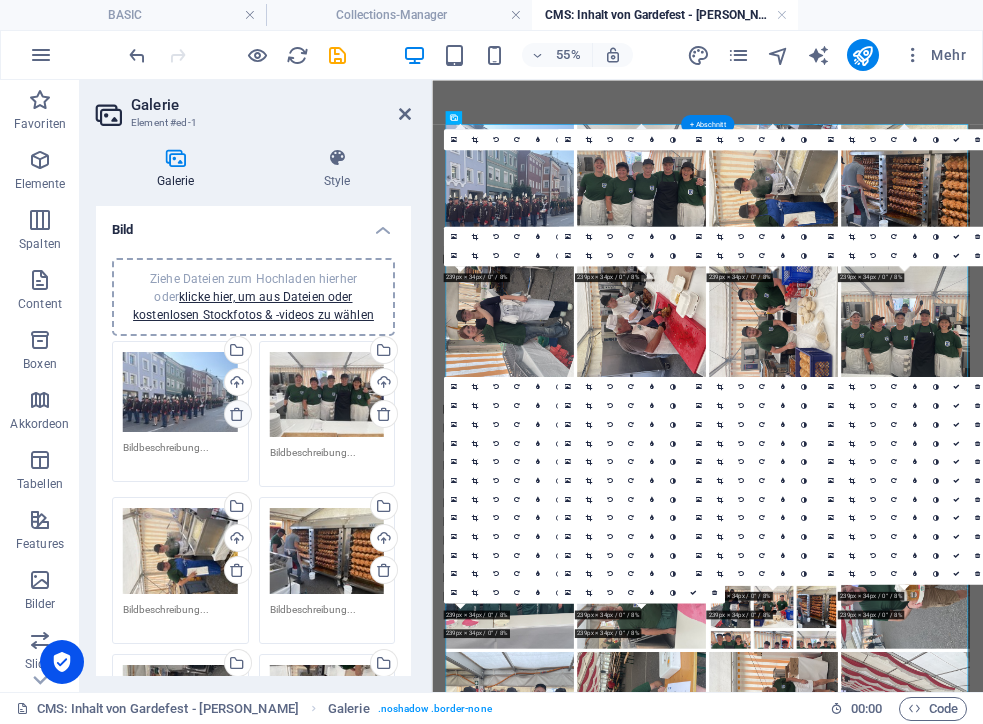 click at bounding box center [237, 414] 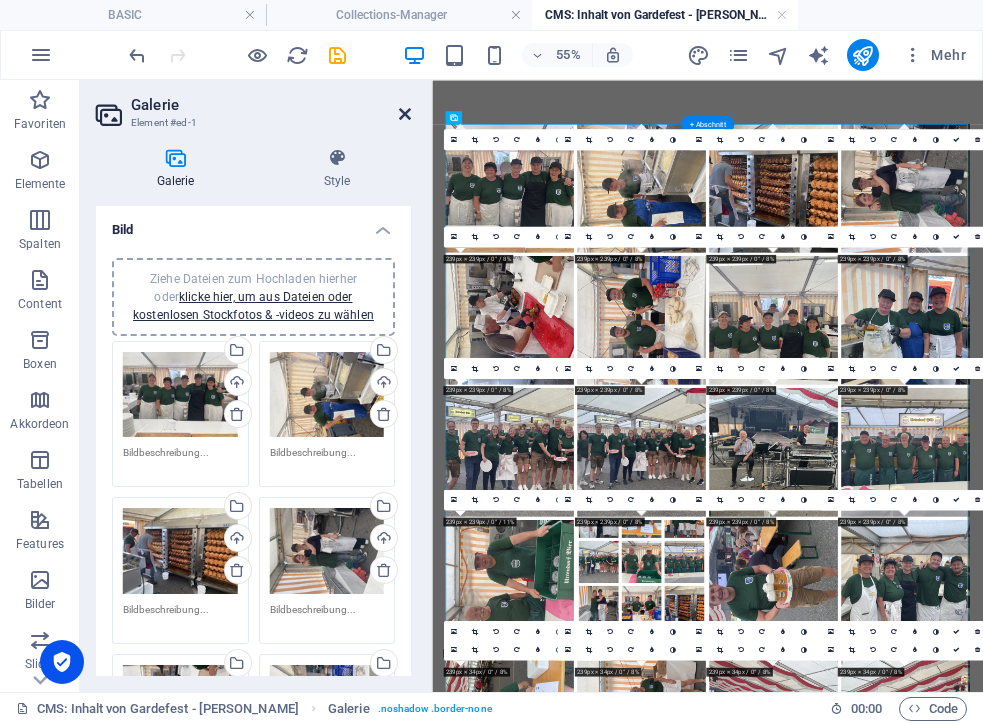 click at bounding box center [405, 114] 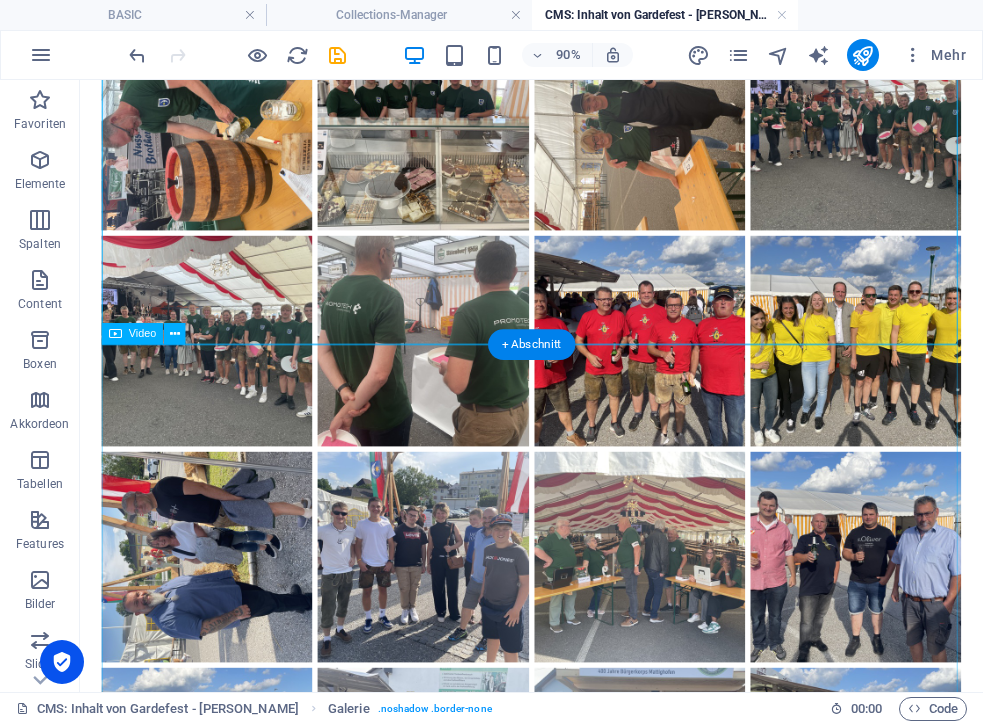 scroll, scrollTop: 1409, scrollLeft: 0, axis: vertical 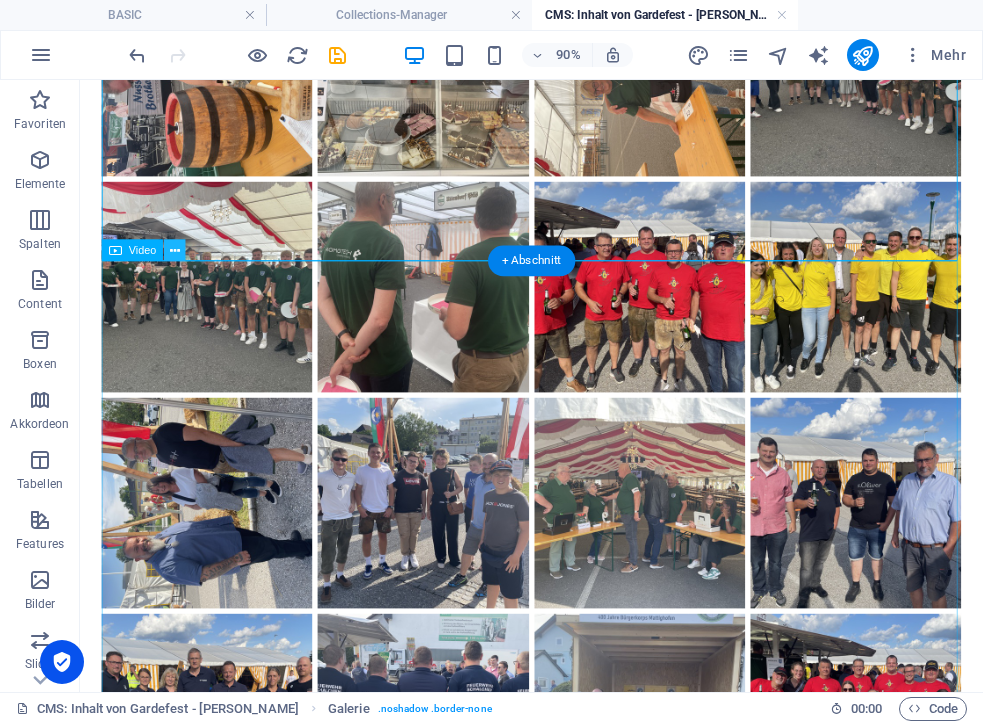 click at bounding box center [175, 250] 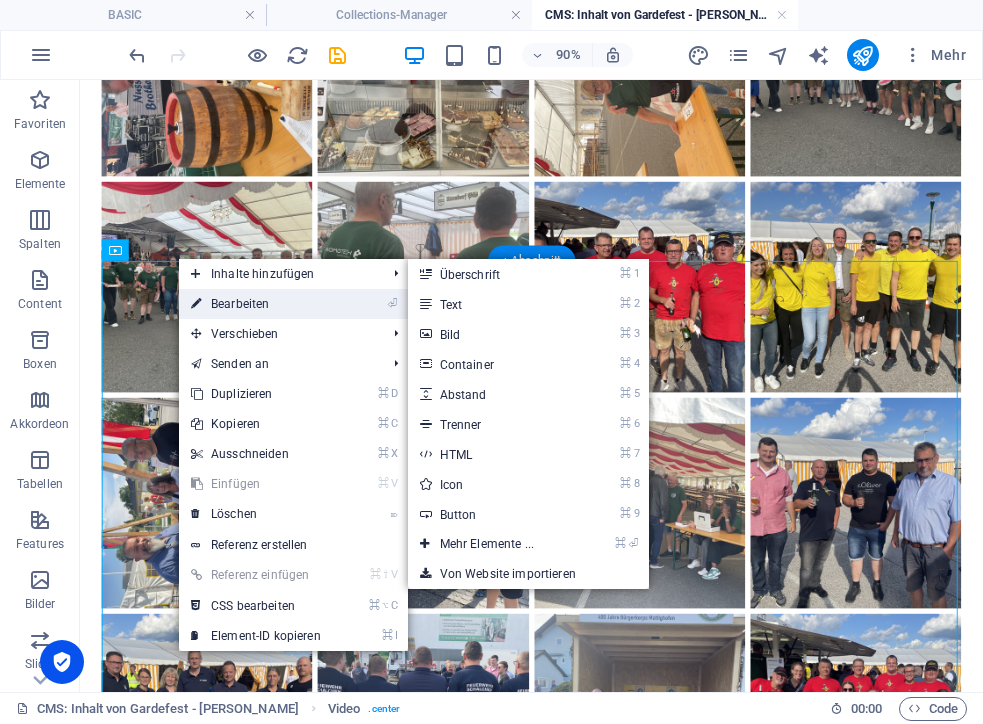 click on "⏎  Bearbeiten" at bounding box center [256, 304] 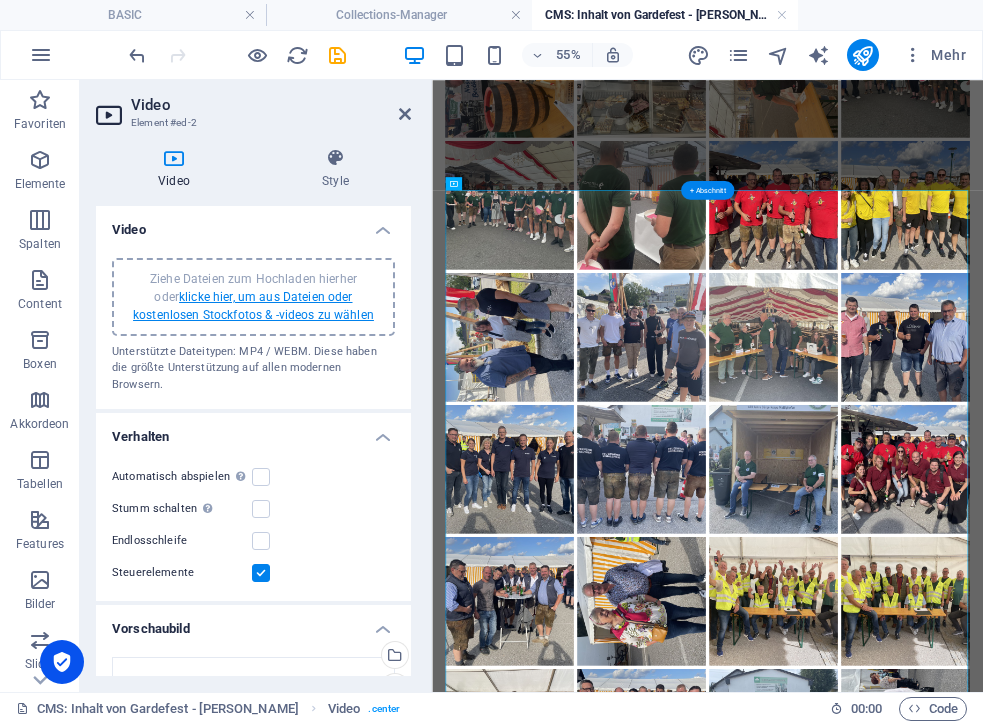 scroll, scrollTop: 0, scrollLeft: 0, axis: both 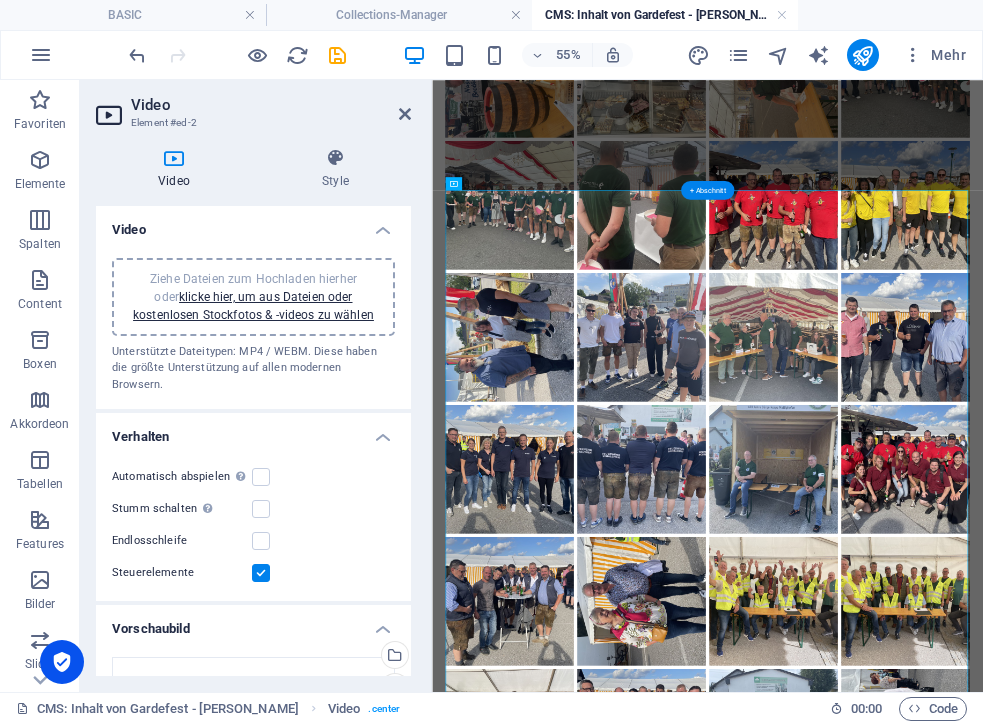 click on "Ziehe Dateien zum Hochladen hierher oder  klicke hier, um aus Dateien oder kostenlosen Stockfotos & -videos zu wählen" at bounding box center [253, 297] 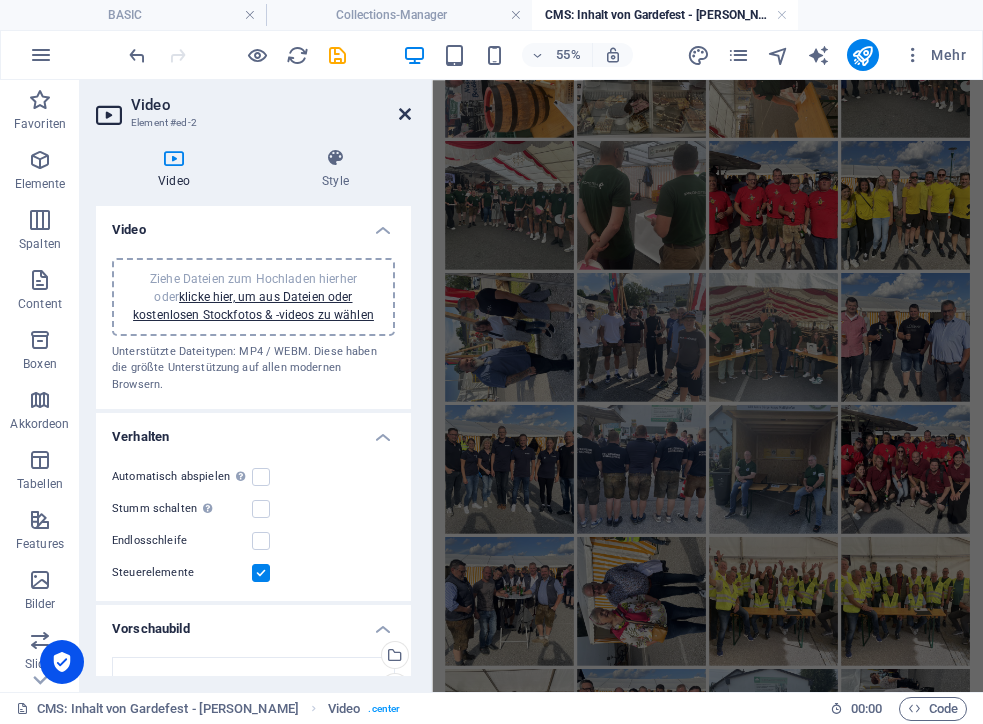 click at bounding box center [405, 114] 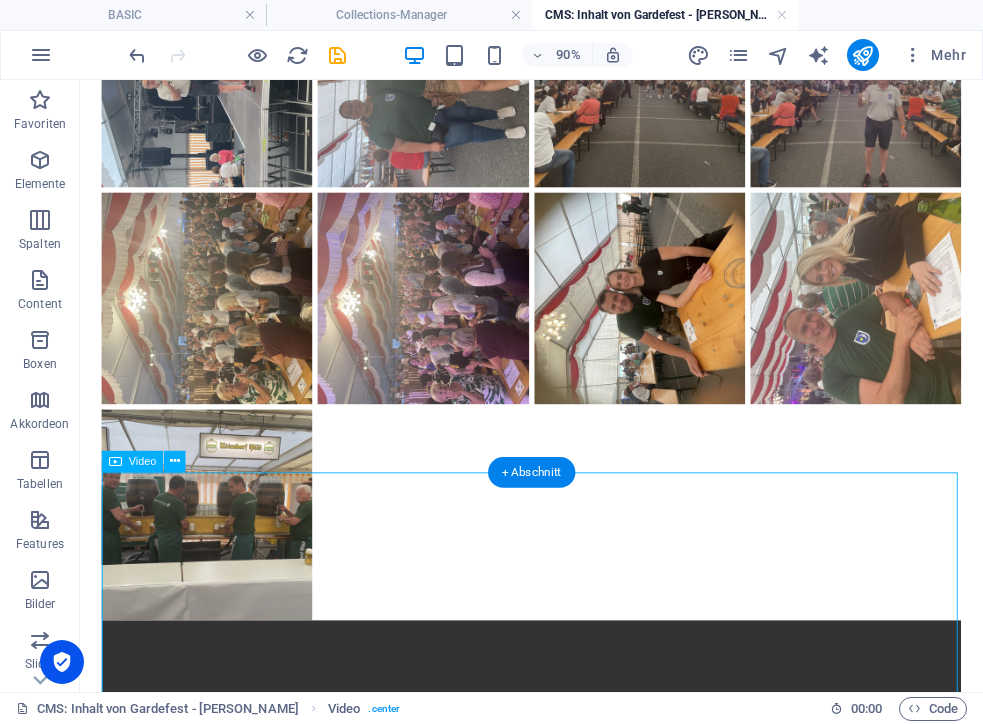 scroll, scrollTop: 3582, scrollLeft: 0, axis: vertical 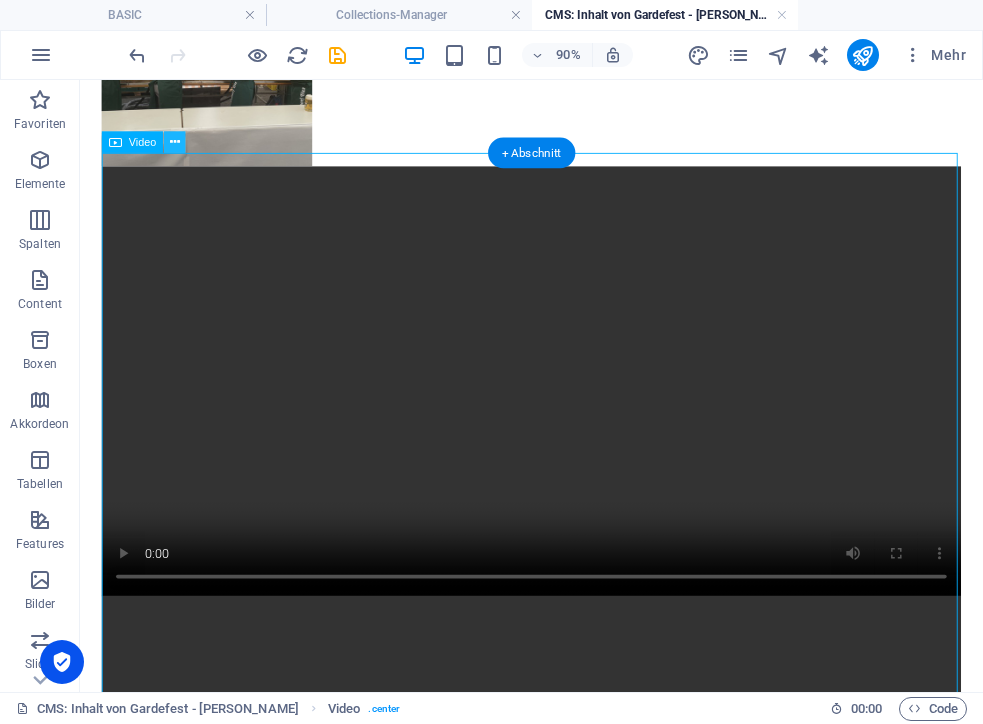 click at bounding box center (175, 141) 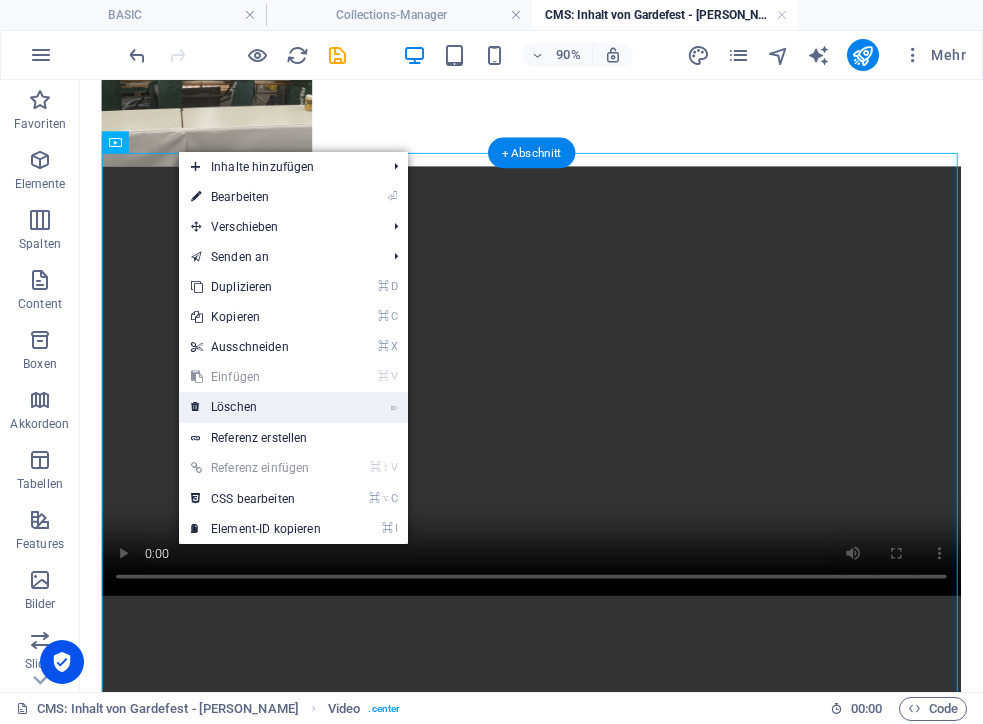 click on "⌦  Löschen" at bounding box center [256, 407] 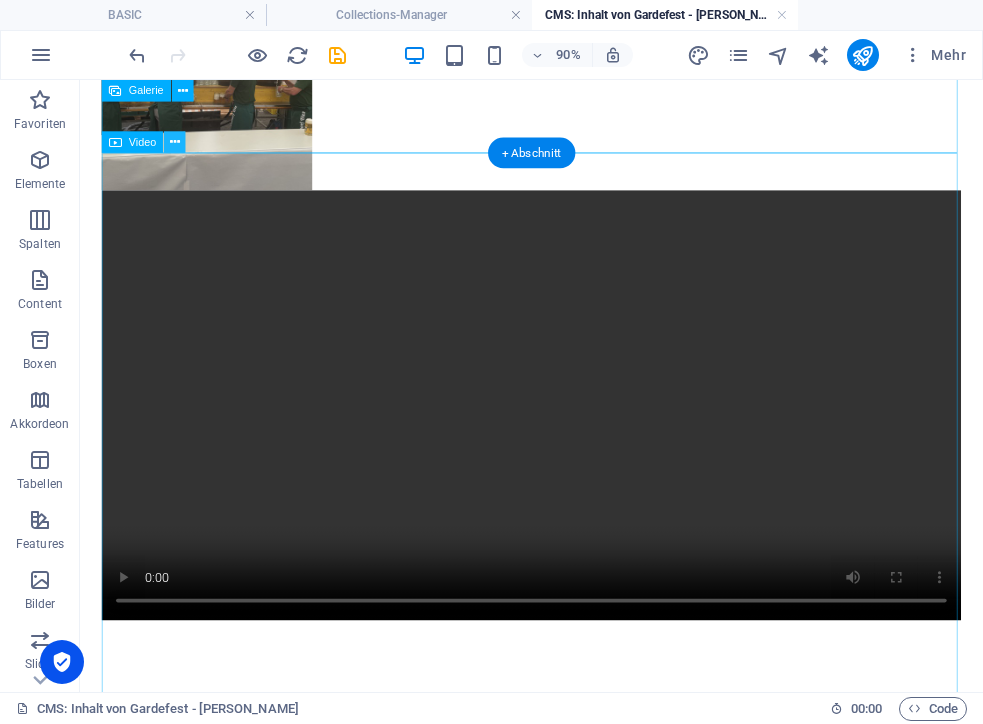 click at bounding box center (175, 141) 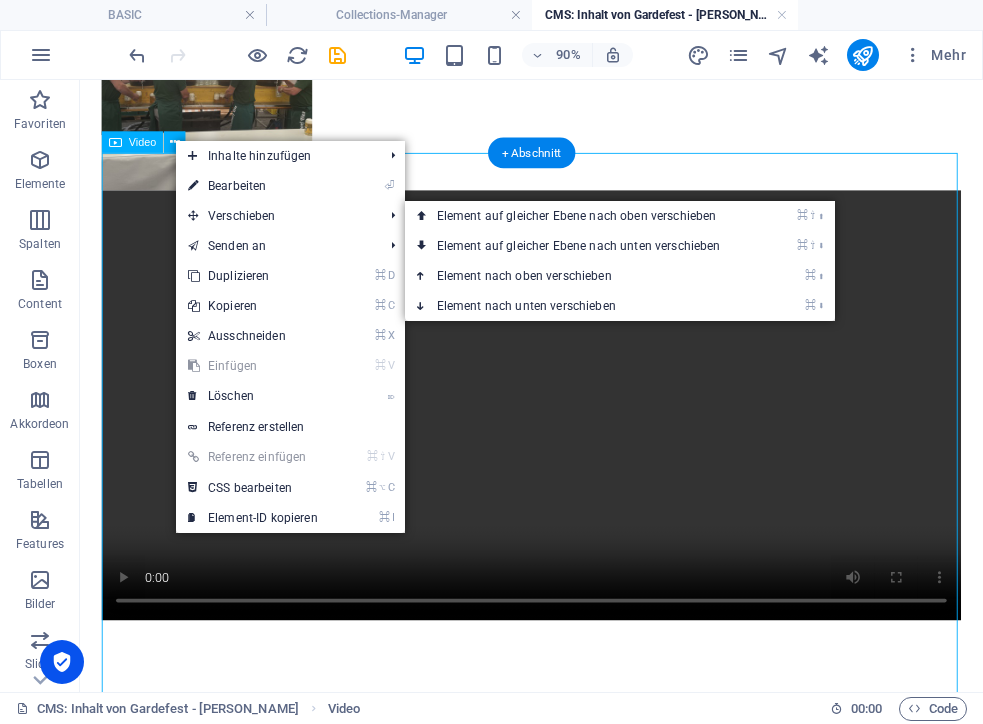click at bounding box center [581, 442] 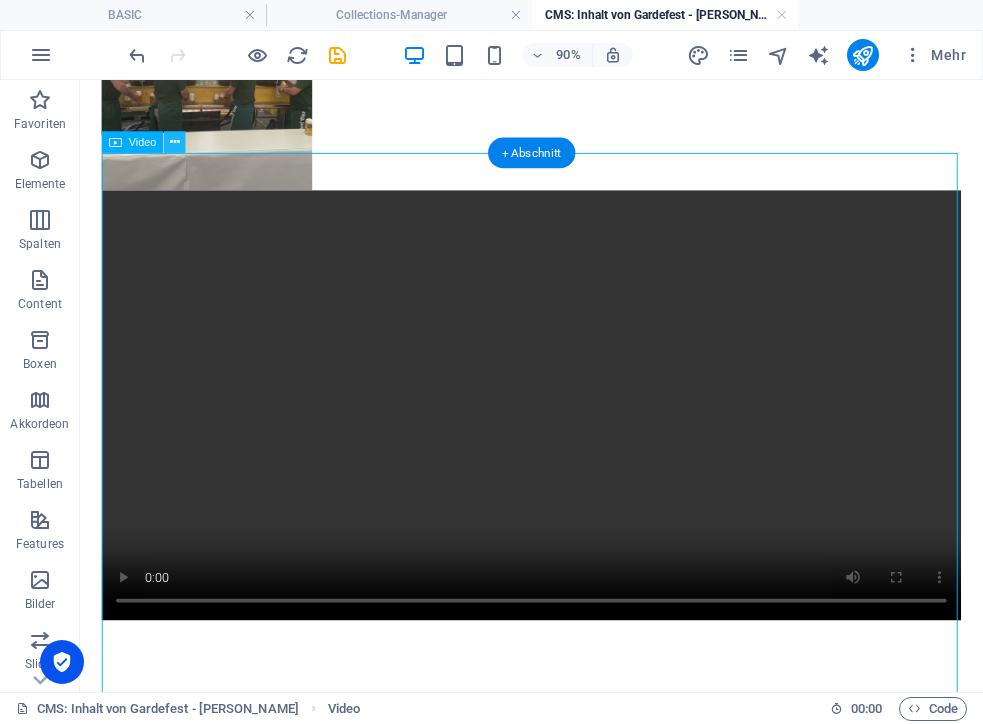 click at bounding box center (175, 141) 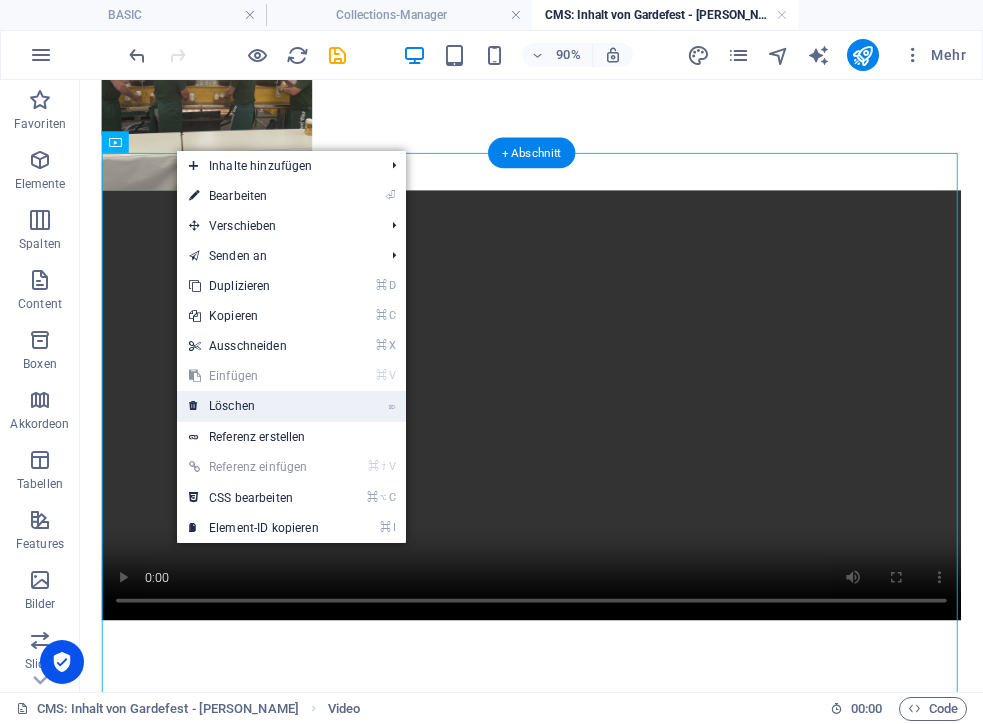 click on "⌦  Löschen" at bounding box center [254, 406] 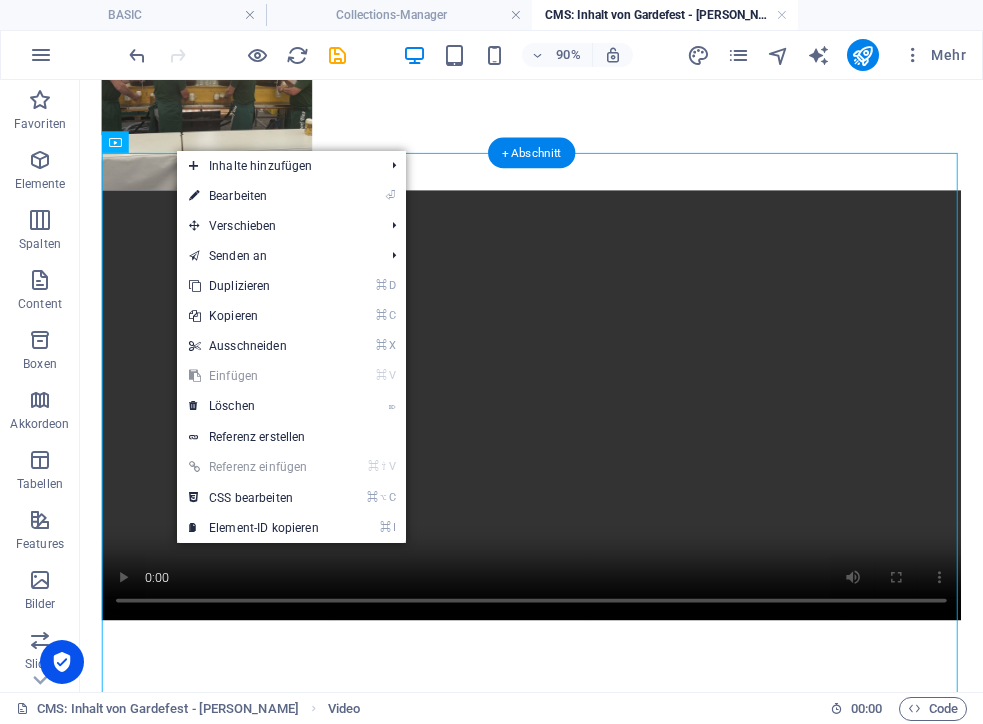scroll, scrollTop: 3063, scrollLeft: 0, axis: vertical 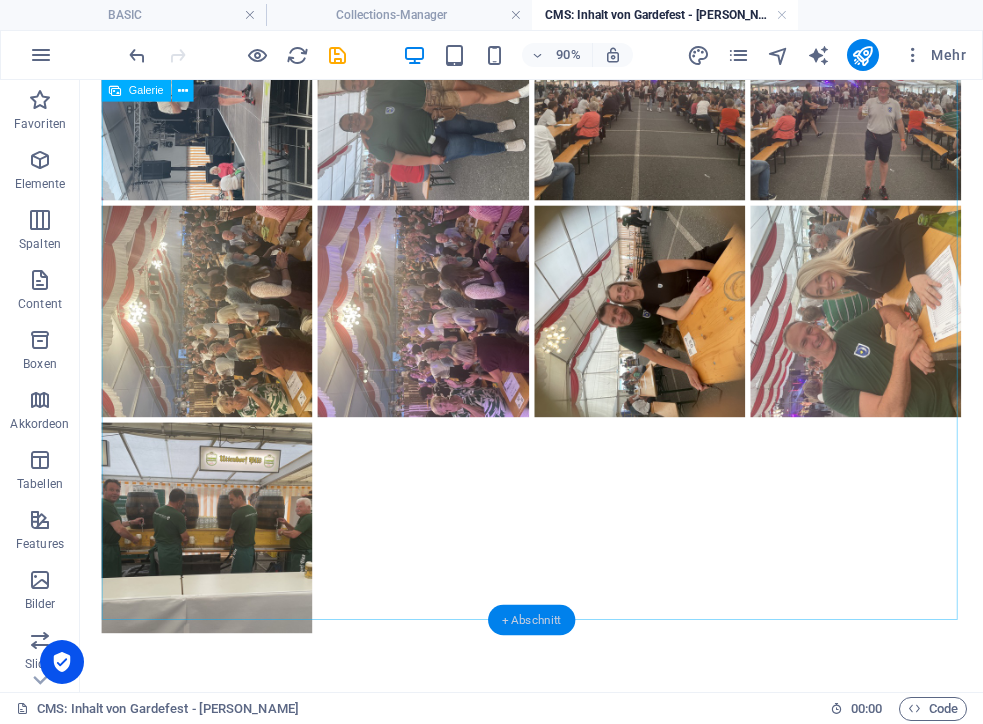 click on "+ Abschnitt" at bounding box center (532, 619) 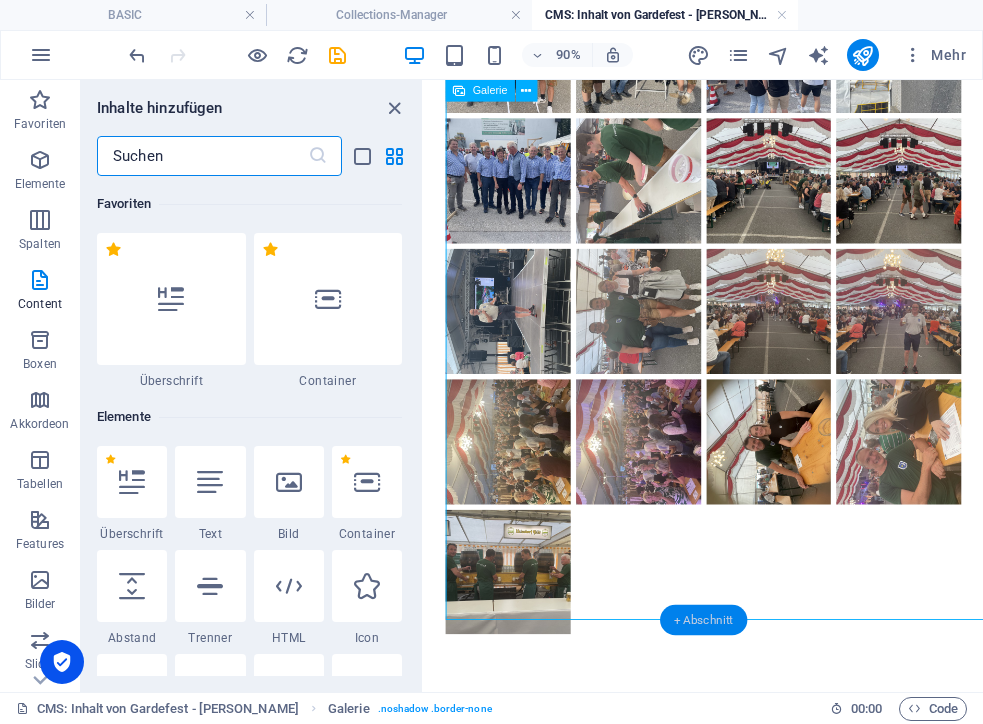 scroll, scrollTop: 1165, scrollLeft: 0, axis: vertical 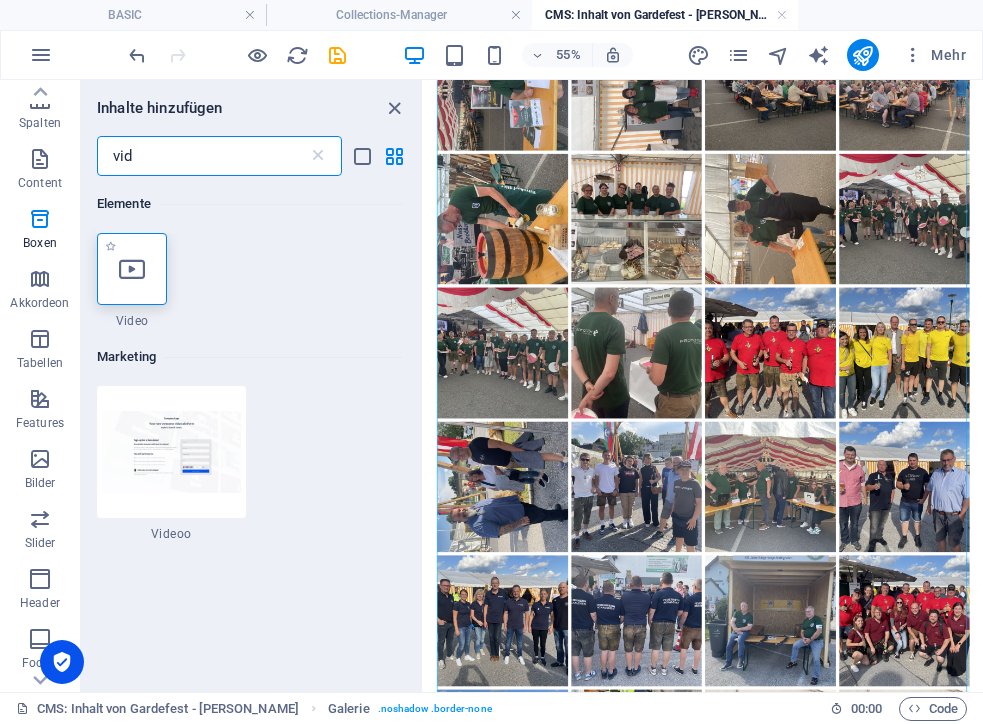 click at bounding box center [132, 269] 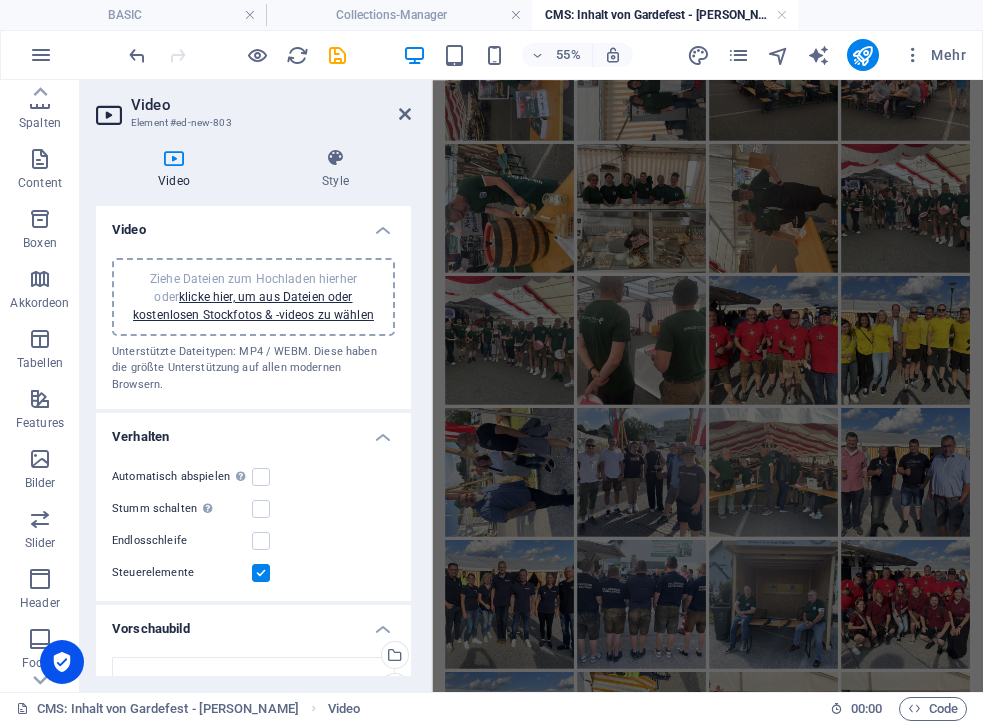 scroll, scrollTop: 3101, scrollLeft: 0, axis: vertical 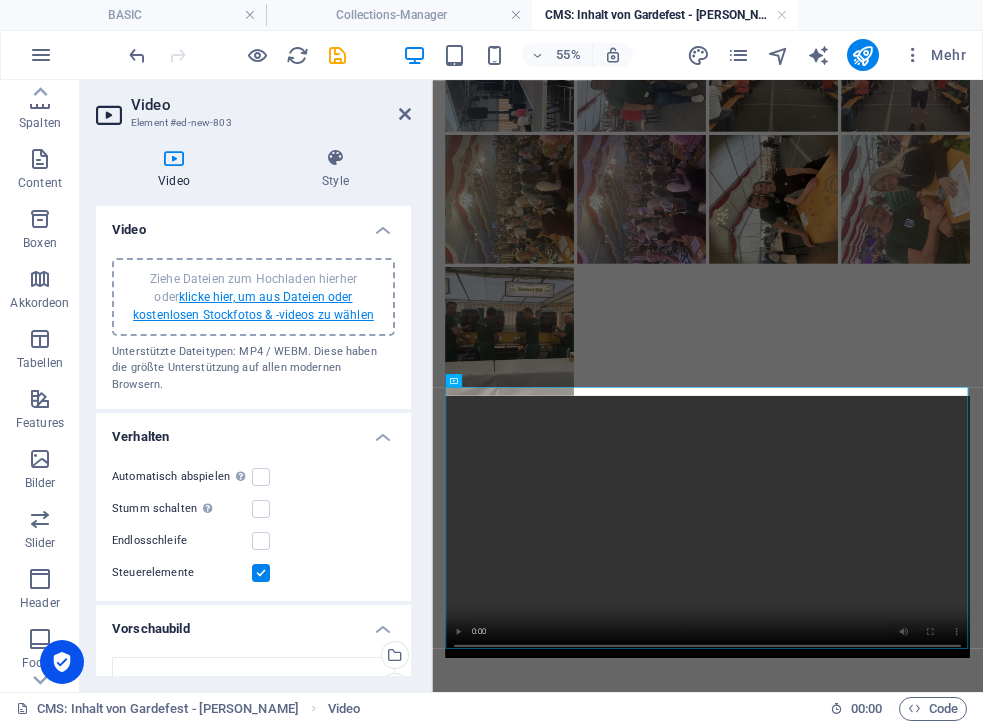 click on "klicke hier, um aus Dateien oder kostenlosen Stockfotos & -videos zu wählen" at bounding box center [253, 306] 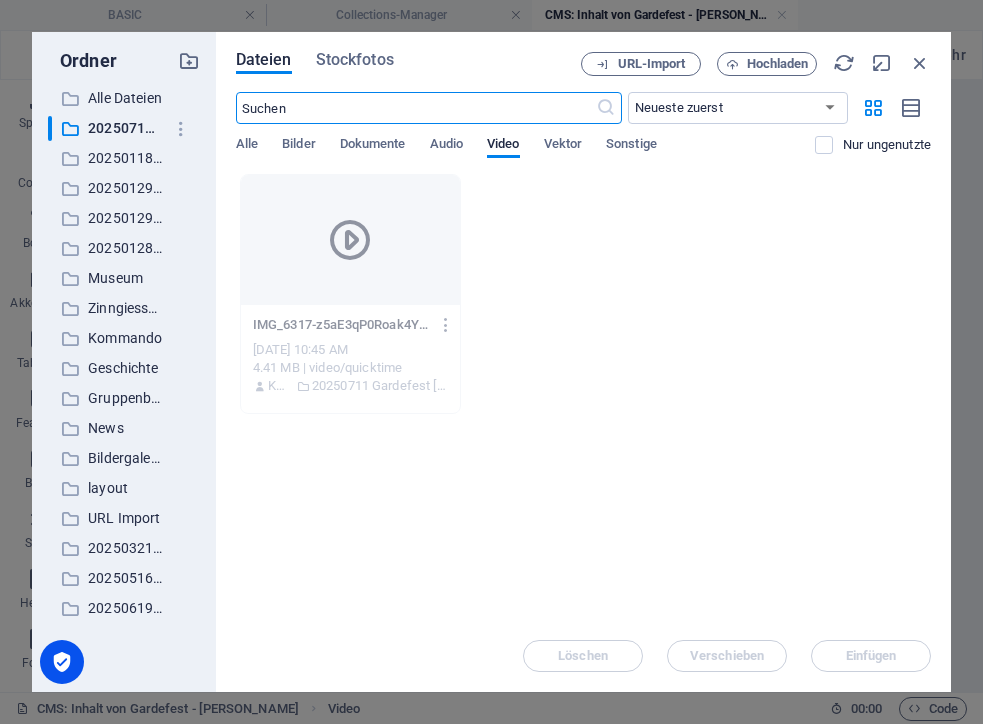 scroll, scrollTop: 0, scrollLeft: 0, axis: both 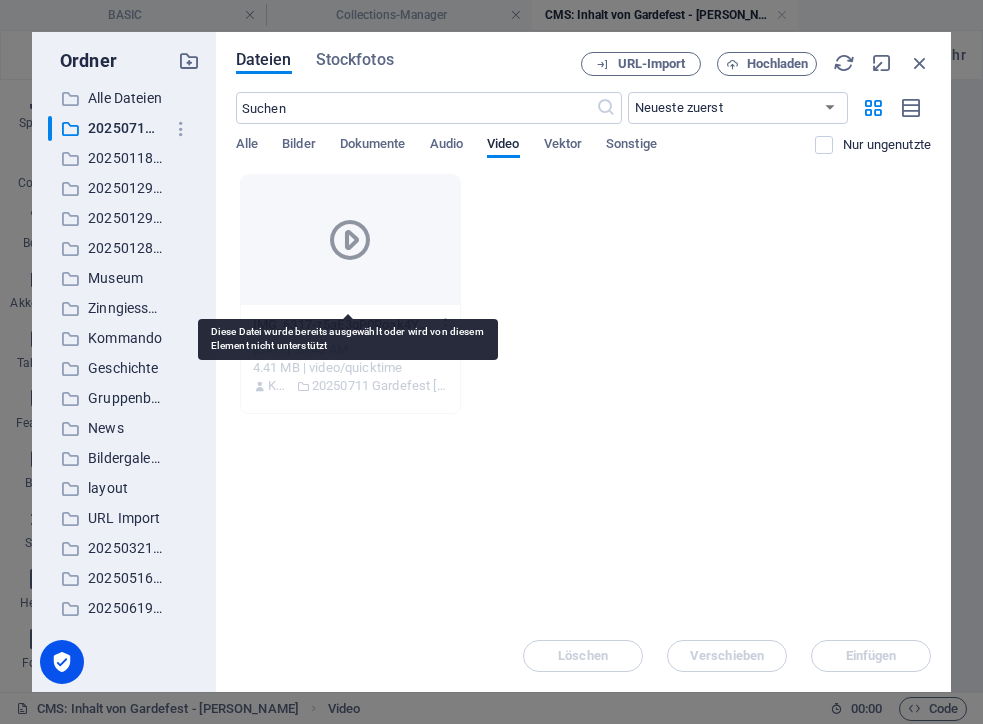 click at bounding box center (350, 240) 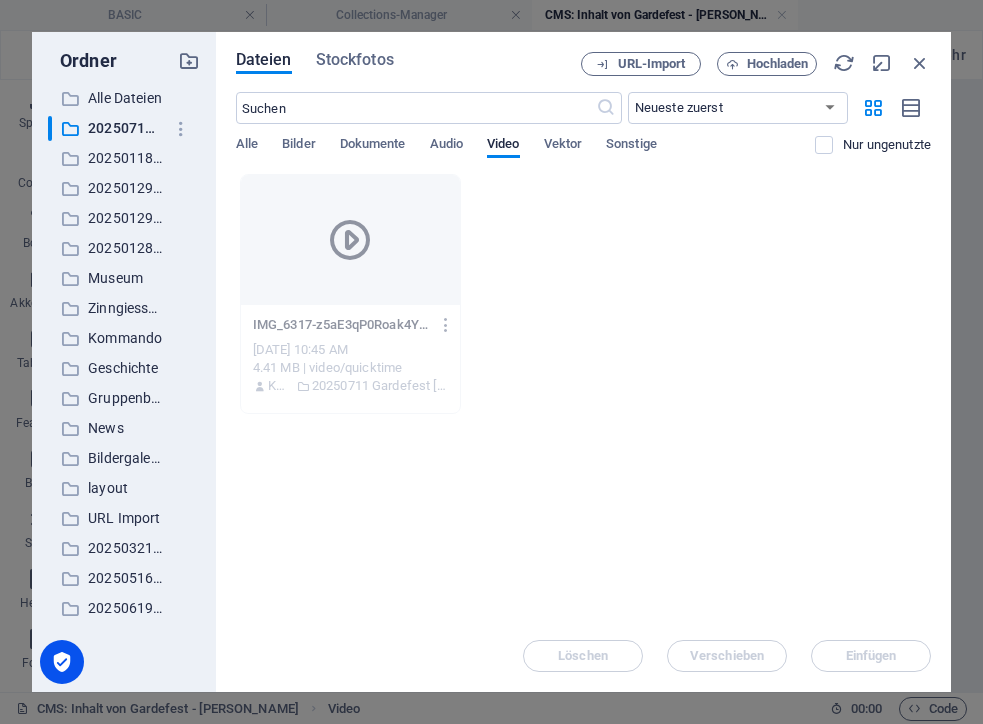 click on "Dateien Stockfotos URL-Import Hochladen ​ Neueste zuerst Älteste zuerst Name (A-Z) Name (Z-A) Größe (0-9) Größe (9-0) Auflösung (0-9) Auflösung (9-0) Alle Bilder Dokumente Audio Video Vektor Sonstige Nur ungenutzte Lege Dateien hier ab, um sie sofort hochzuladen IMG_6317-z5aE3qP0Roak4YTa4BeprQ.mov IMG_6317-z5aE3qP0Roak4YTa4BeprQ.mov [DATE] 10:45 AM 4.41 MB | video/quicktime [PERSON_NAME] 20250711 Gardefest [PERSON_NAME] [PERSON_NAME] Verschieben Einfügen" at bounding box center (583, 362) 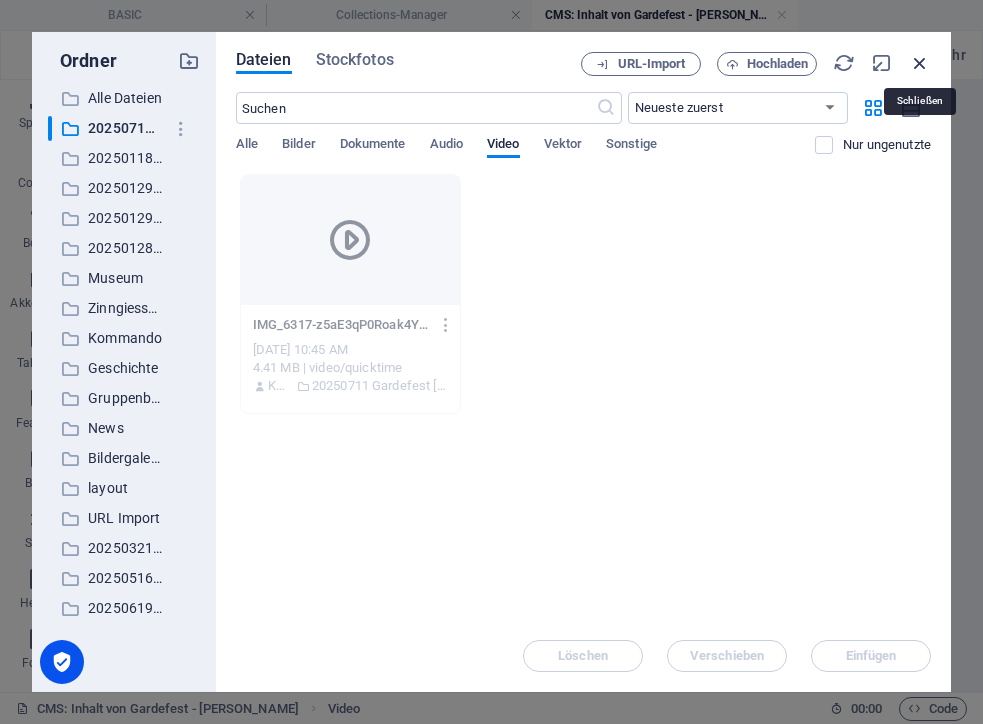 click at bounding box center (920, 63) 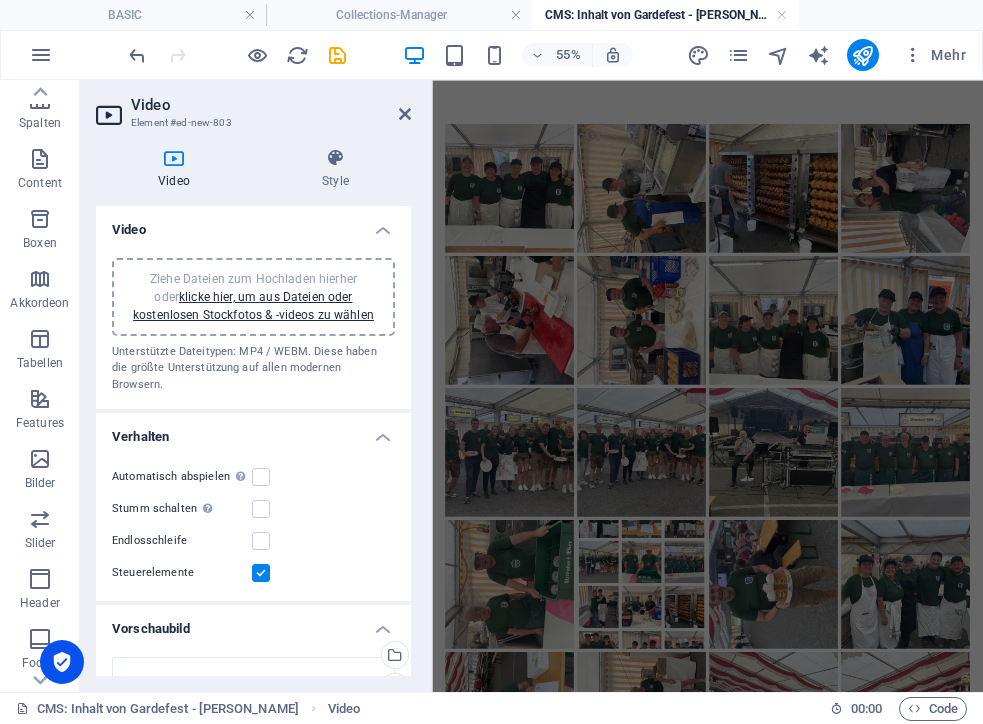 click on "Video Element #ed-new-803 Video Style Video Ziehe Dateien zum Hochladen hierher oder  klicke hier, um aus Dateien oder kostenlosen Stockfotos & -videos zu wählen Unterstützte Dateitypen: MP4 / WEBM. Diese haben die größte Unterstützung auf [PERSON_NAME] modernen Browsern. Verhalten Automatisch abspielen Automatisch abspielen ist nur verfügbar, wenn [PERSON_NAME] geschaltet [PERSON_NAME] schalten Automatisch abspielen wird verfügbar, wenn [PERSON_NAME] geschaltet Endlosschleife Steuerelemente Vorschaubild Ziehe Dateien zum Hochladen hierher oder  klicke hier, um aus Dateien oder kostenlosen Stockfotos & -videos zu wählen [PERSON_NAME] aus deinen Dateien, Stockfotos oder lade Dateien [PERSON_NAME] Hochladen Ein Bild als Vorschaubild hochladen. Wird nur angezeigt, wenn autoplay ausgeschaltet ist. Ausrichtung Linksbündig Zentriert Rechtsbündig Größe Breite 100 auto px % Höhe auto px Text Alternativtext Paragraph Format Normal Heading 1 Heading 2 Heading 3 Heading 4 Heading 5 Heading 6 Code Font Family Arial [US_STATE] Impact Tahoma Times New Roman 8" at bounding box center (256, 386) 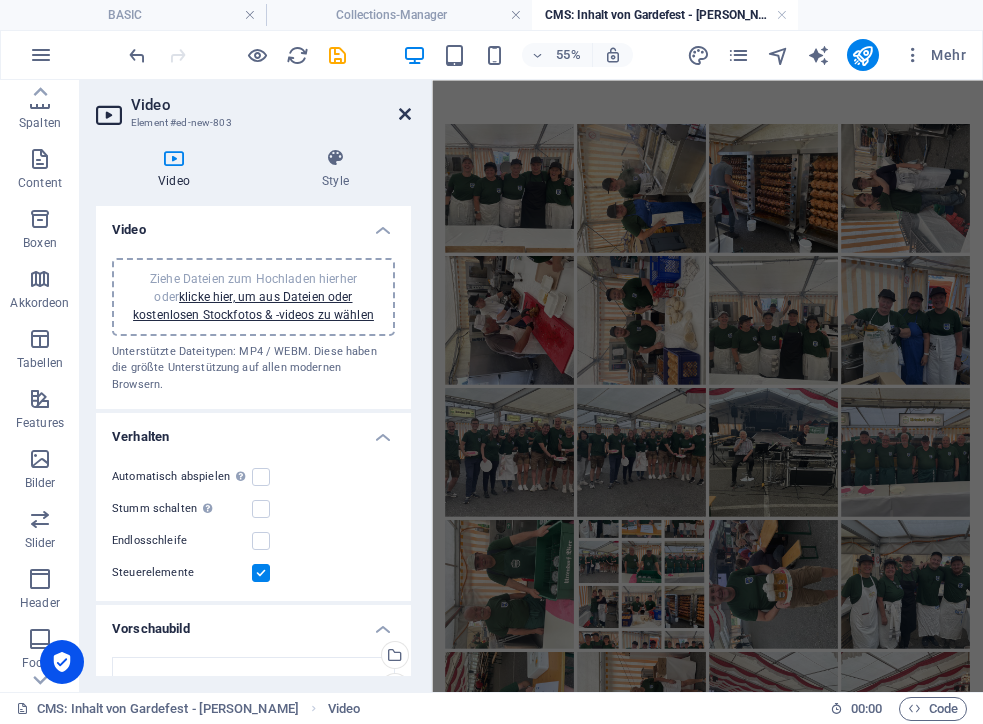click at bounding box center [405, 114] 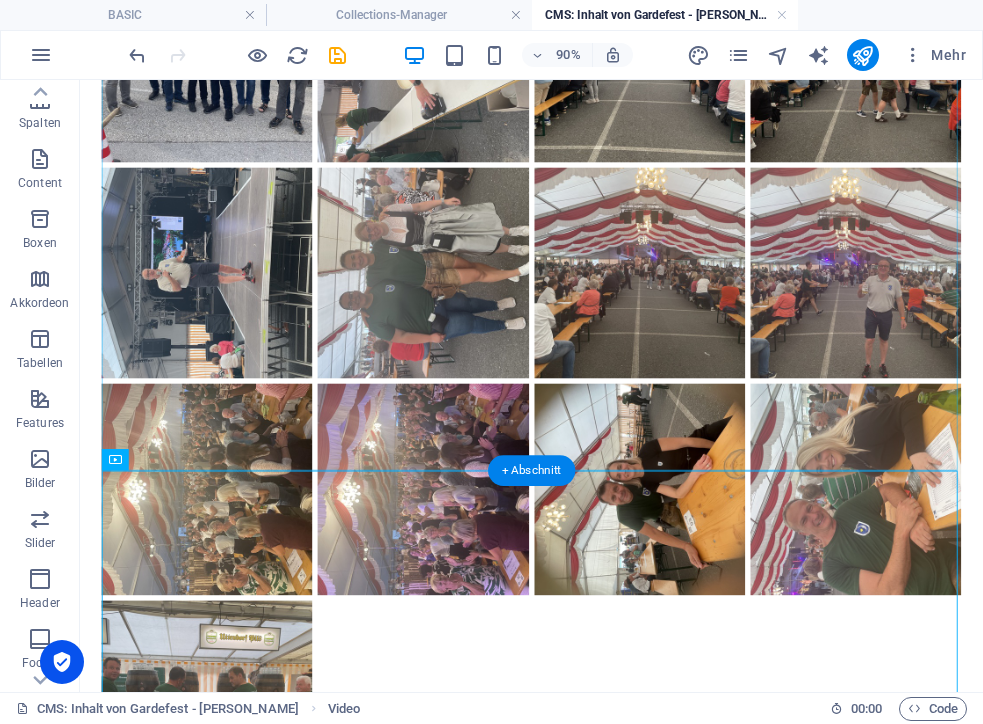 scroll, scrollTop: 3229, scrollLeft: 0, axis: vertical 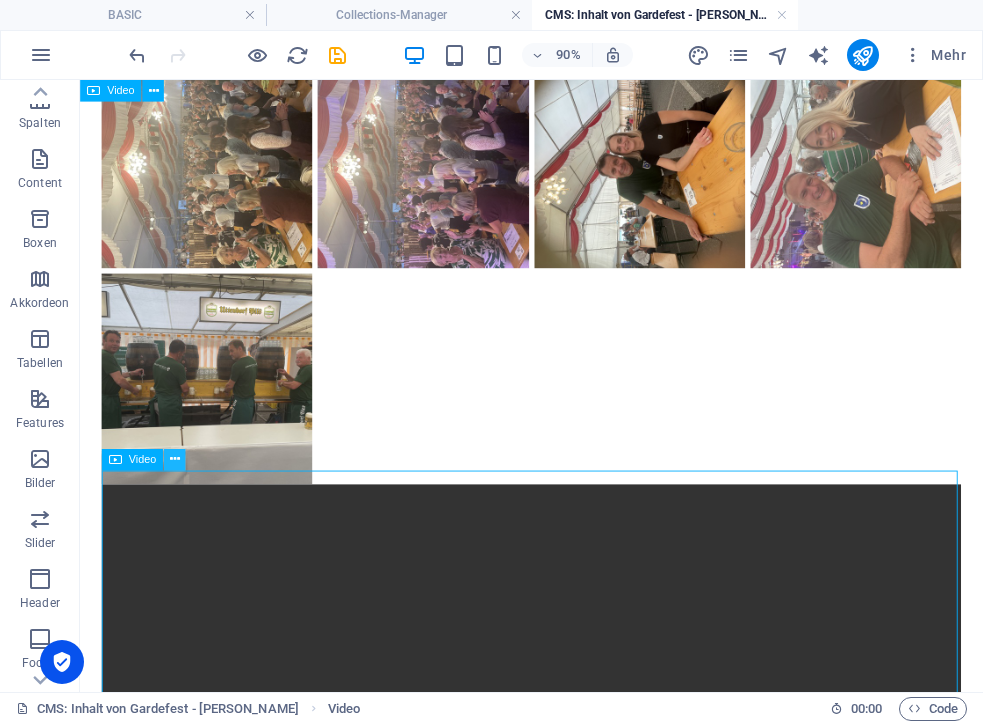 drag, startPoint x: 109, startPoint y: 433, endPoint x: 175, endPoint y: 461, distance: 71.693794 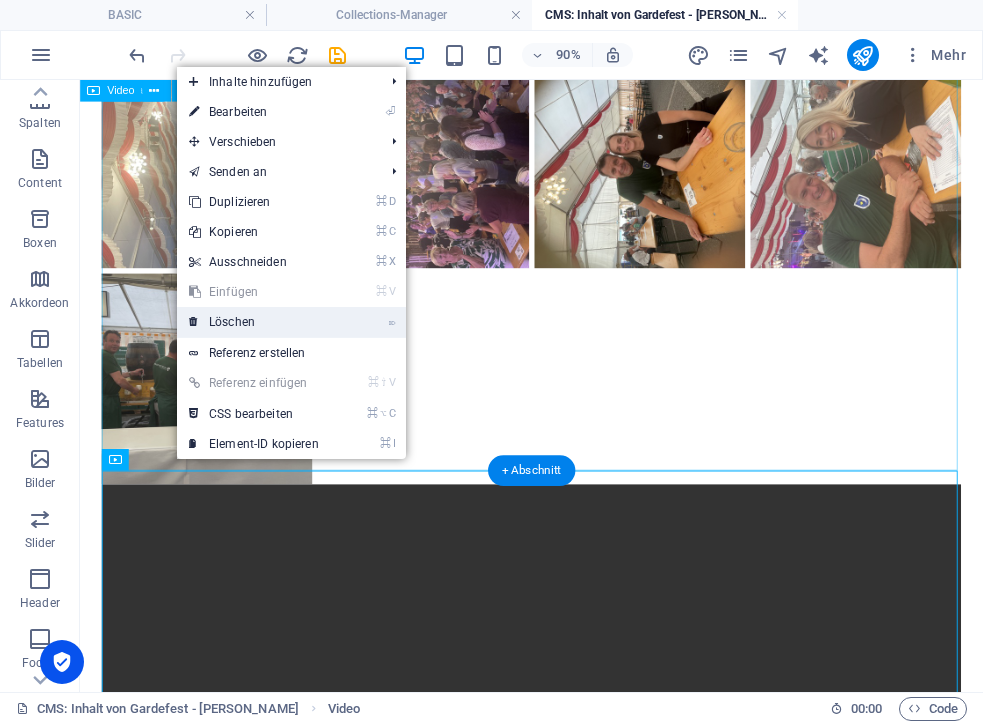 click on "⌦  Löschen" at bounding box center (254, 322) 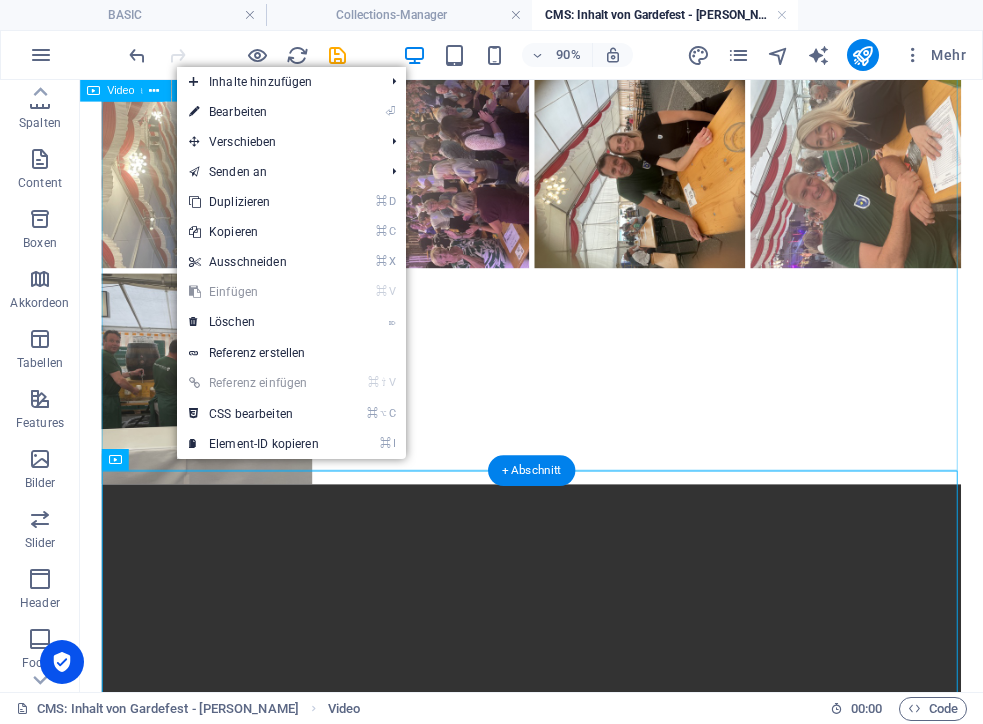 scroll, scrollTop: 3063, scrollLeft: 0, axis: vertical 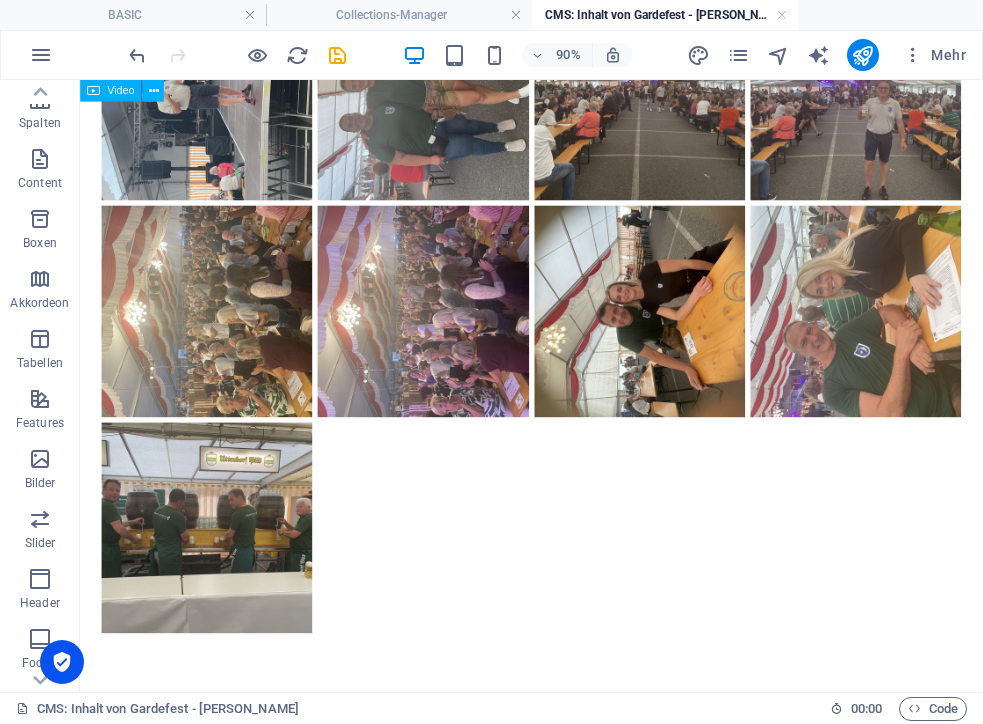 click at bounding box center (237, 55) 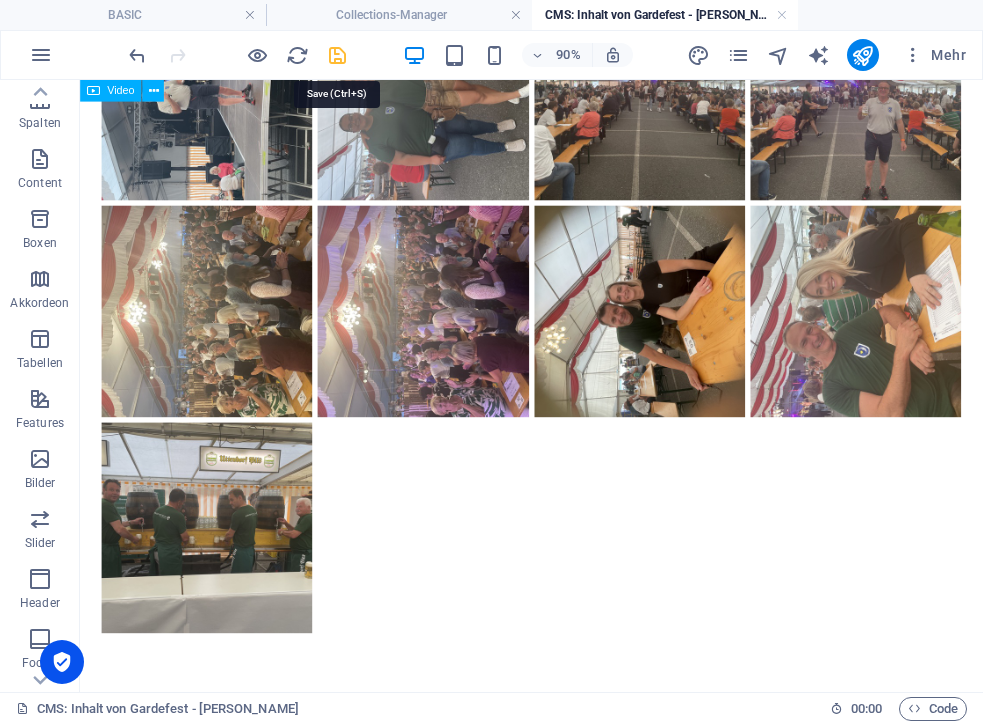 click at bounding box center [337, 55] 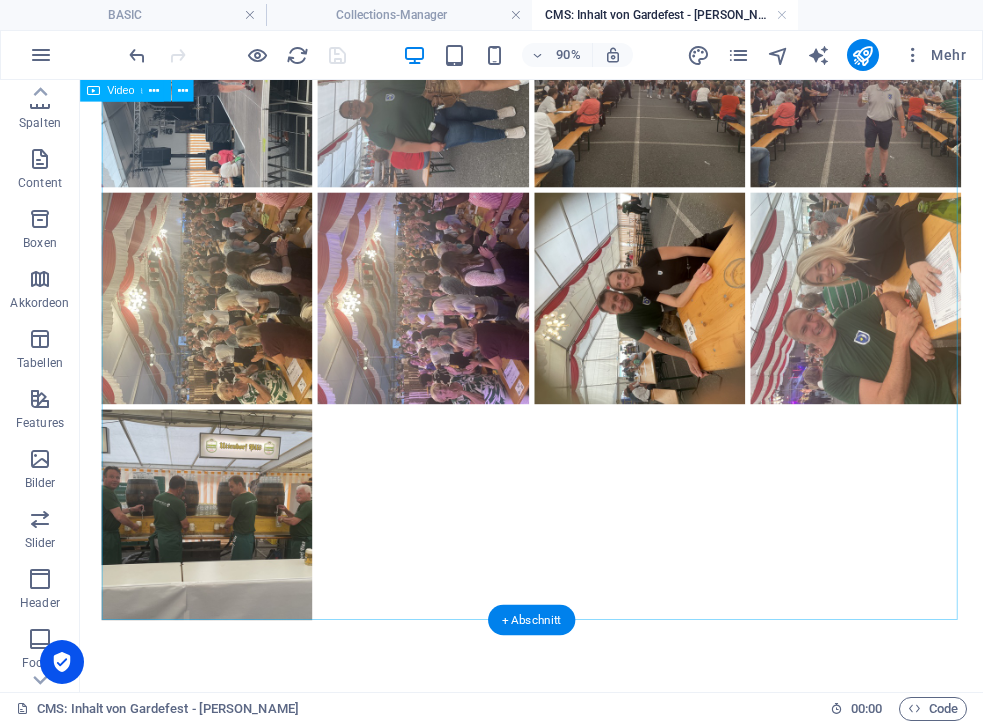 scroll, scrollTop: 3063, scrollLeft: 0, axis: vertical 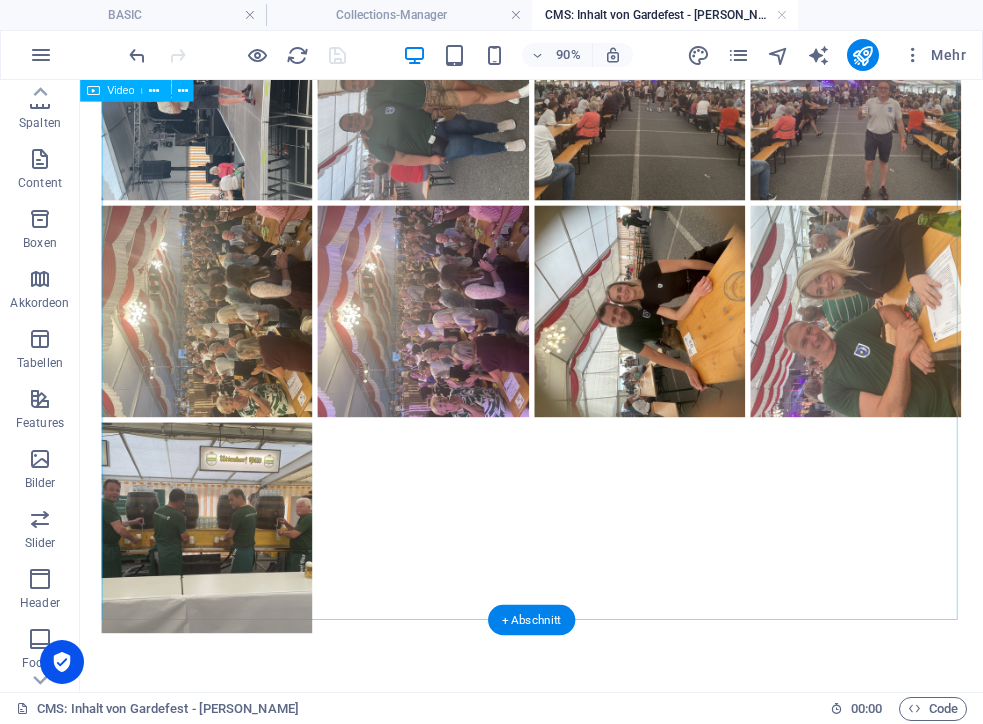 click at bounding box center [581, -1104] 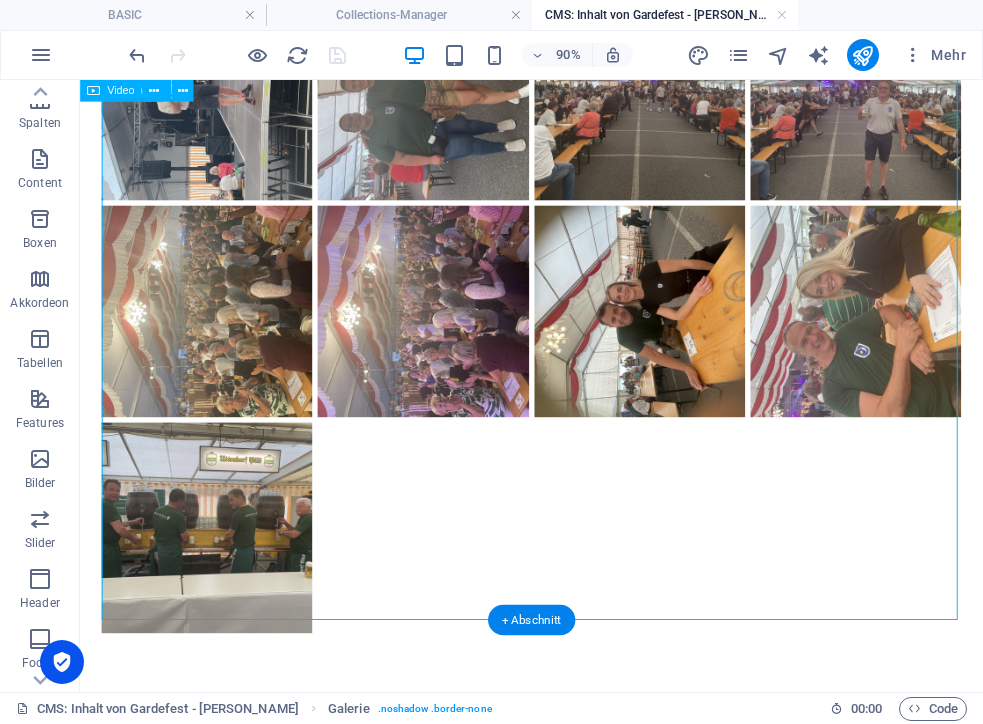 click at bounding box center (461, 337) 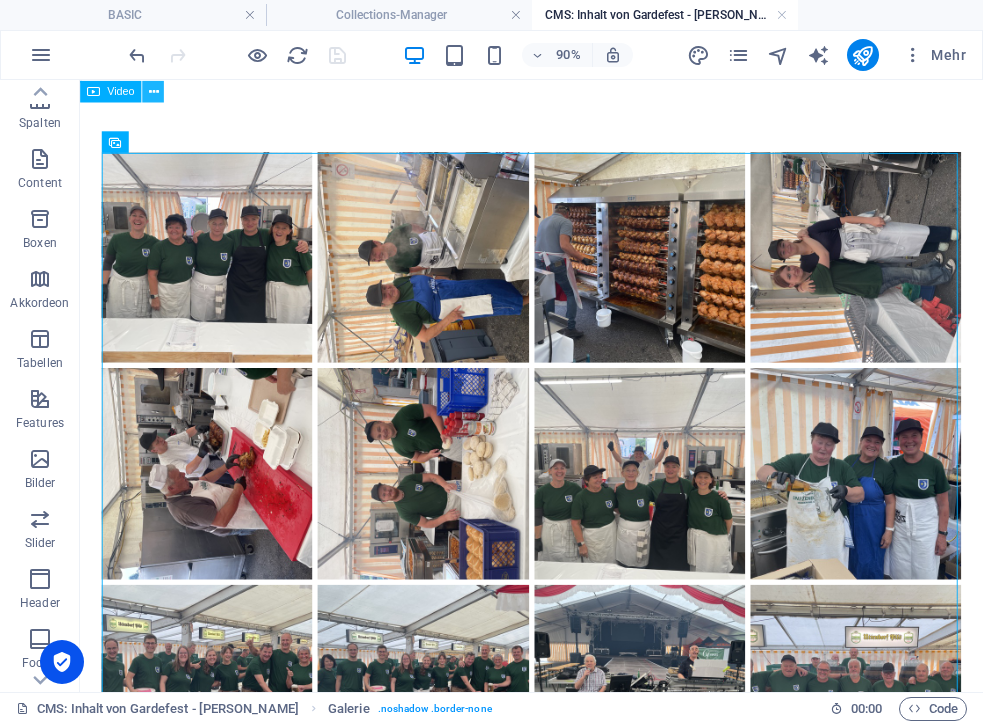 scroll, scrollTop: 0, scrollLeft: 0, axis: both 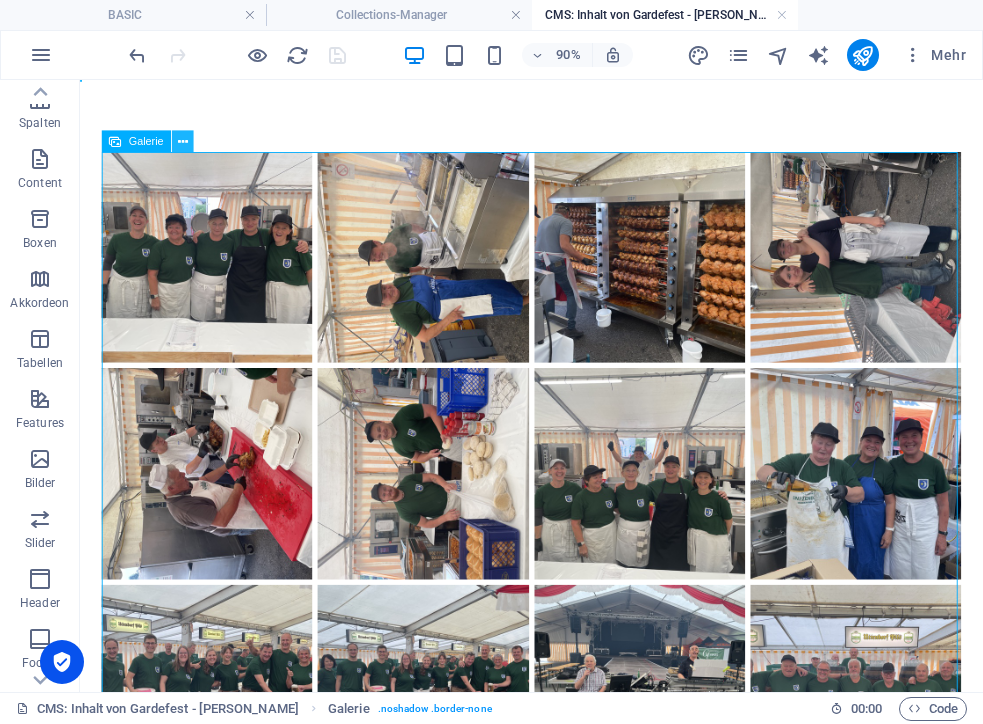 click at bounding box center [183, 141] 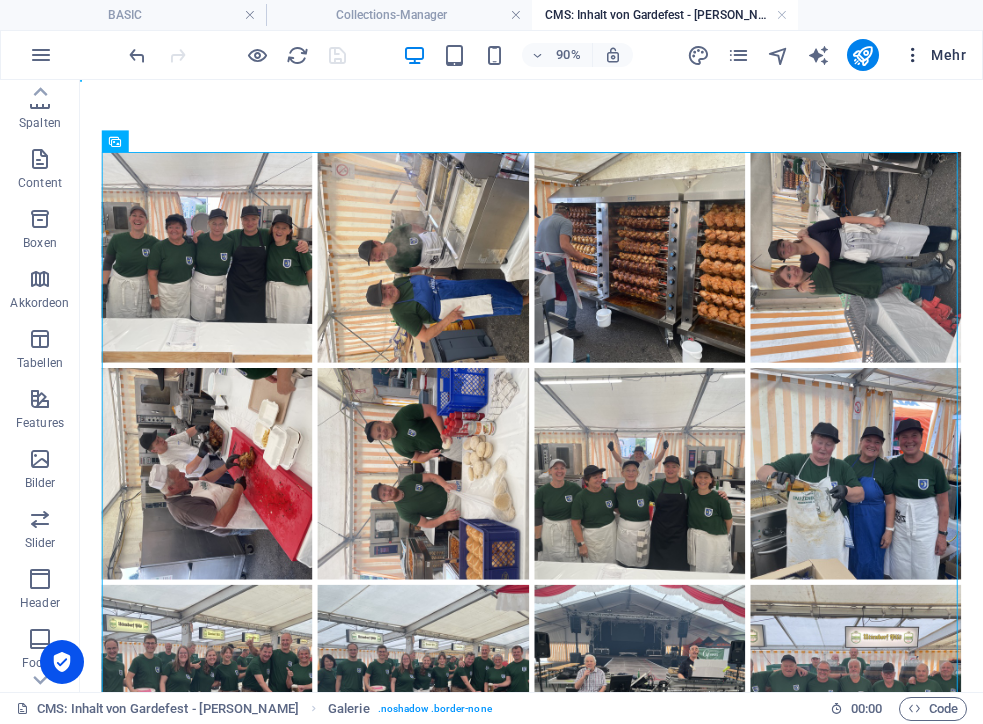 click at bounding box center (913, 55) 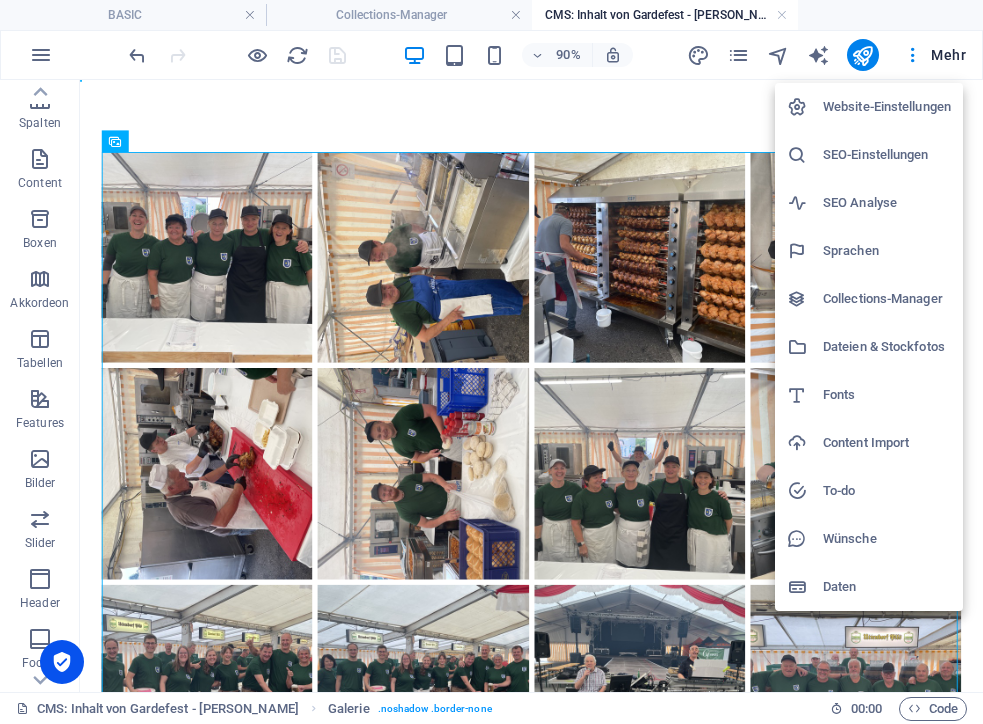 click on "Collections-Manager" at bounding box center (887, 299) 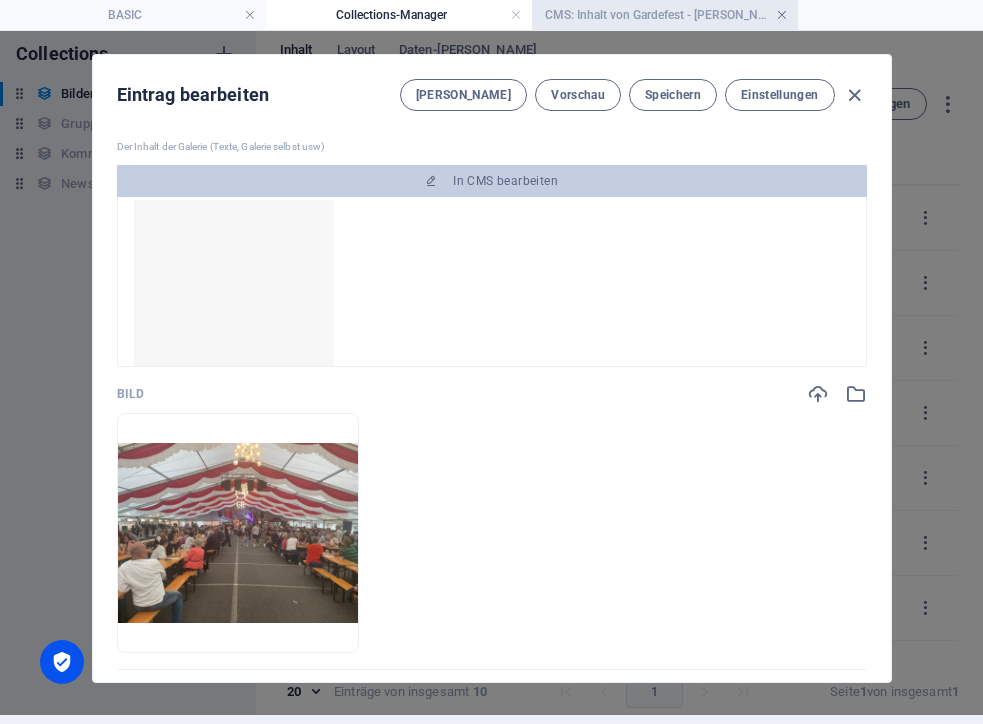 click at bounding box center [782, 15] 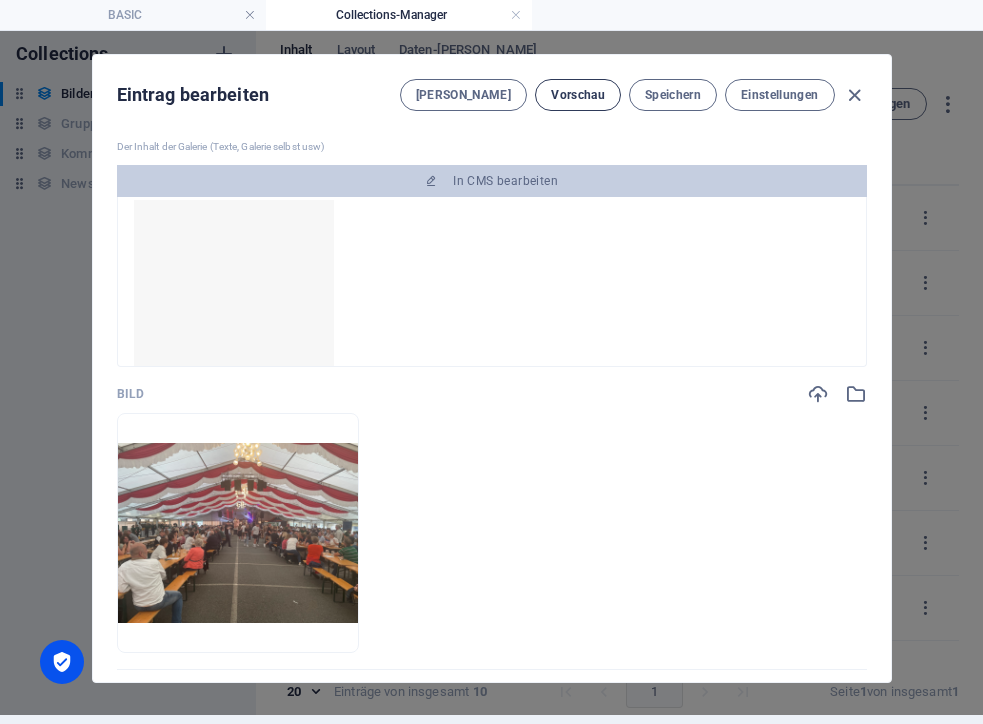 click on "Vorschau" at bounding box center [578, 95] 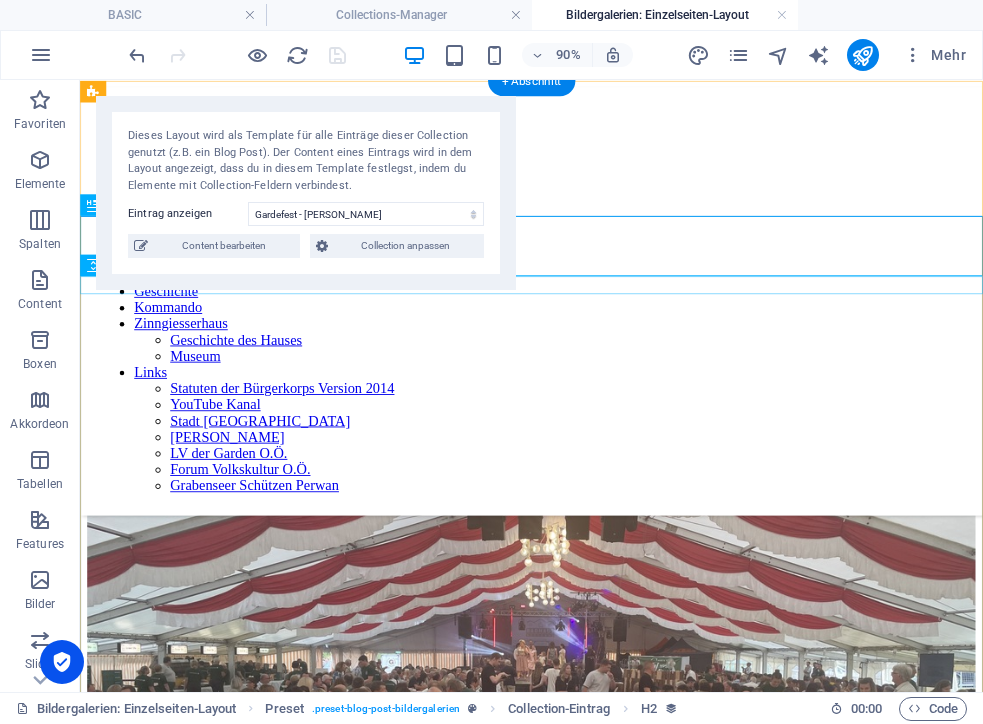 scroll, scrollTop: 0, scrollLeft: 0, axis: both 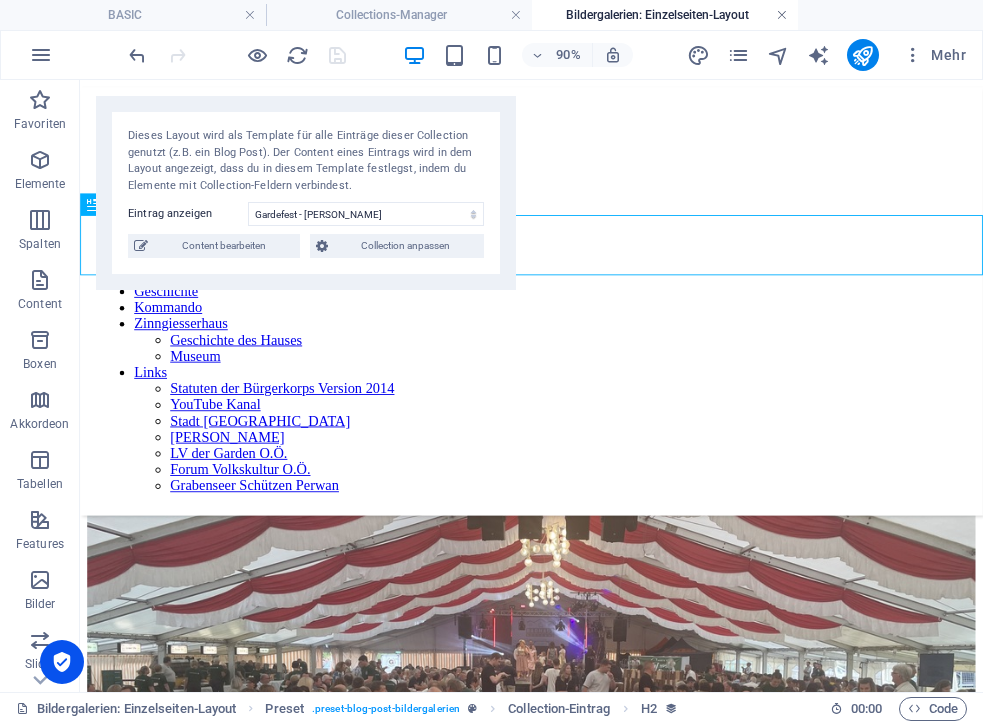 click at bounding box center [782, 15] 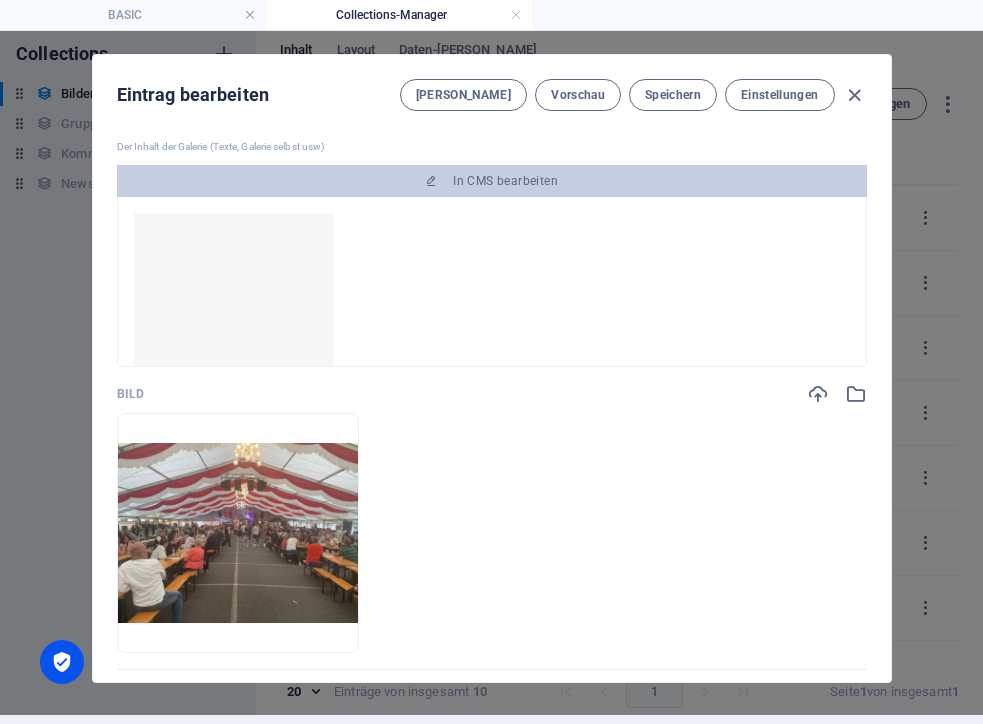scroll, scrollTop: 0, scrollLeft: 0, axis: both 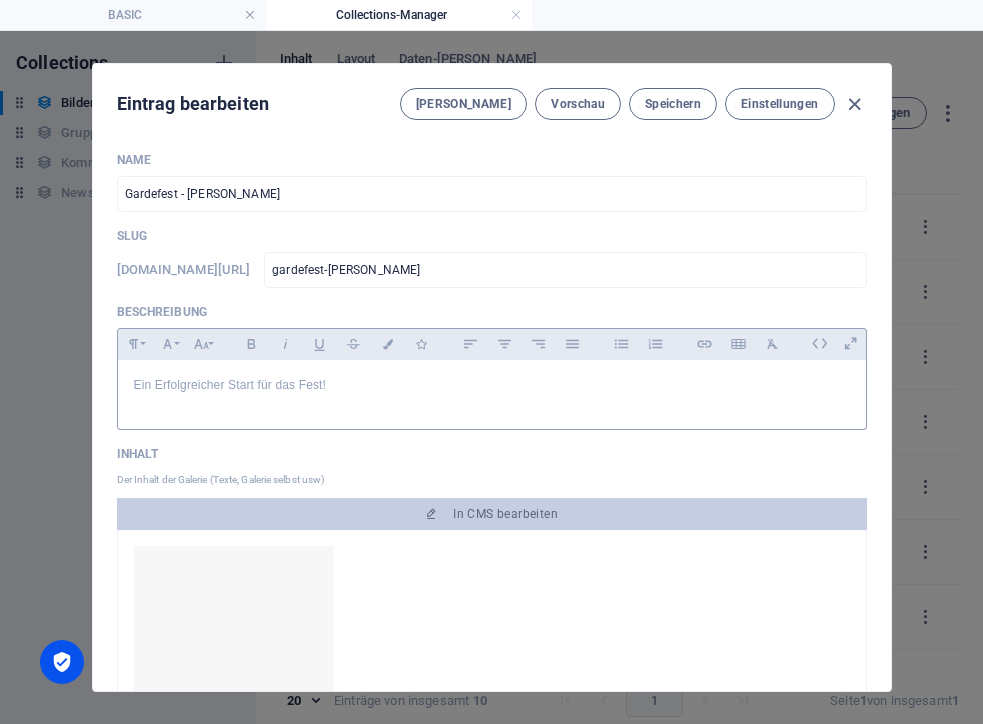 click on "Ein Erfolgreicher Start für das Fest!" at bounding box center [492, 385] 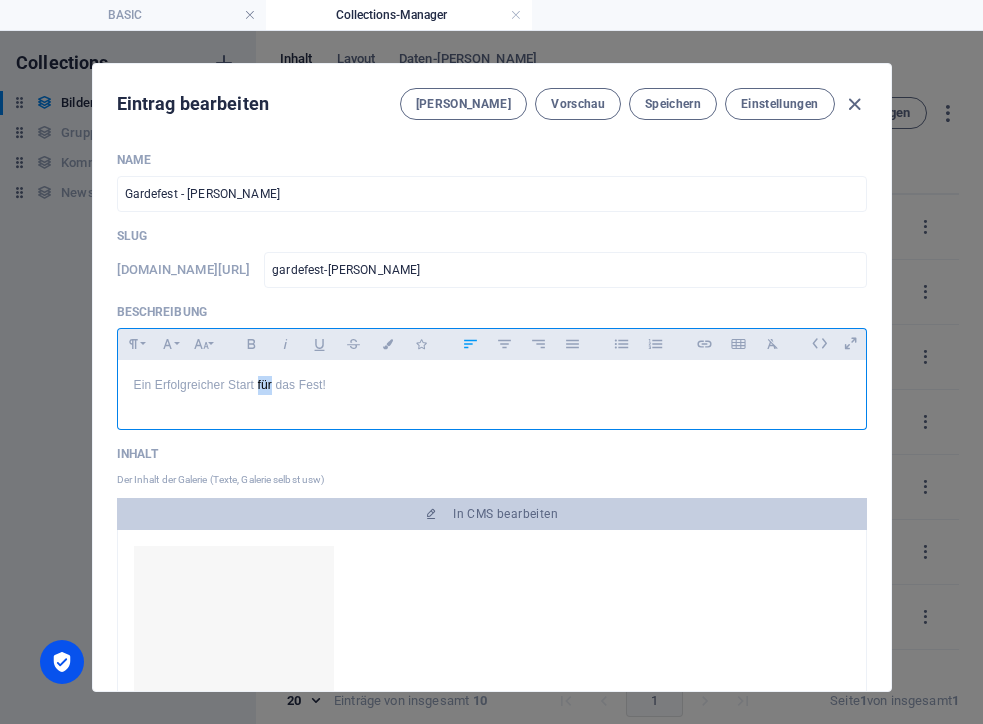 click on "Ein Erfolgreicher Start für das Fest!" at bounding box center (492, 385) 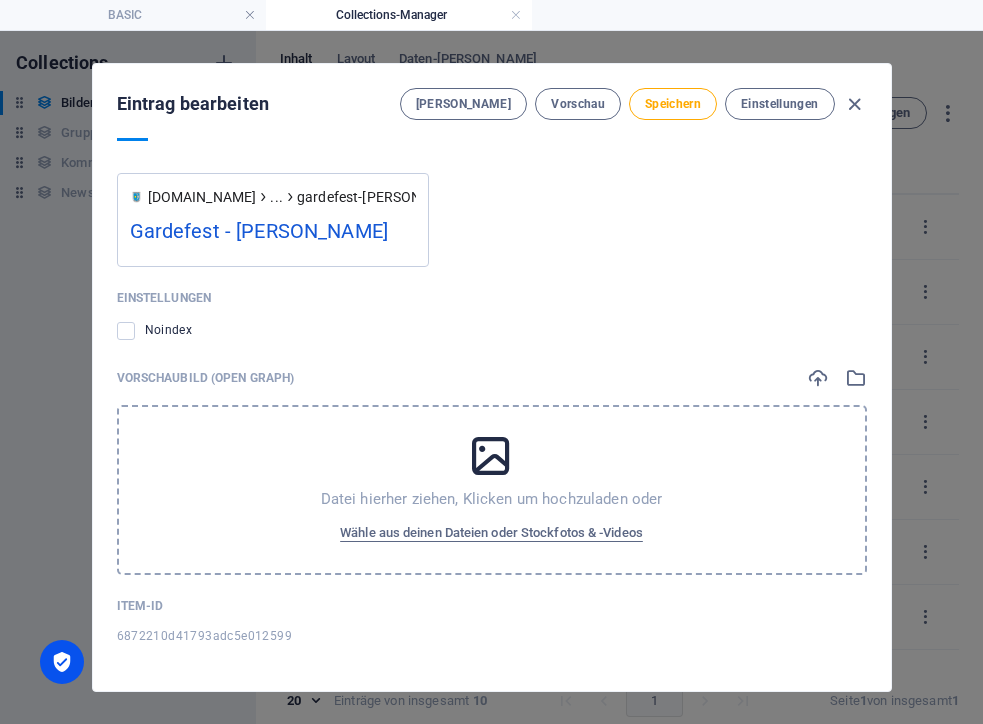 scroll, scrollTop: 1847, scrollLeft: 0, axis: vertical 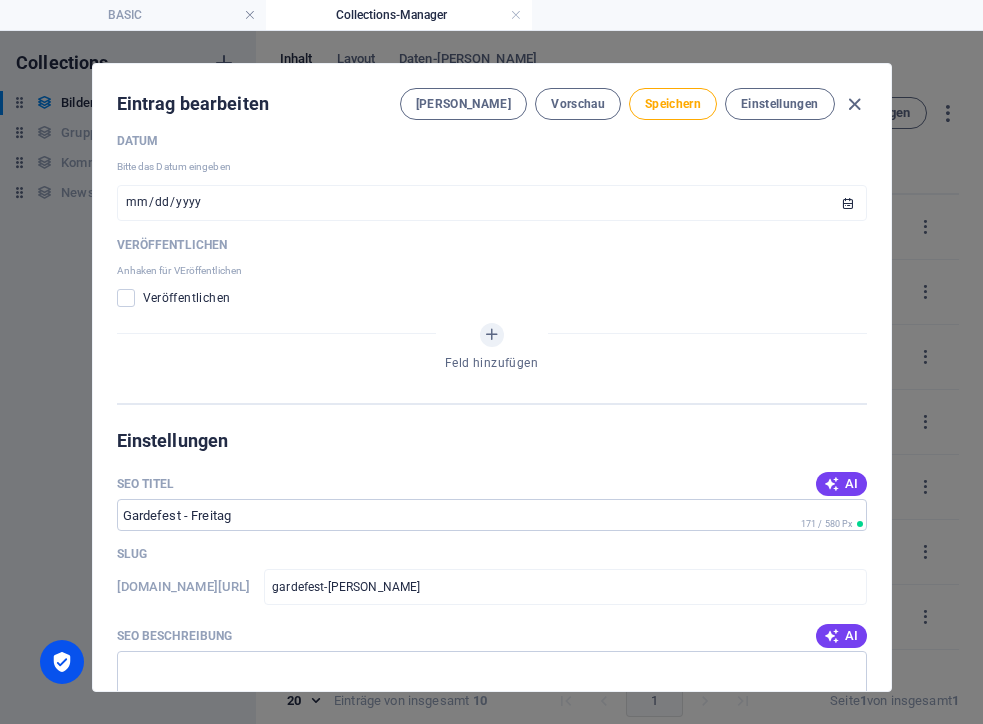 click on "Veröffentlichen Anhaken für VEröffentlichen Veröffentlichen" at bounding box center [492, 272] 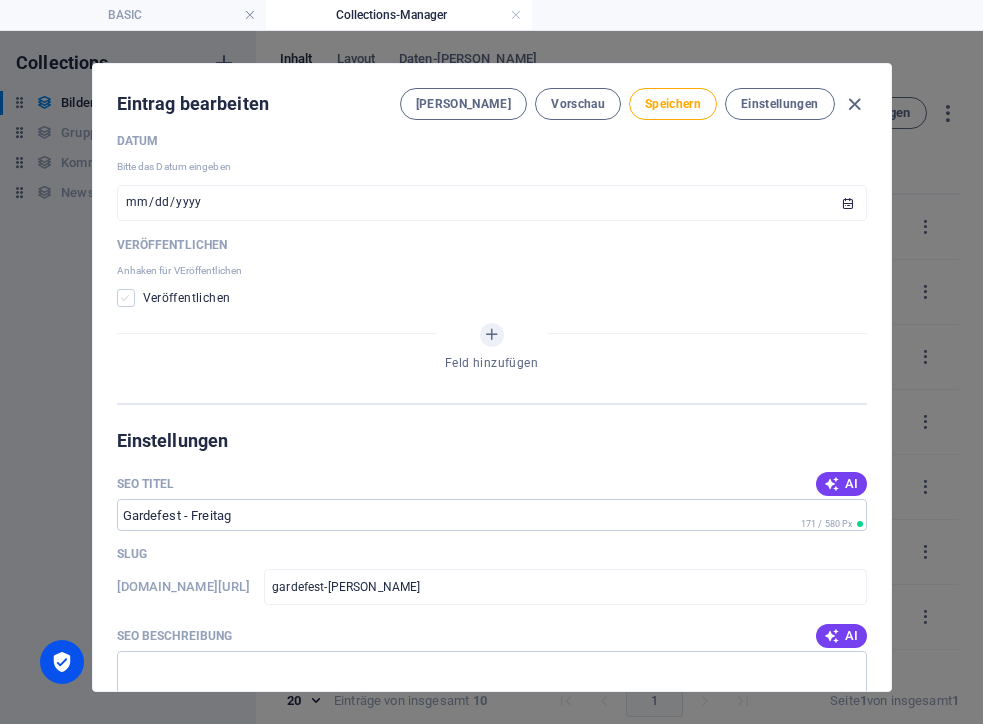 click at bounding box center [126, 298] 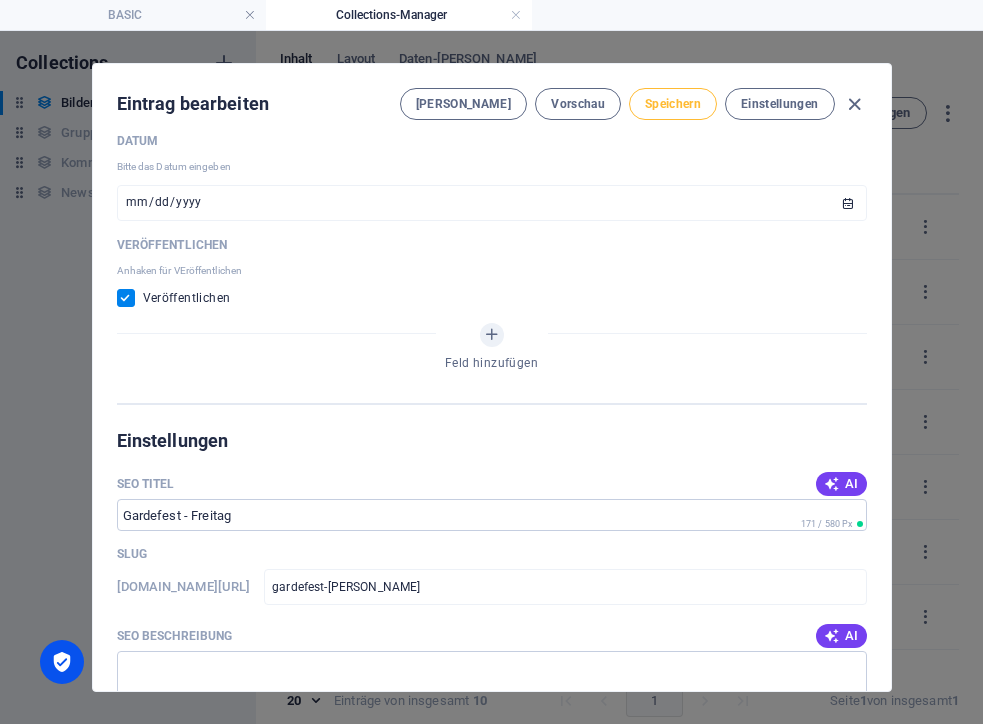 click on "Speichern" at bounding box center (673, 104) 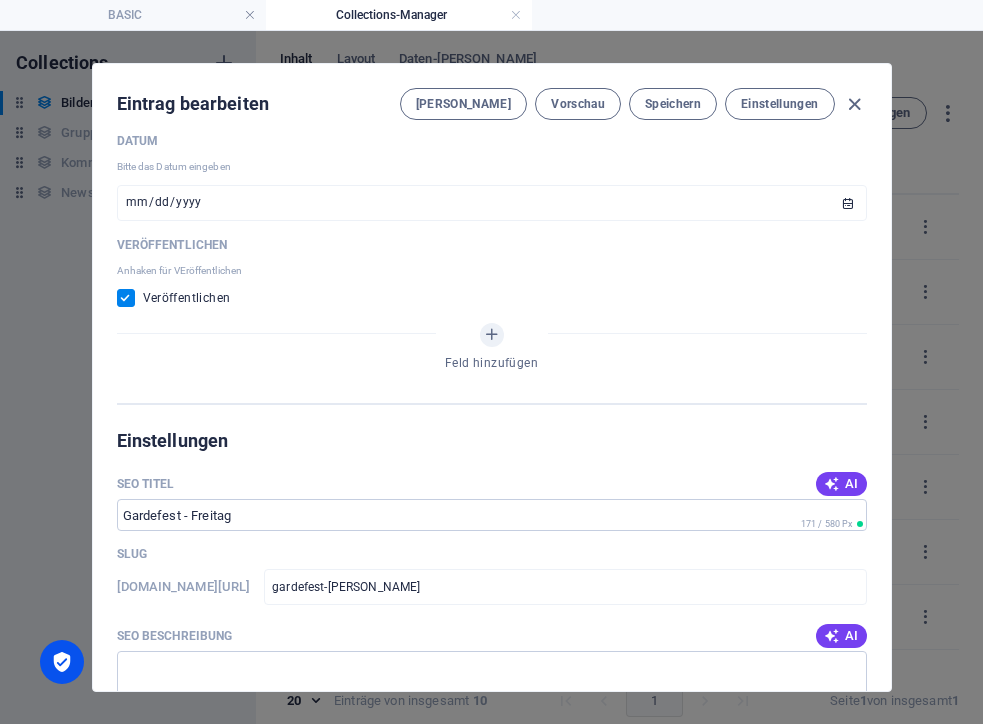 click on "Eintrag bearbeiten [PERSON_NAME] Vorschau Speichern Einstellungen" at bounding box center [492, 100] 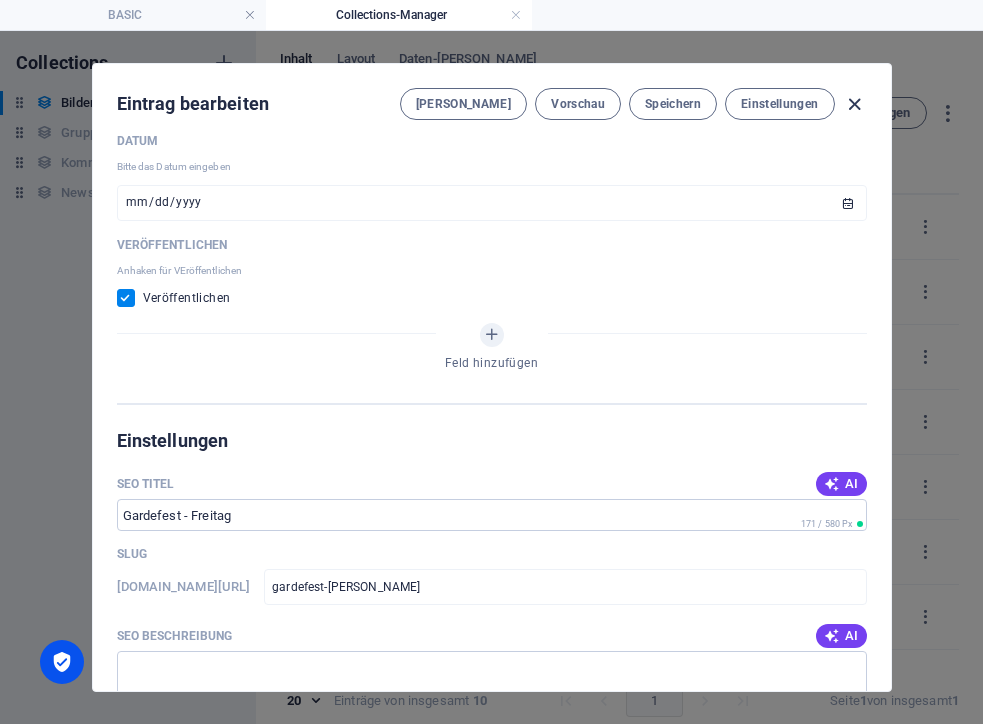 click at bounding box center (854, 104) 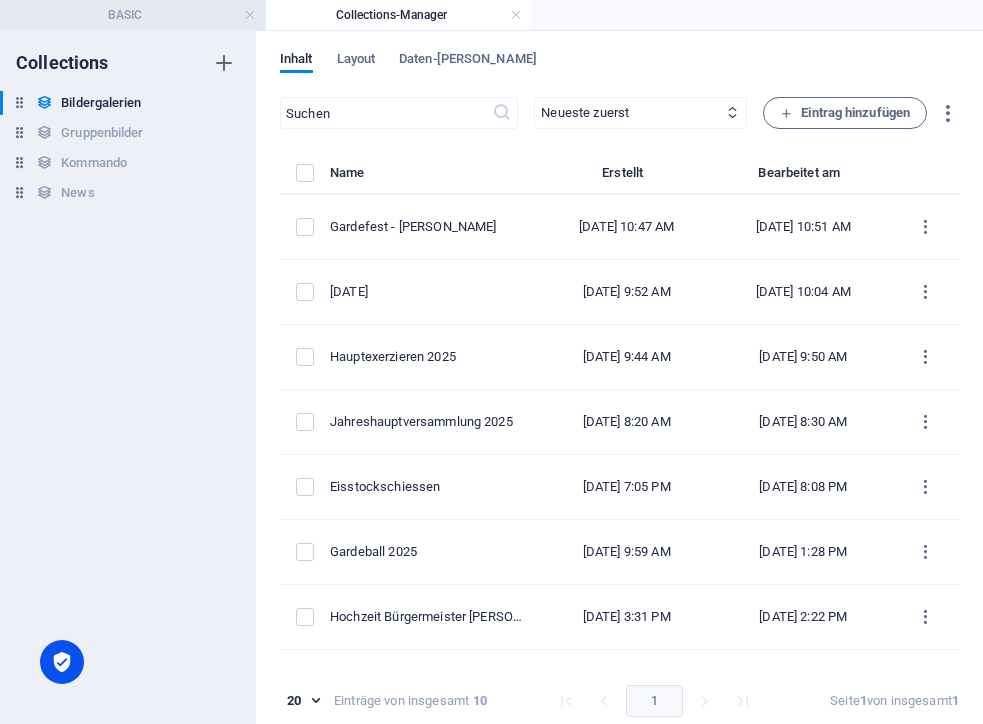 click on "BASIC" at bounding box center (133, 15) 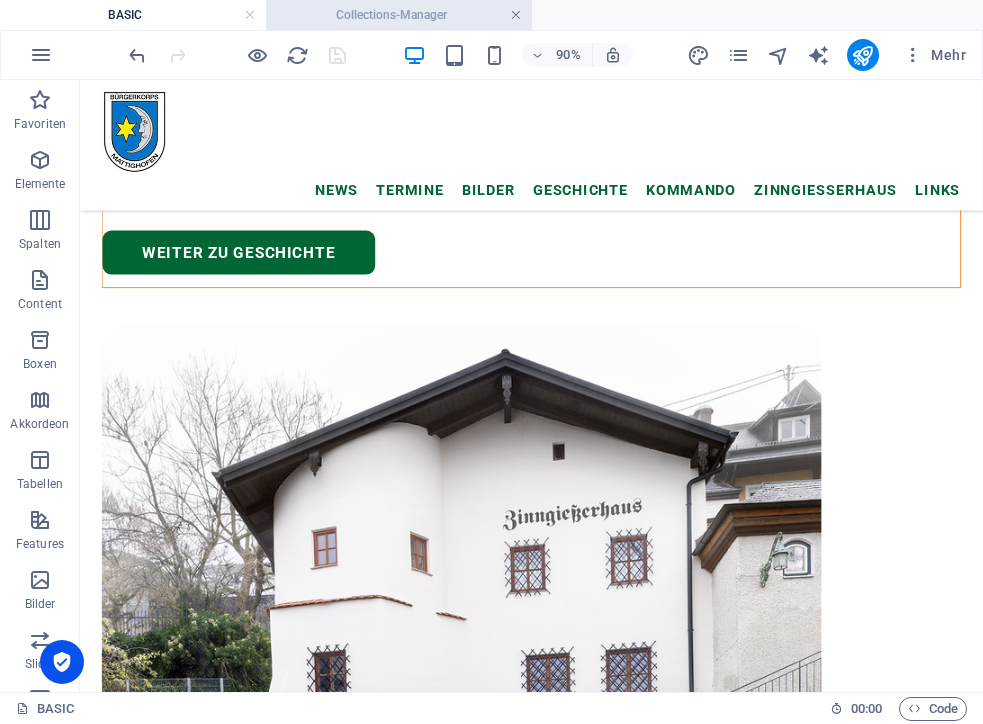 drag, startPoint x: 518, startPoint y: 18, endPoint x: 391, endPoint y: 2, distance: 128.0039 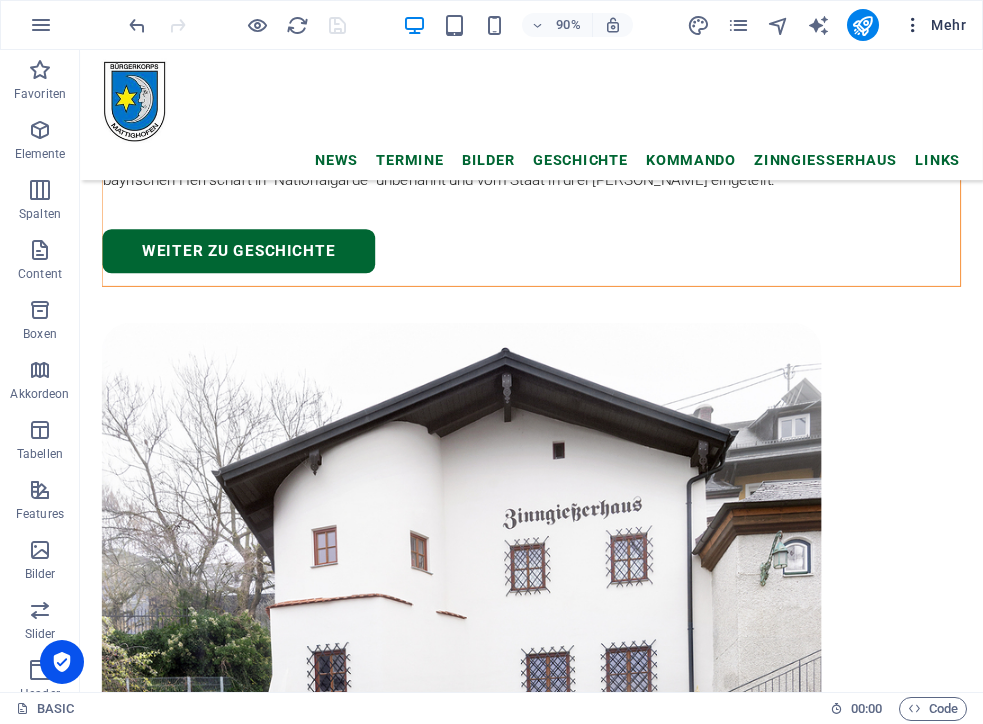 click at bounding box center [913, 25] 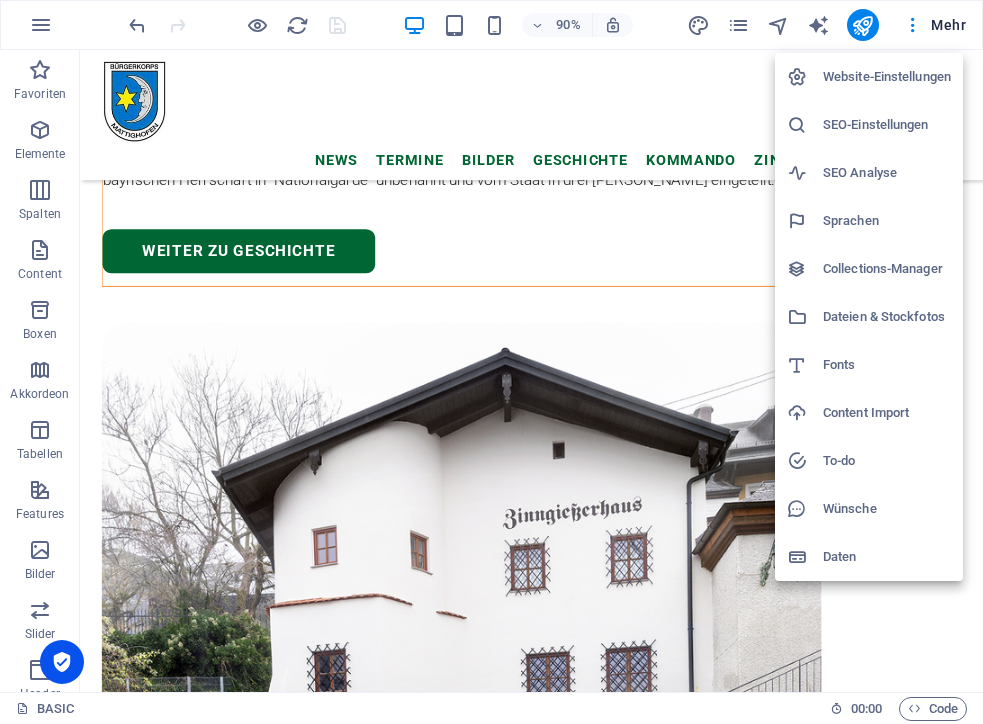 click at bounding box center (491, 362) 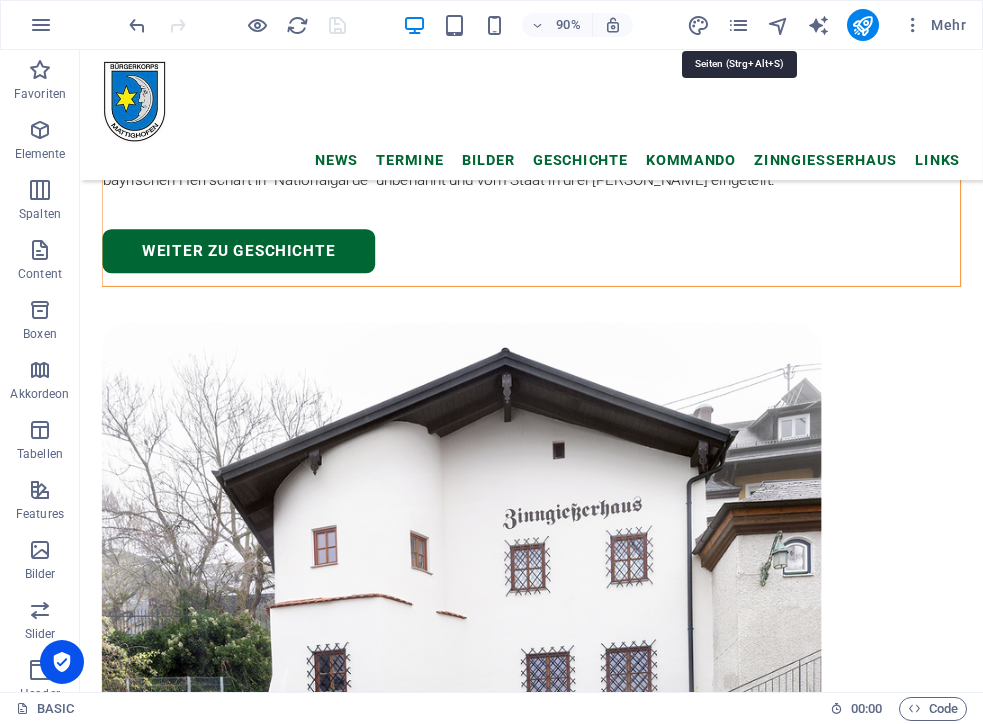 click at bounding box center [738, 25] 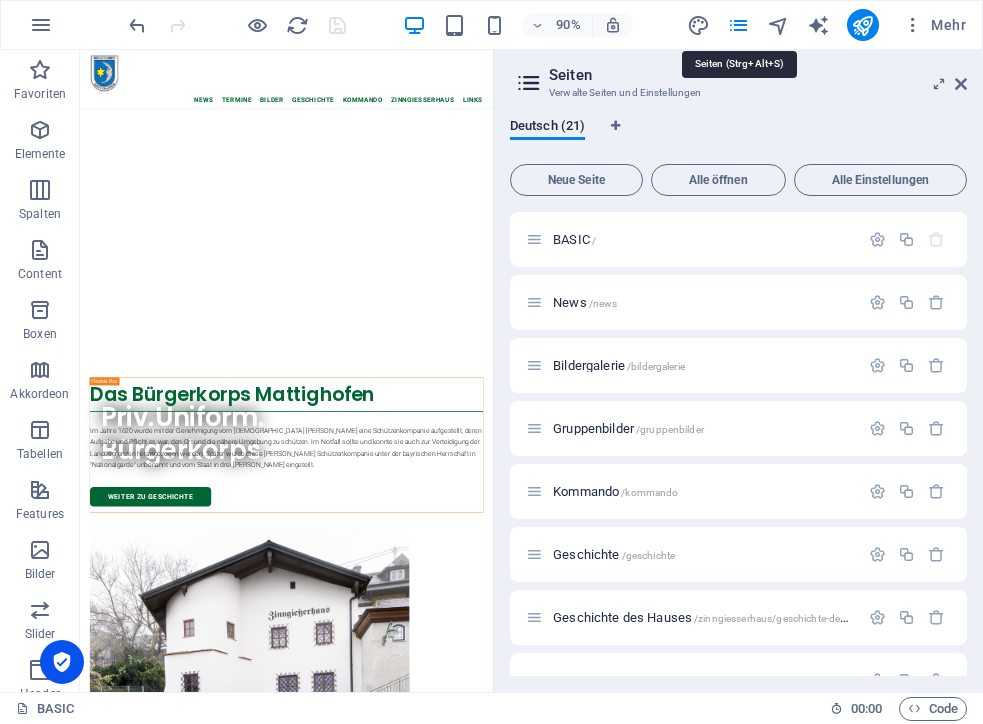 click at bounding box center (738, 25) 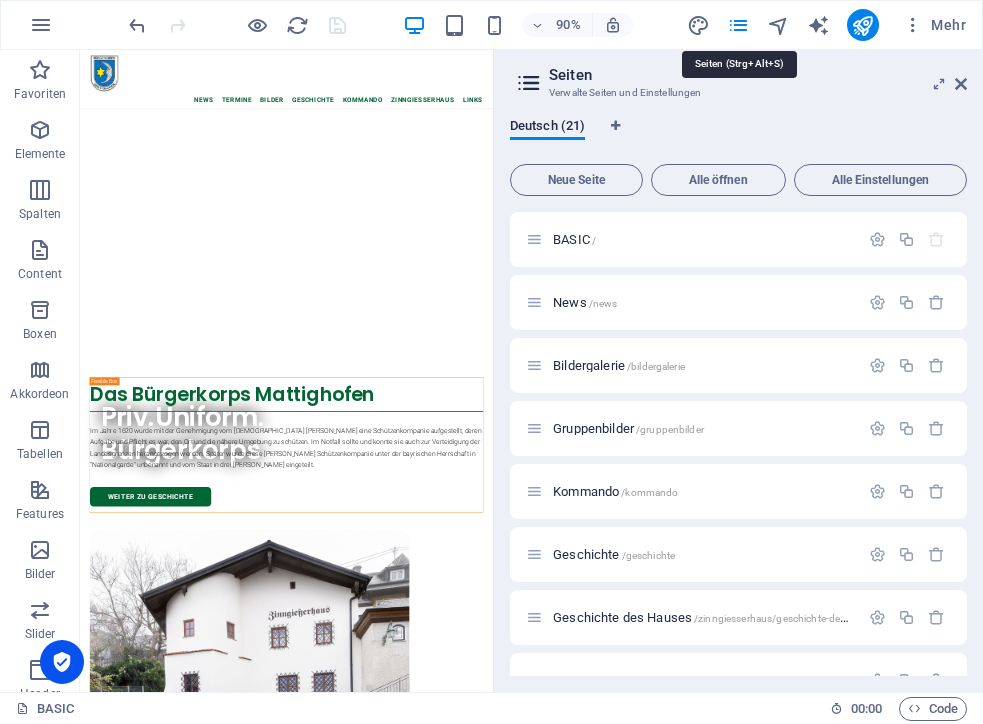 click at bounding box center (738, 25) 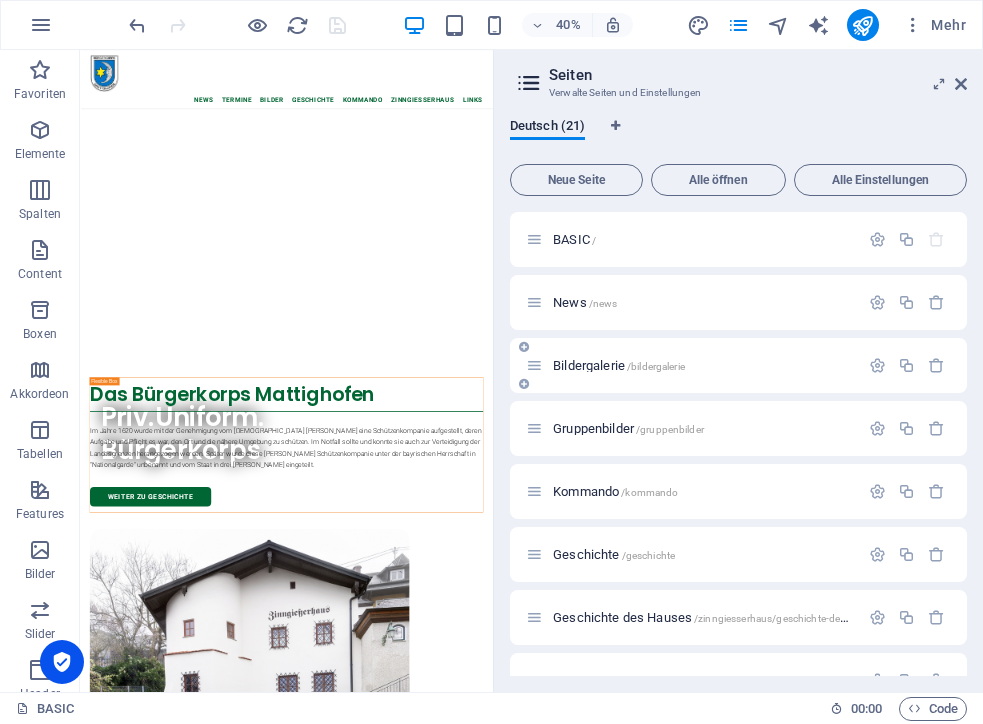 scroll, scrollTop: 0, scrollLeft: 0, axis: both 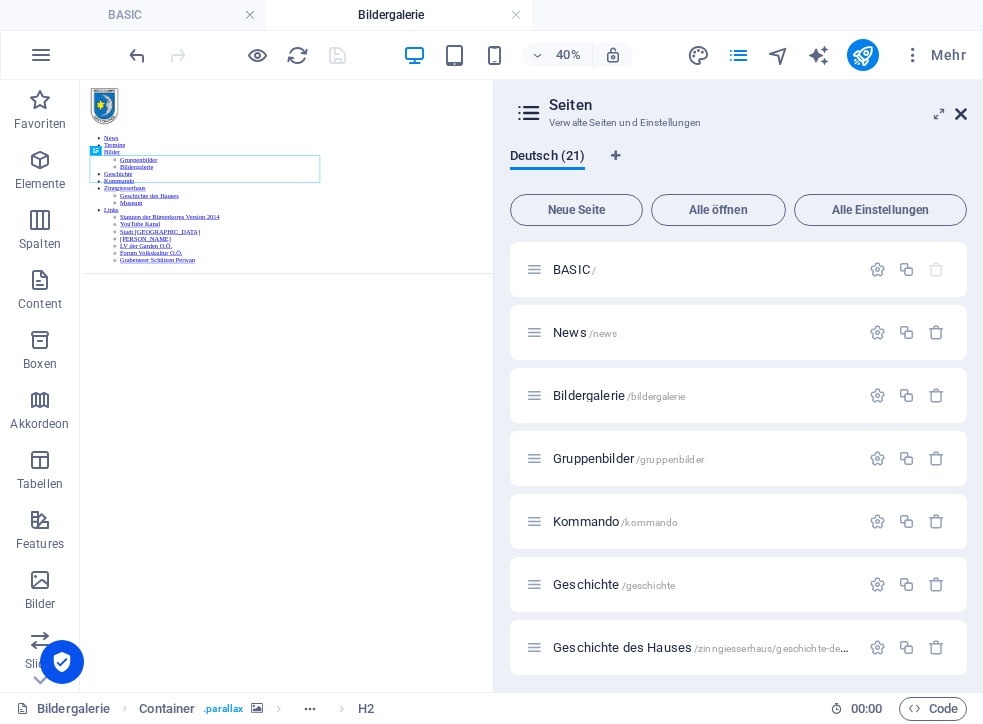 click at bounding box center (961, 114) 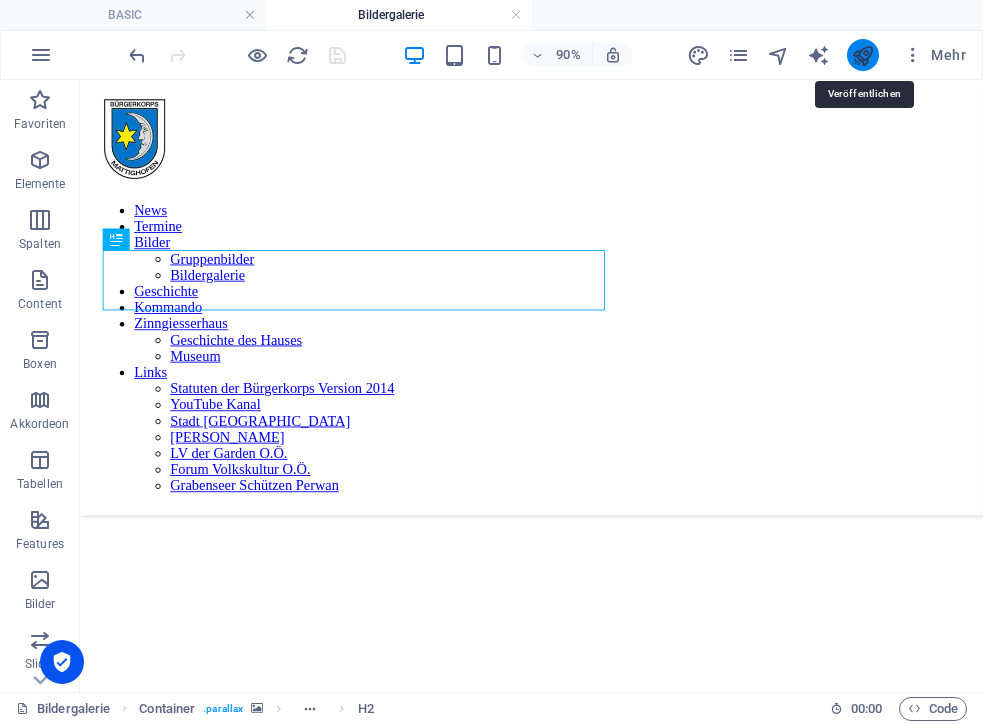 click at bounding box center (862, 55) 